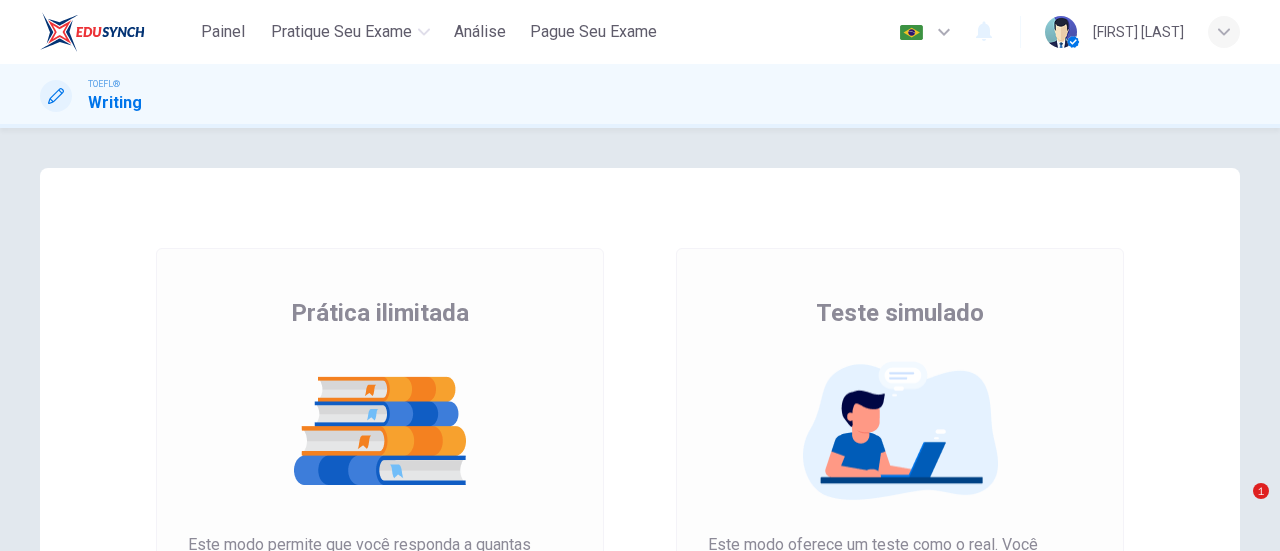 scroll, scrollTop: 0, scrollLeft: 0, axis: both 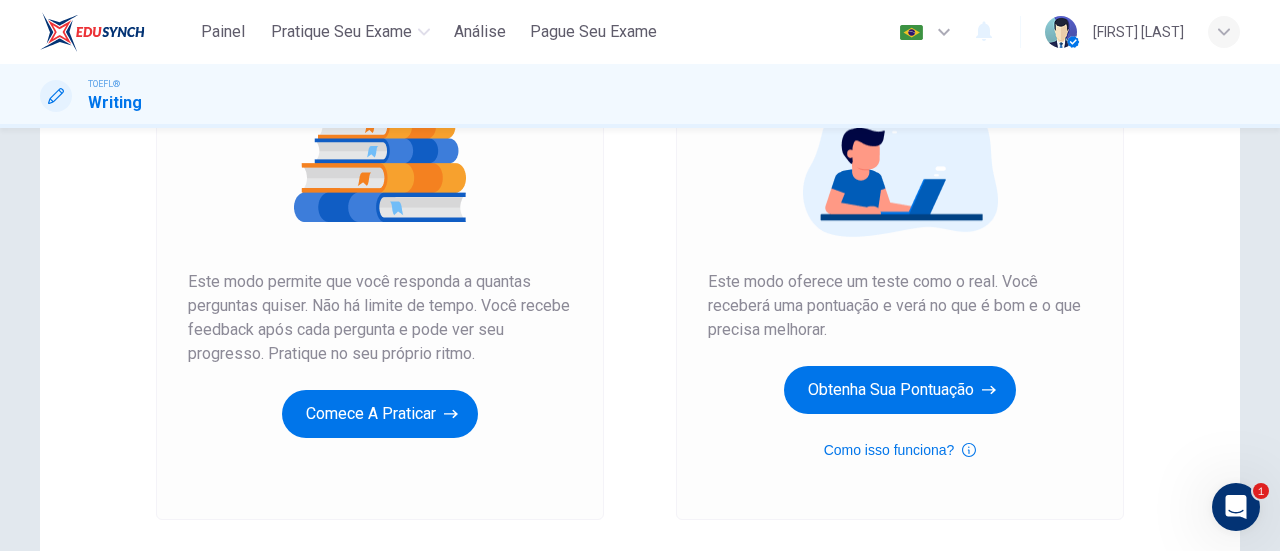 click on "Este modo permite que você responda a quantas perguntas quiser. Não há limite de tempo. Você recebe feedback após cada pergunta e pode ver seu progresso. Pratique no seu próprio ritmo." at bounding box center (380, 318) 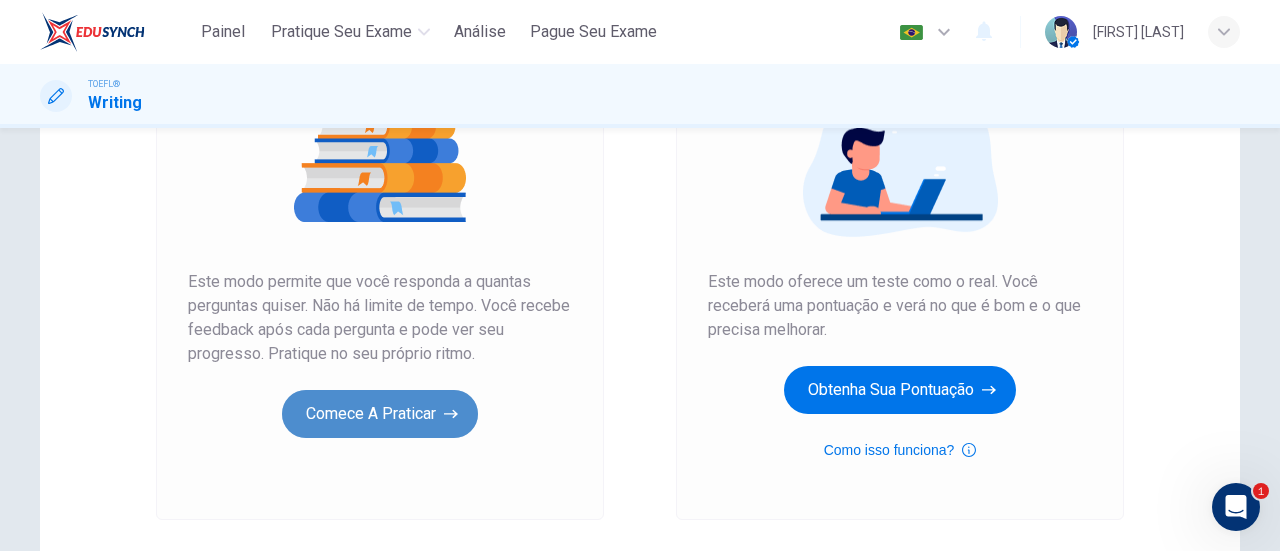 click on "Comece a praticar" at bounding box center (380, 414) 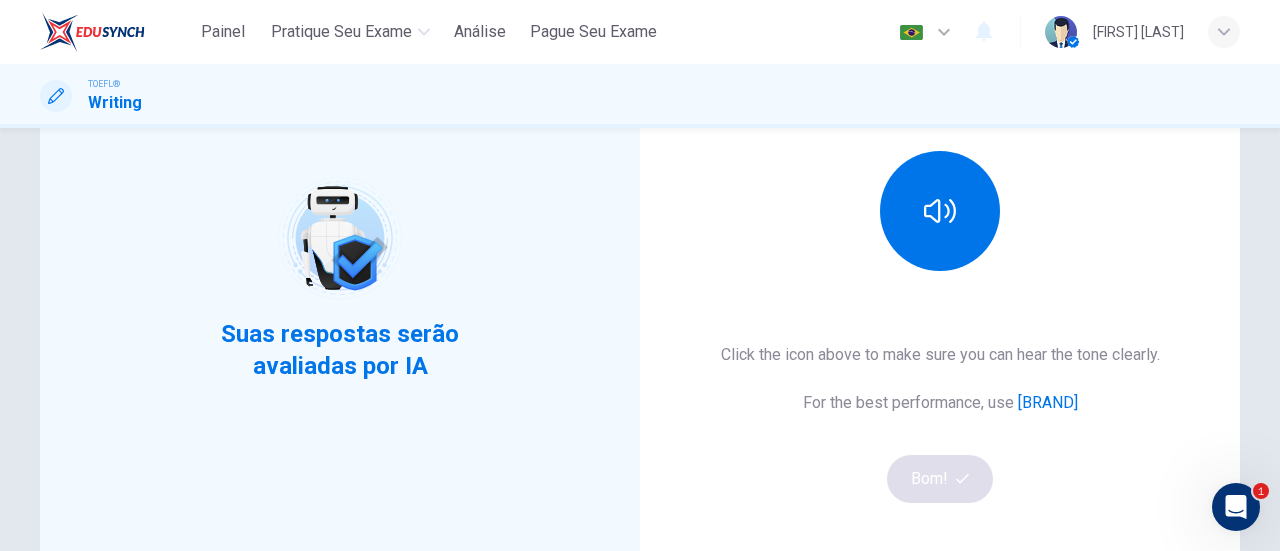 scroll, scrollTop: 236, scrollLeft: 0, axis: vertical 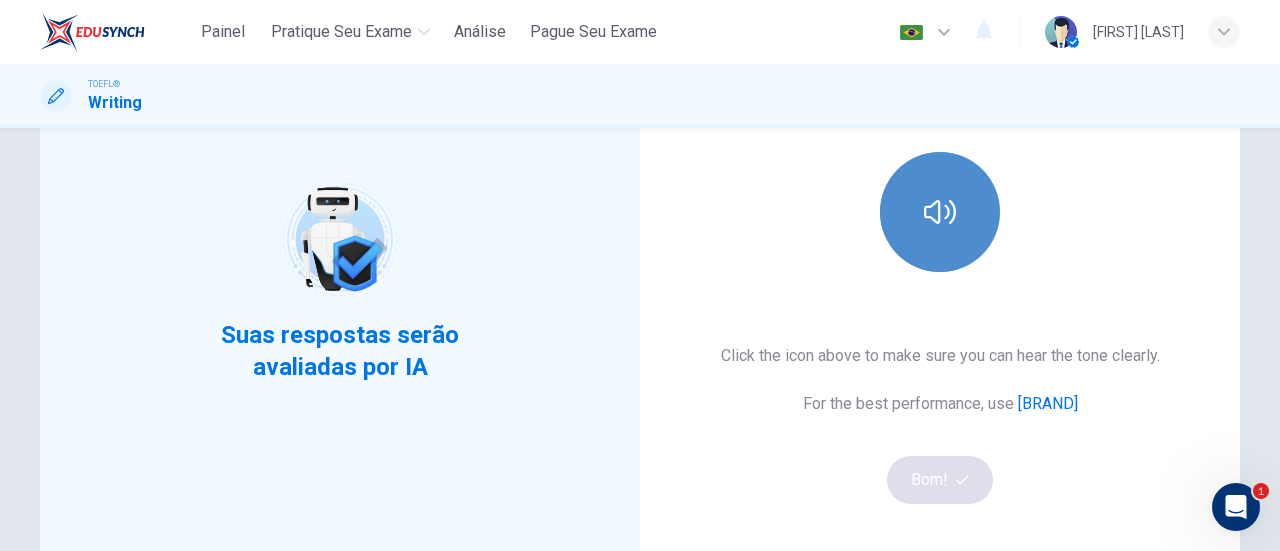 click at bounding box center [940, 212] 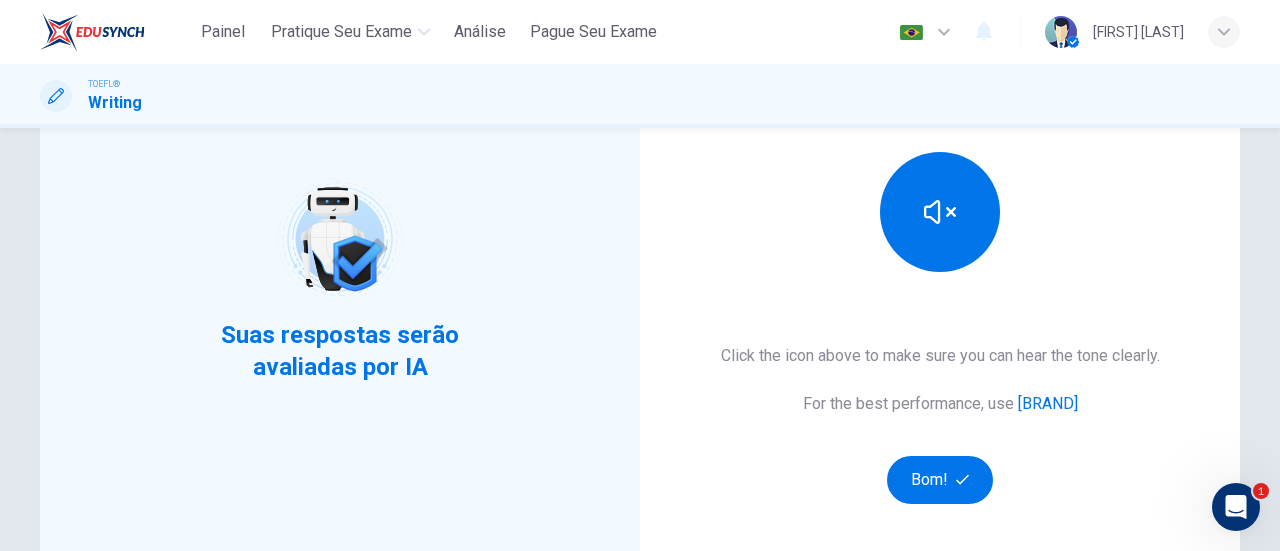 click on "Click the icon above to make sure you can hear the tone clearly. For the best performance, use   [BRAND] Chrome Bom!" at bounding box center [940, 424] 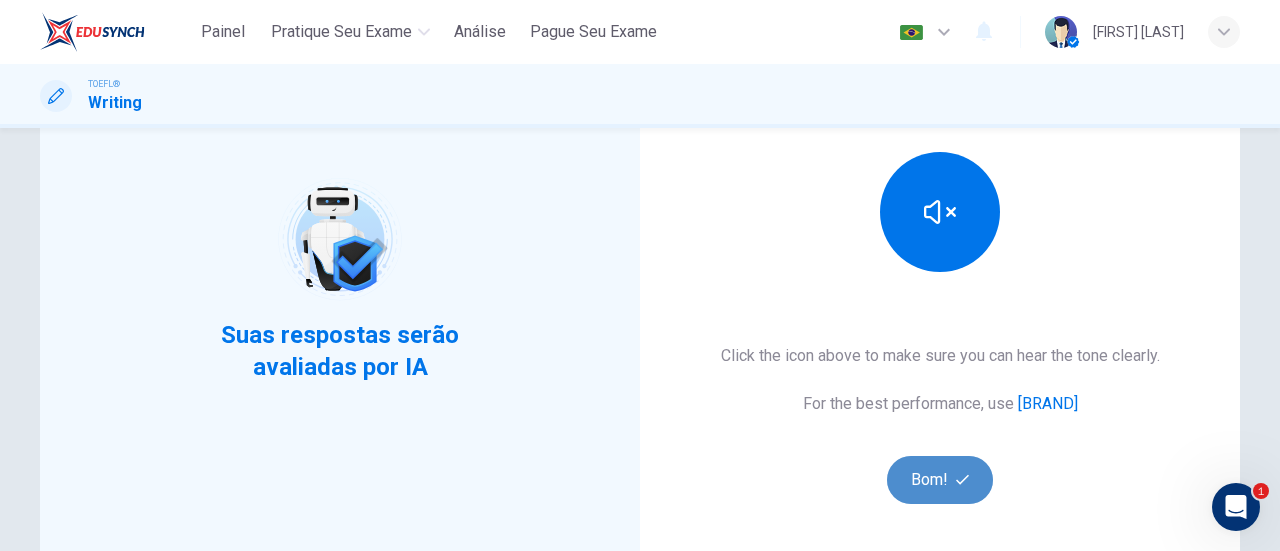 click on "Bom!" at bounding box center [940, 480] 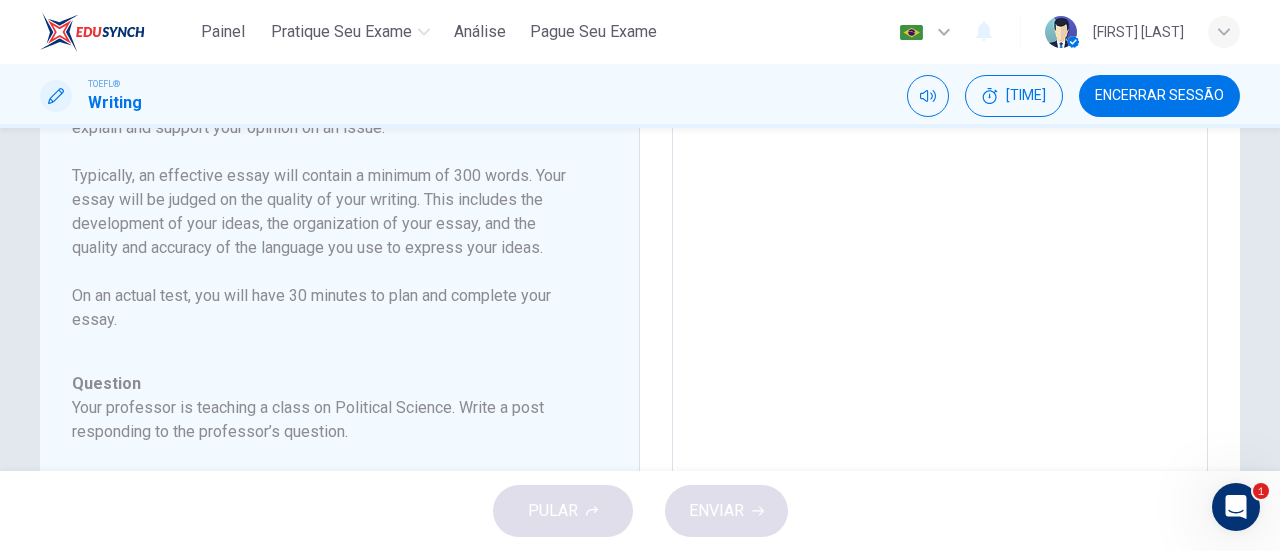 scroll, scrollTop: 0, scrollLeft: 0, axis: both 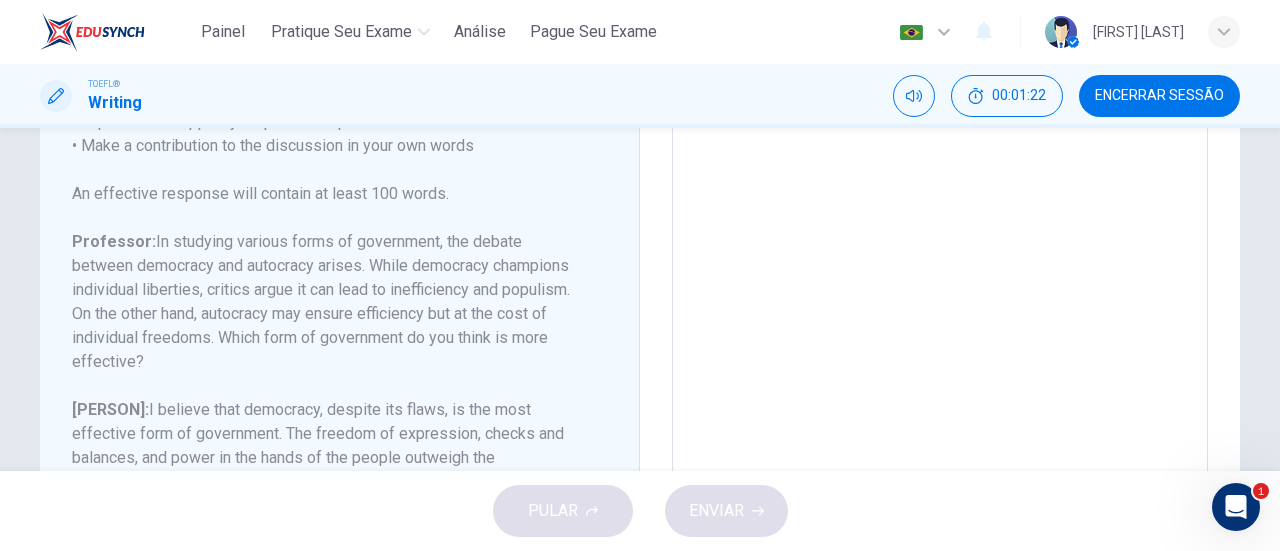 click on "Professor: In studying various forms of government, the debate between democracy and autocracy arises. While democracy champions individual liberties, critics argue it can lead to inefficiency and populism. On the other hand, autocracy may ensure efficiency but at the cost of individual freedoms. Which form of government do you think is more effective?" at bounding box center [327, 302] 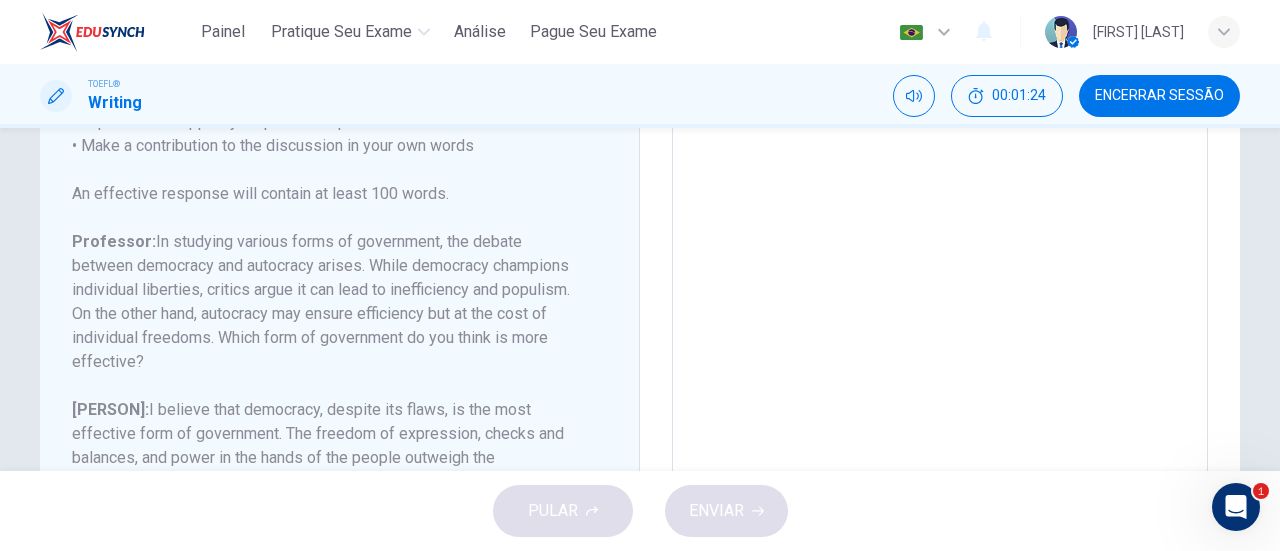click on "Professor: In studying various forms of government, the debate between democracy and autocracy arises. While democracy champions individual liberties, critics argue it can lead to inefficiency and populism. On the other hand, autocracy may ensure efficiency but at the cost of individual freedoms. Which form of government do you think is more effective?" at bounding box center [327, 302] 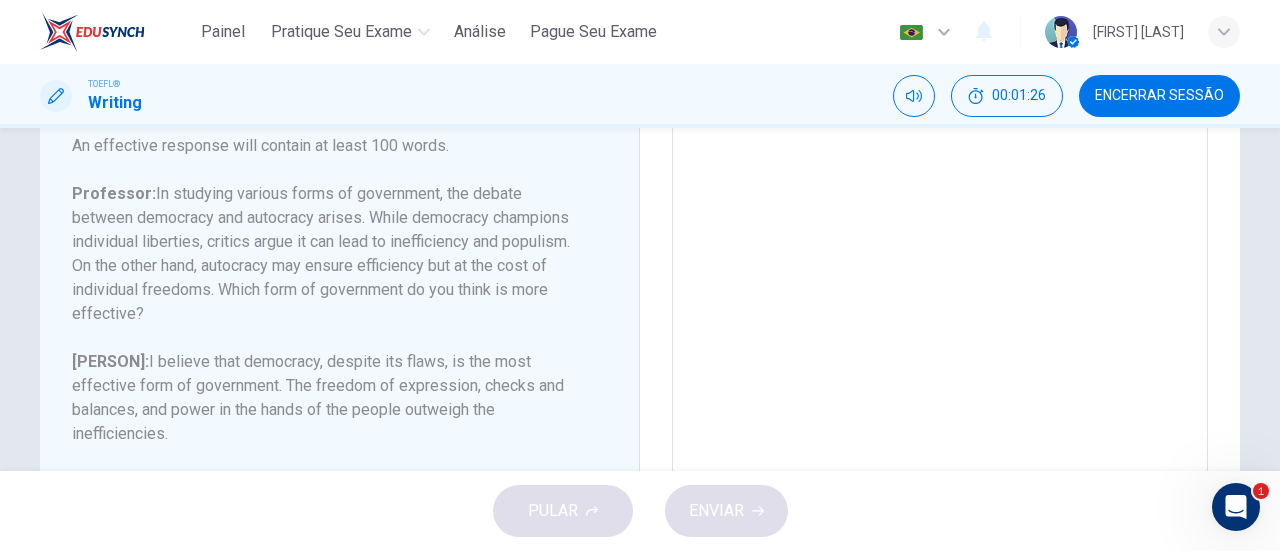 scroll, scrollTop: 396, scrollLeft: 0, axis: vertical 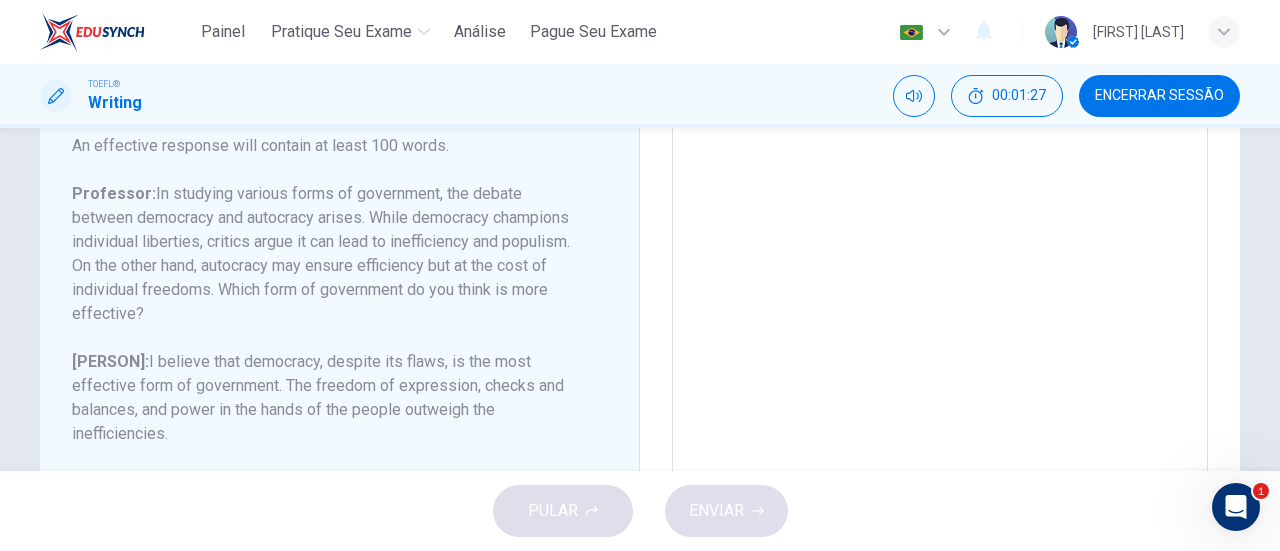 click on "Professor: In studying various forms of government, the debate between democracy and autocracy arises. While democracy champions individual liberties, critics argue it can lead to inefficiency and populism. On the other hand, autocracy may ensure efficiency but at the cost of individual freedoms. Which form of government do you think is more effective?" at bounding box center (327, 254) 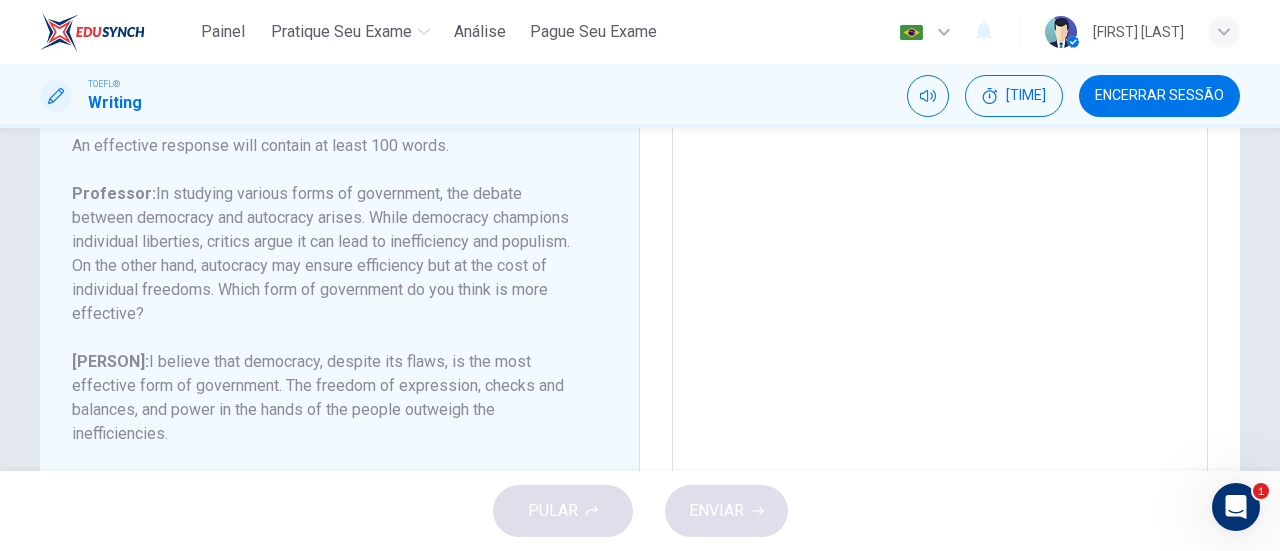 click on "Professor: In studying various forms of government, the debate between democracy and autocracy arises. While democracy champions individual liberties, critics argue it can lead to inefficiency and populism. On the other hand, autocracy may ensure efficiency but at the cost of individual freedoms. Which form of government do you think is more effective?" at bounding box center [327, 254] 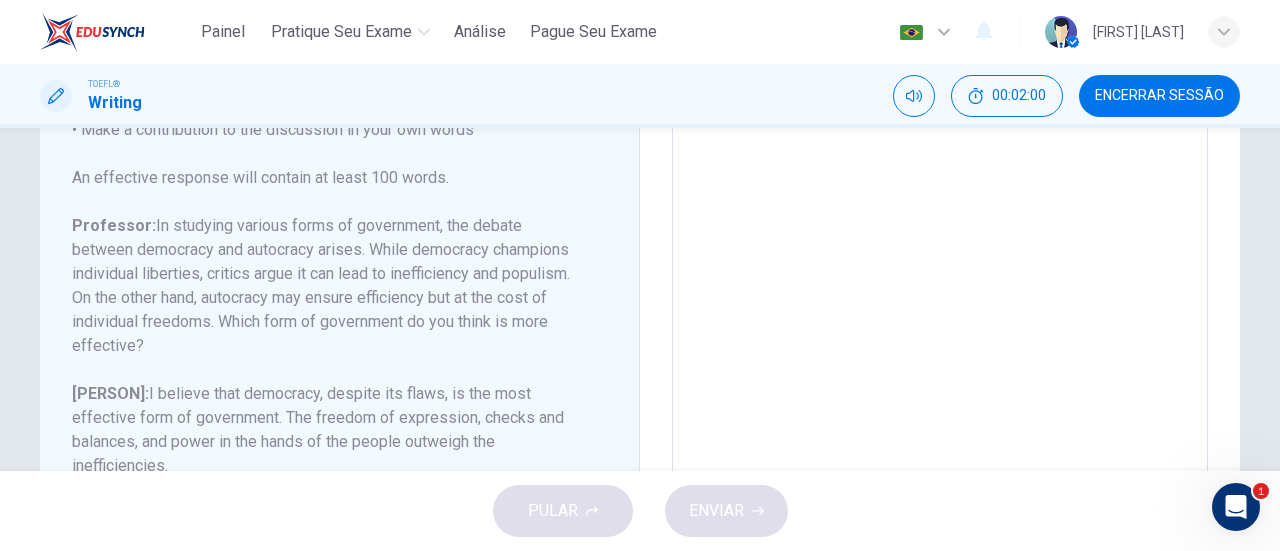 scroll, scrollTop: 362, scrollLeft: 0, axis: vertical 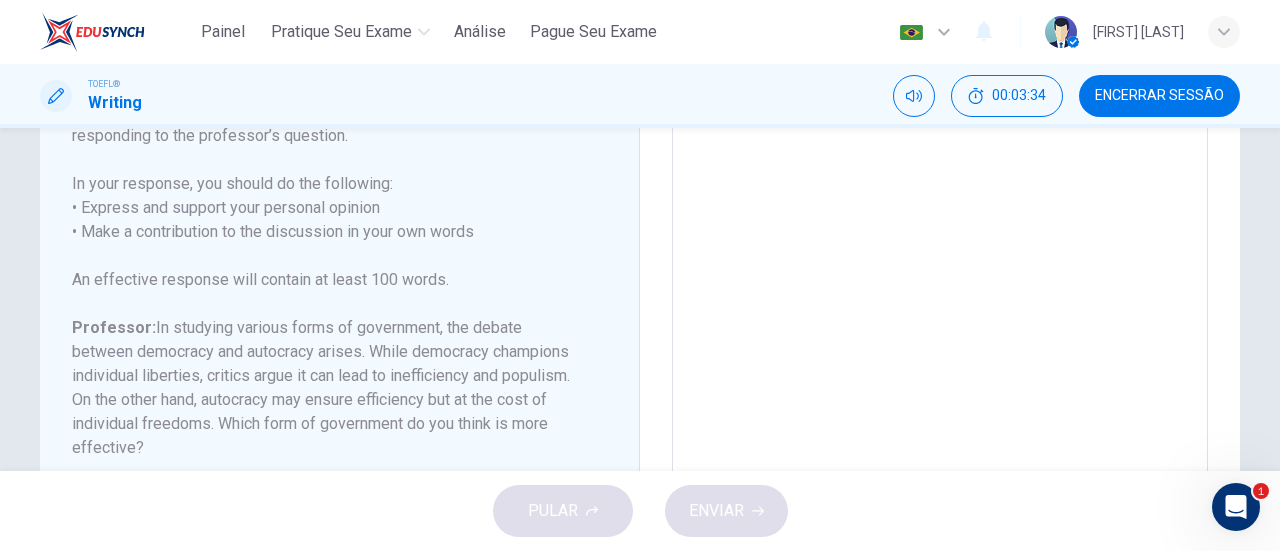 click at bounding box center (940, 310) 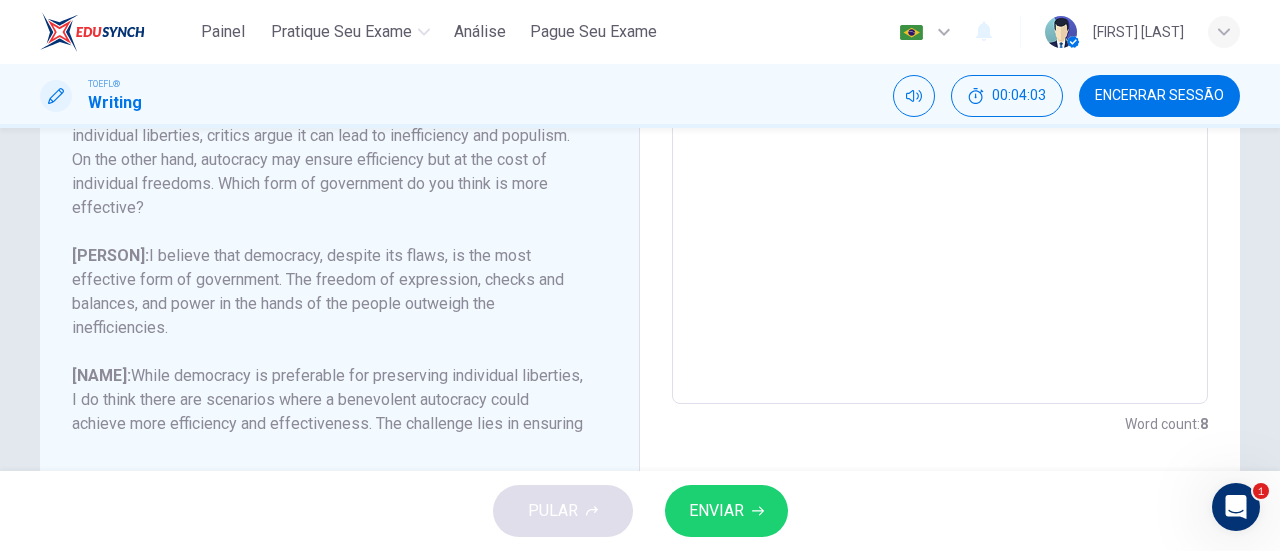 scroll, scrollTop: 504, scrollLeft: 0, axis: vertical 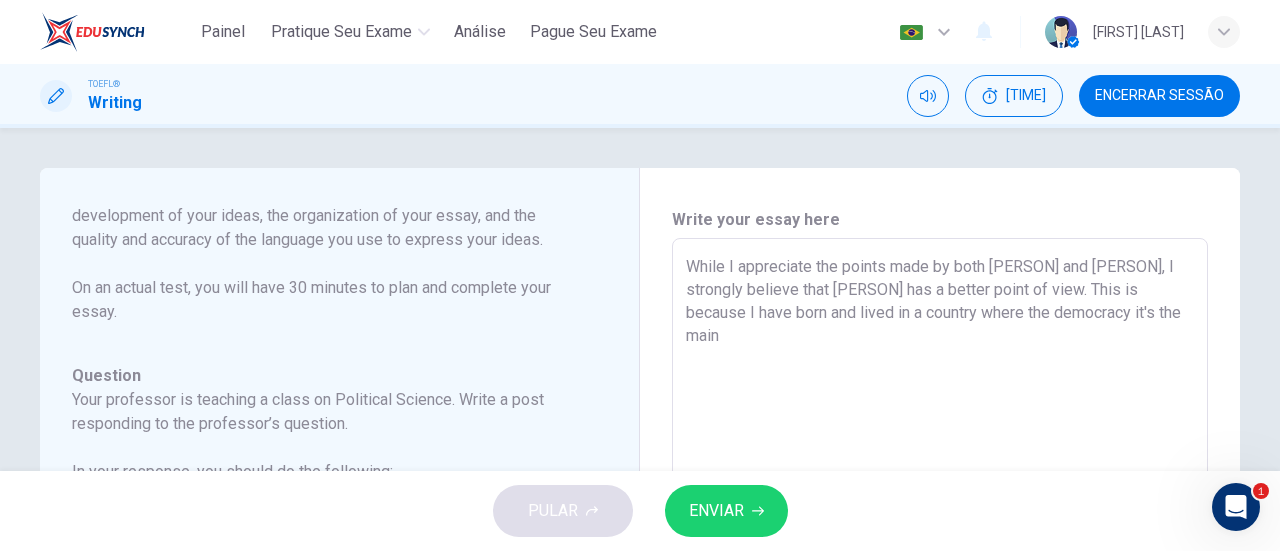 click on "While I appreciate the points made by both [PERSON] and [PERSON], I strongly believe that [PERSON] has a better point of view. This is because I have born and lived in a country where the democracy it's the main" at bounding box center [940, 572] 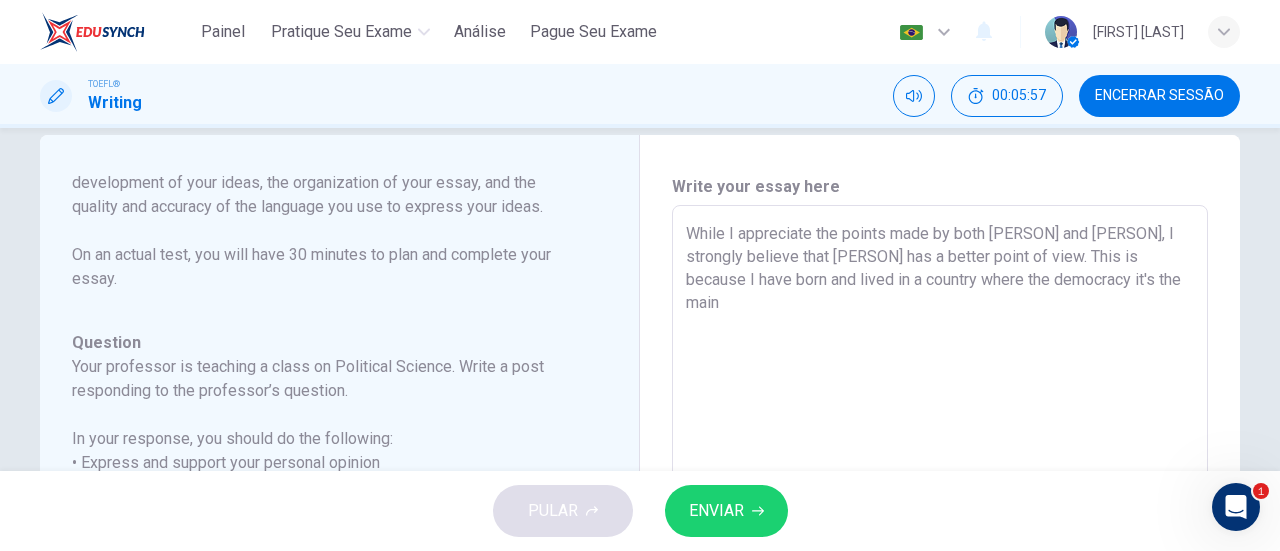 scroll, scrollTop: 42, scrollLeft: 0, axis: vertical 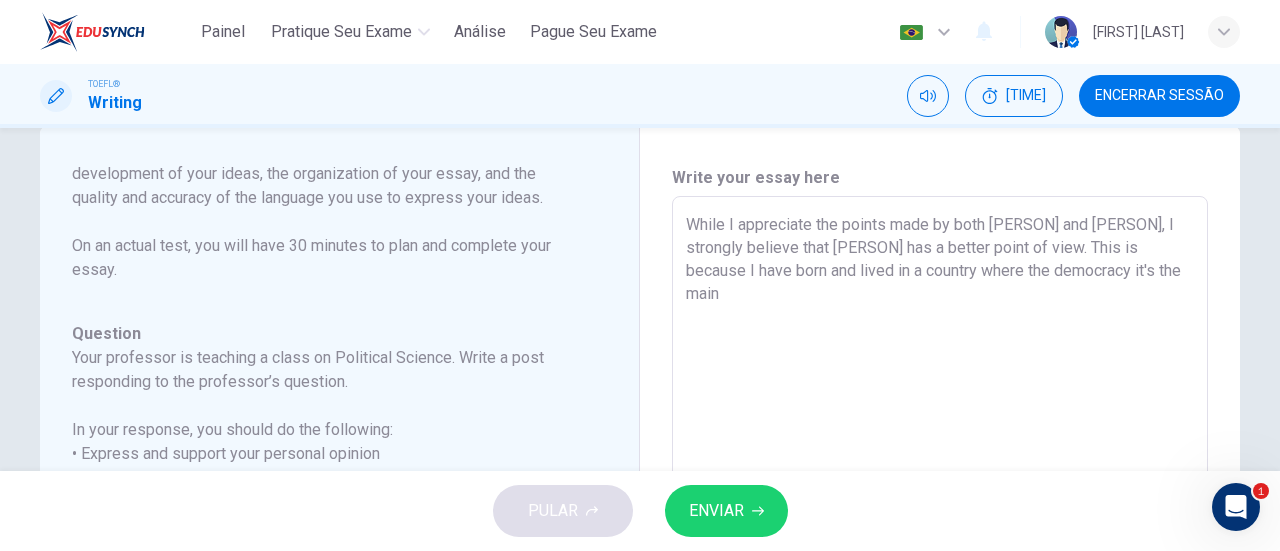 click on "While I appreciate the points made by both [PERSON] and [PERSON], I strongly believe that [PERSON] has a better point of view. This is because I have born and lived in a country where the democracy it's the main" at bounding box center (940, 530) 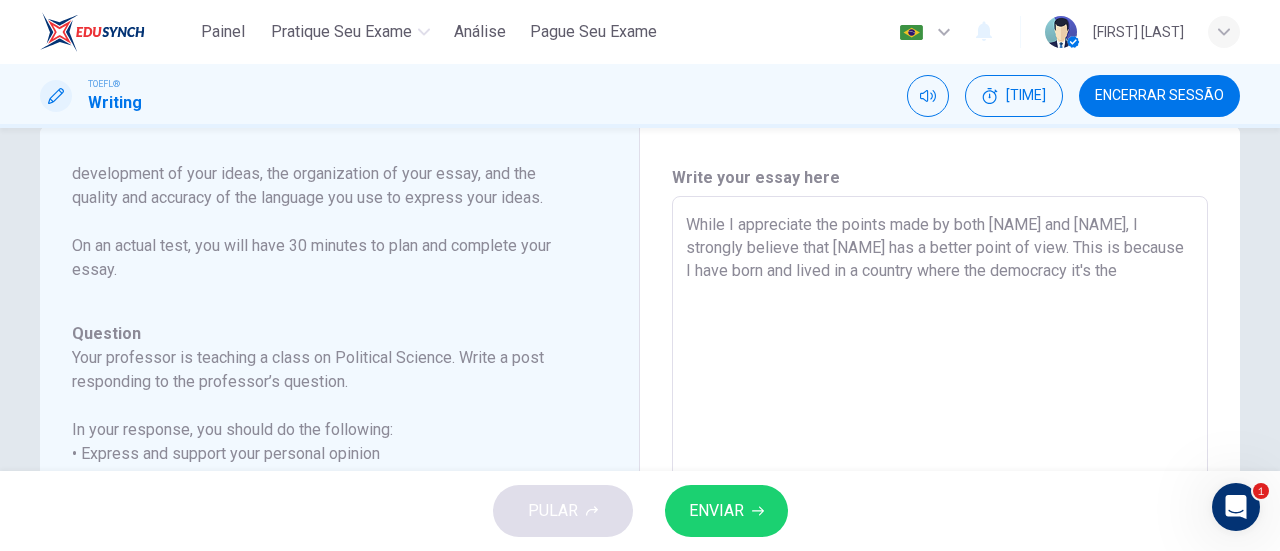 scroll, scrollTop: 270, scrollLeft: 0, axis: vertical 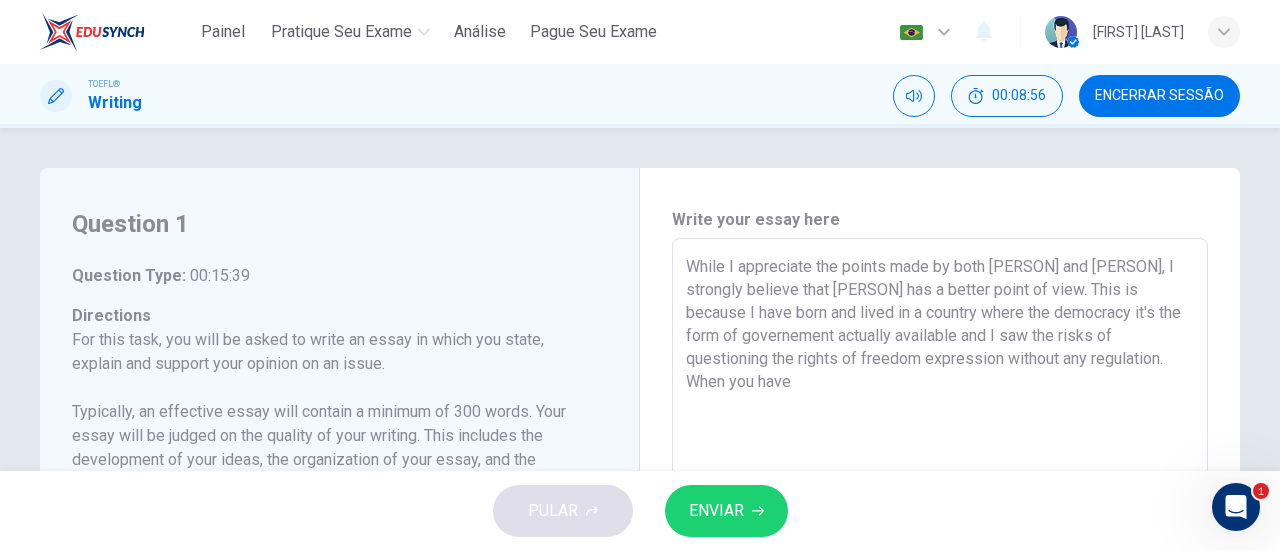 click on "While I appreciate the points made by both [PERSON] and [PERSON], I strongly believe that [PERSON] has a better point of view. This is because I have born and lived in a country where the democracy it's the form of governement actually available and I saw the risks of questioning the rights of freedom expression without any regulation.
When you have" at bounding box center (940, 572) 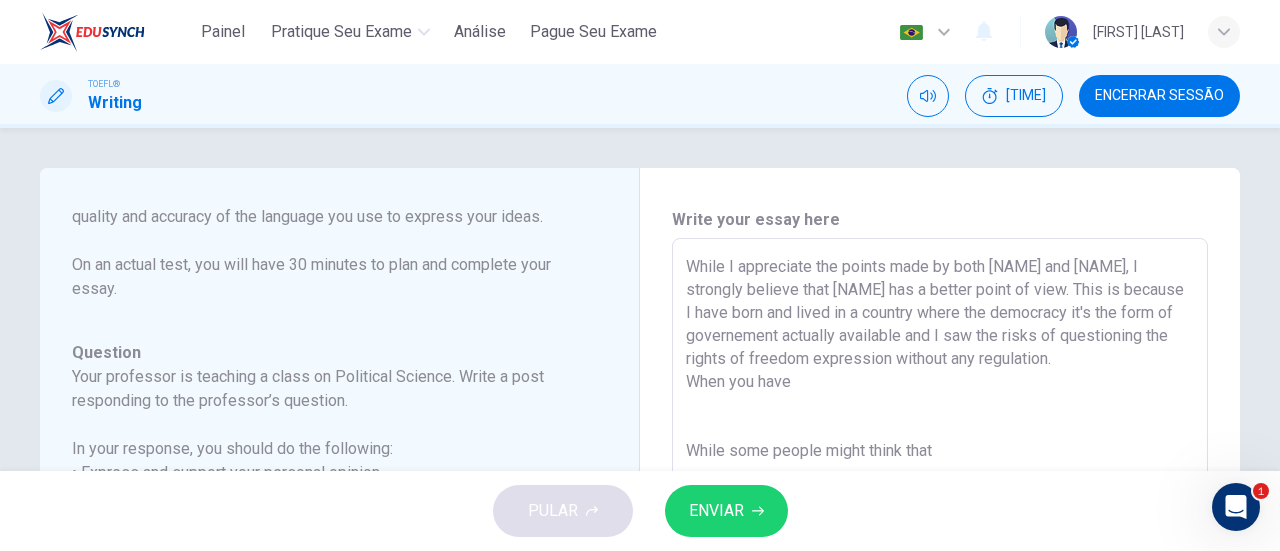 scroll, scrollTop: 270, scrollLeft: 0, axis: vertical 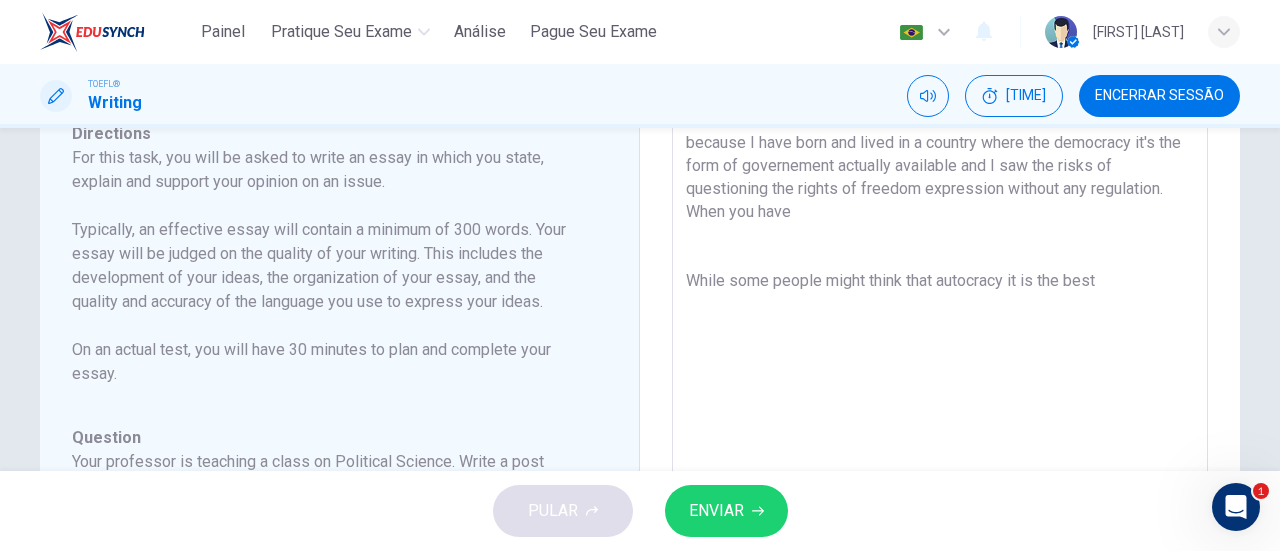 drag, startPoint x: 1117, startPoint y: 305, endPoint x: 1066, endPoint y: 296, distance: 51.78803 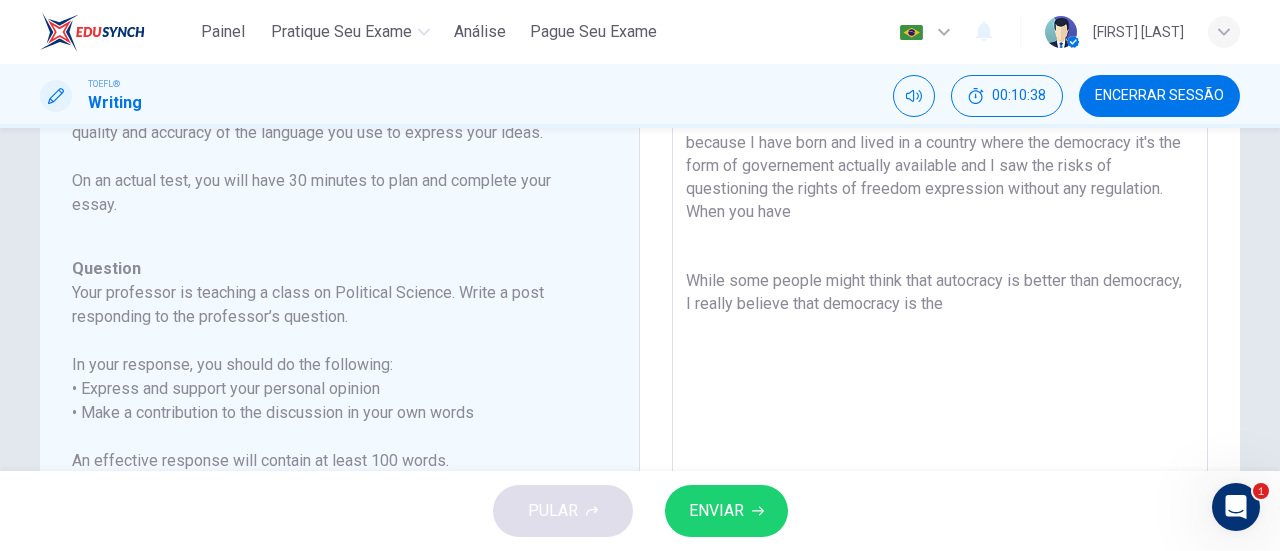 scroll, scrollTop: 270, scrollLeft: 0, axis: vertical 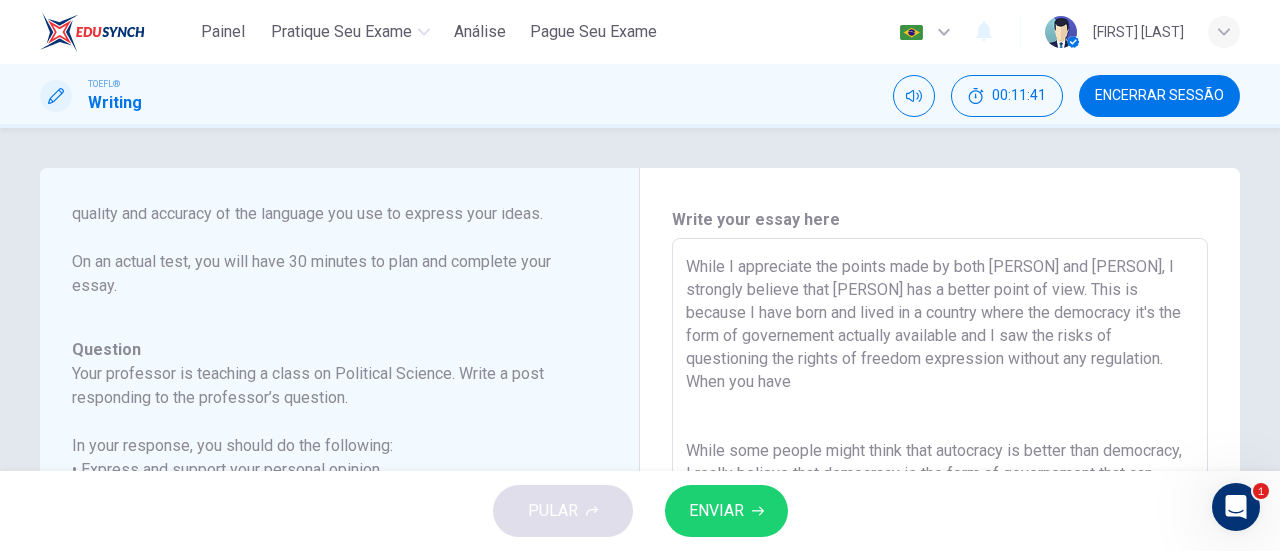 drag, startPoint x: 784, startPoint y: 204, endPoint x: 599, endPoint y: 138, distance: 196.42047 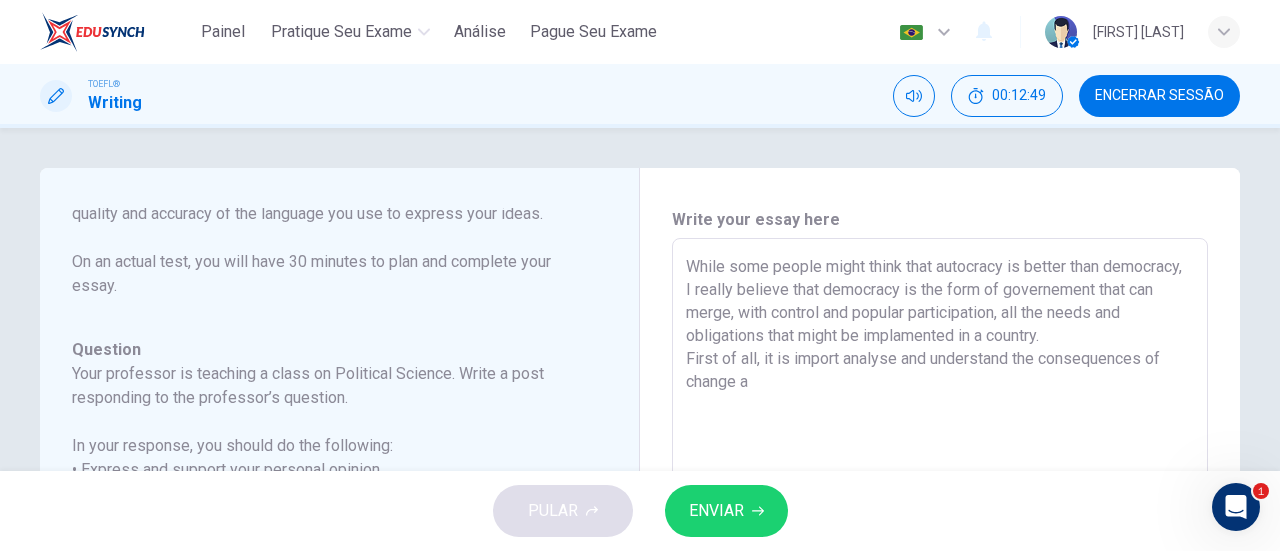 click on "While some people might think that autocracy is better than democracy, I really believe that democracy is the form of governement that can merge, with control and popular participation, all the needs and obligations that might be implamented in a country.
First of all, it is import analyse and understand the consequences of change a" at bounding box center [940, 572] 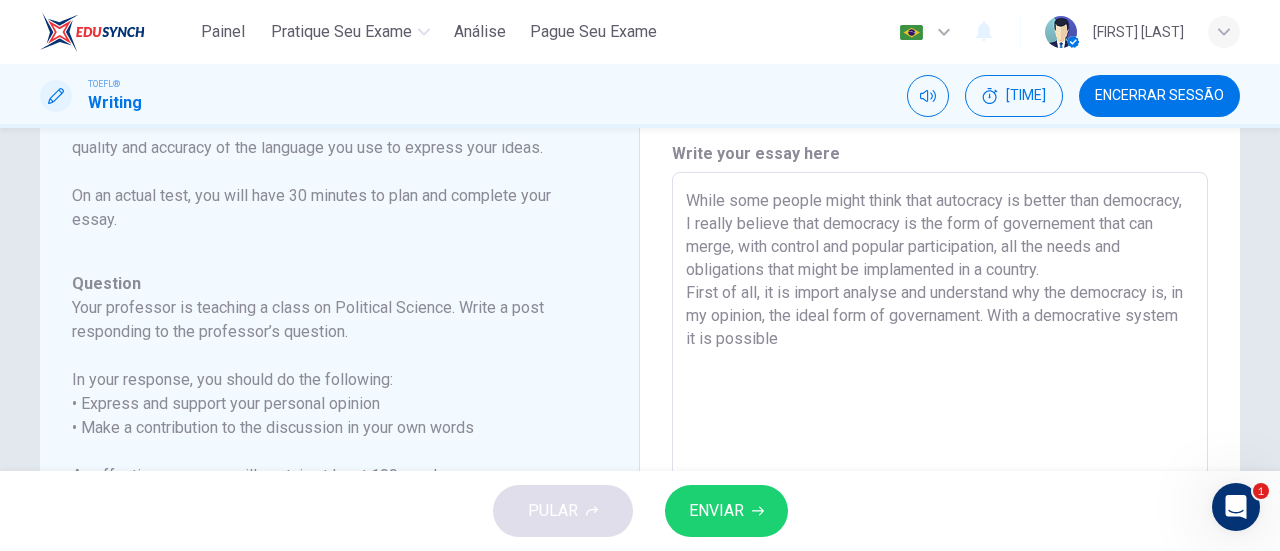 scroll, scrollTop: 67, scrollLeft: 0, axis: vertical 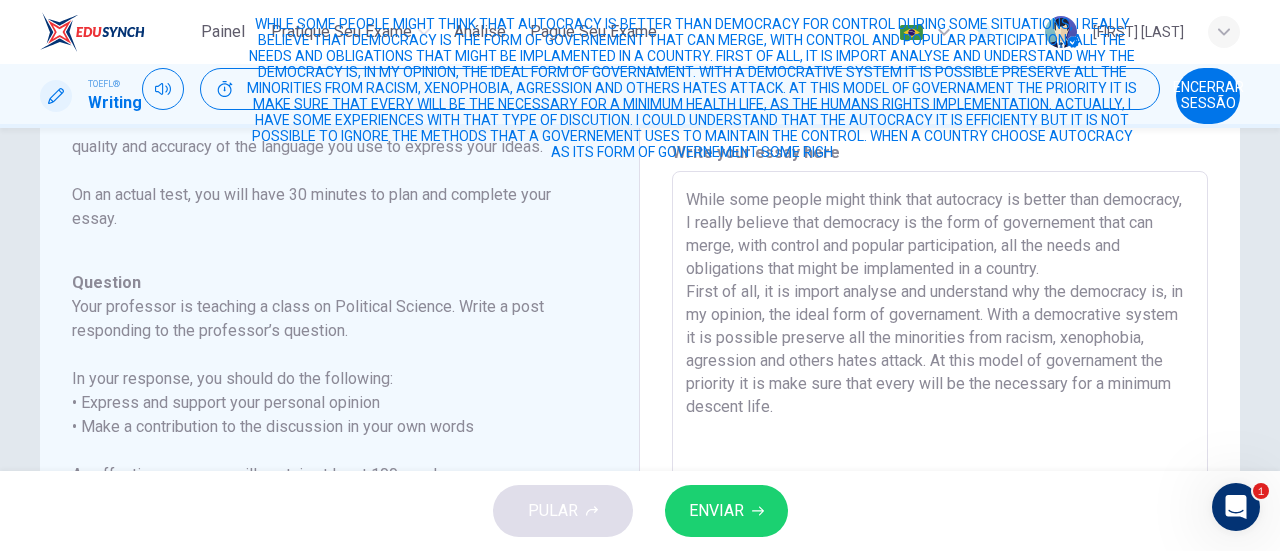 click on "While some people might think that autocracy is better than democracy, I really believe that democracy is the form of governement that can merge, with control and popular participation, all the needs and obligations that might be implamented in a country.
First of all, it is import analyse and understand why the democracy is, in my opinion, the ideal form of governament. With a democrative system it is possible preserve all the minorities from racism, xenophobia, agression and others hates attack. At this model of governament the priority it is make sure that every will be the necessary for a minimum descent life." at bounding box center (940, 505) 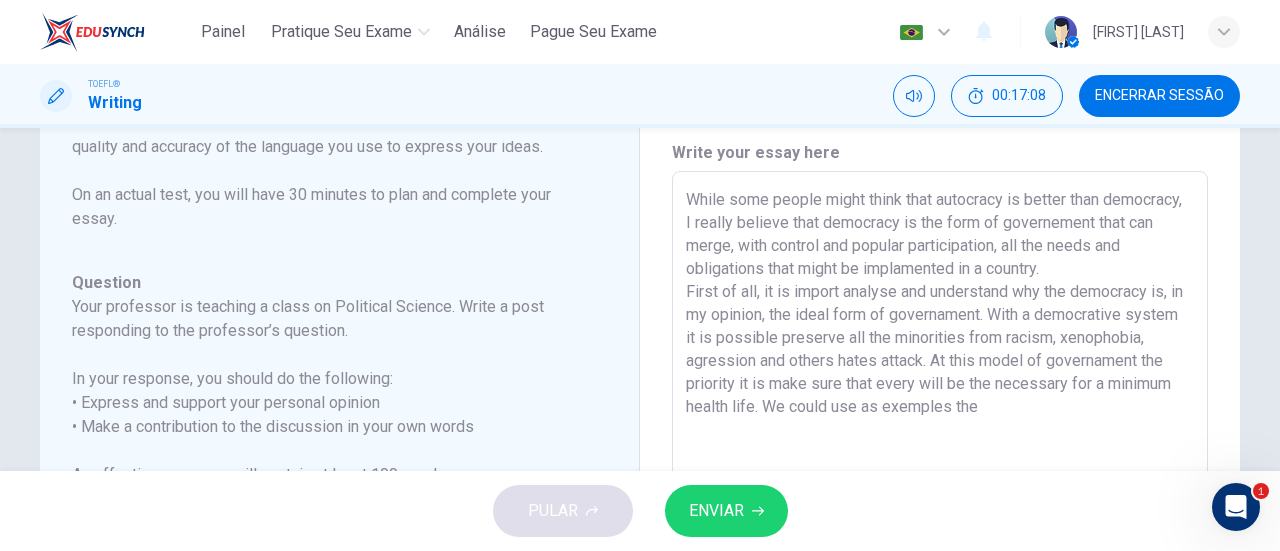 click on "While some people might think that autocracy is better than democracy, I really believe that democracy is the form of governement that can merge, with control and popular participation, all the needs and obligations that might be implamented in a country.
First of all, it is import analyse and understand why the democracy is, in my opinion, the ideal form of governament. With a democrative system it is possible preserve all the minorities from racism, xenophobia, agression and others hates attack. At this model of governament the priority it is make sure that every will be the necessary for a minimum health life. We could use as exemples the" at bounding box center [940, 505] 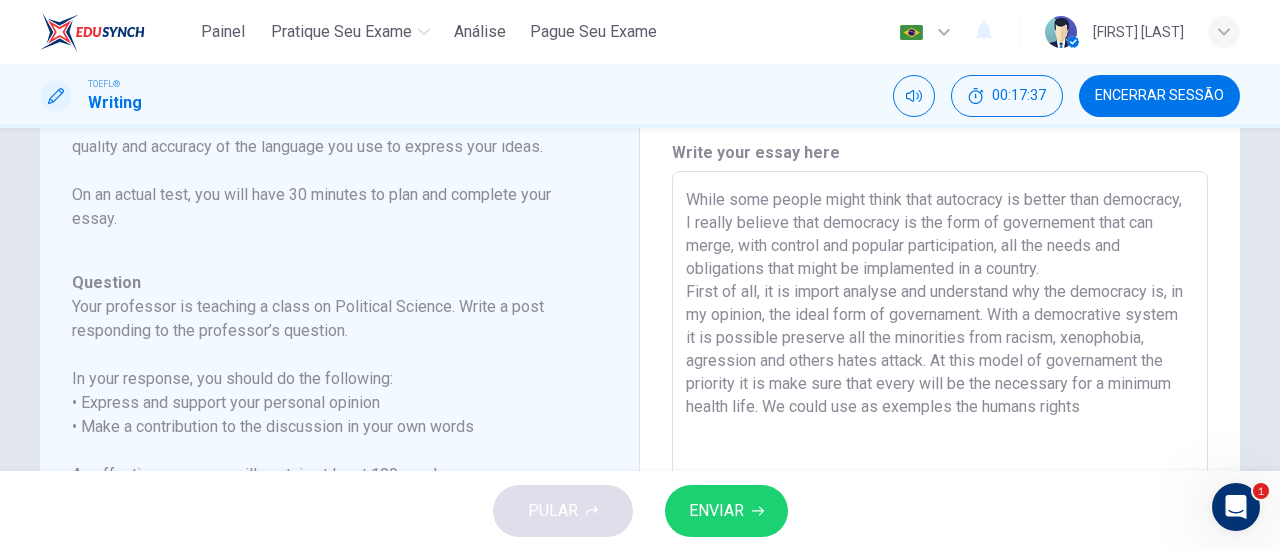 click on "While some people might think that autocracy is better than democracy, I really believe that democracy is the form of governement that can merge, with control and popular participation, all the needs and obligations that might be implamented in a country.
First of all, it is import analyse and understand why the democracy is, in my opinion, the ideal form of governament. With a democrative system it is possible preserve all the minorities from racism, xenophobia, agression and others hates attack. At this model of governament the priority it is make sure that every will be the necessary for a minimum health life. We could use as exemples the humans rights" at bounding box center (940, 505) 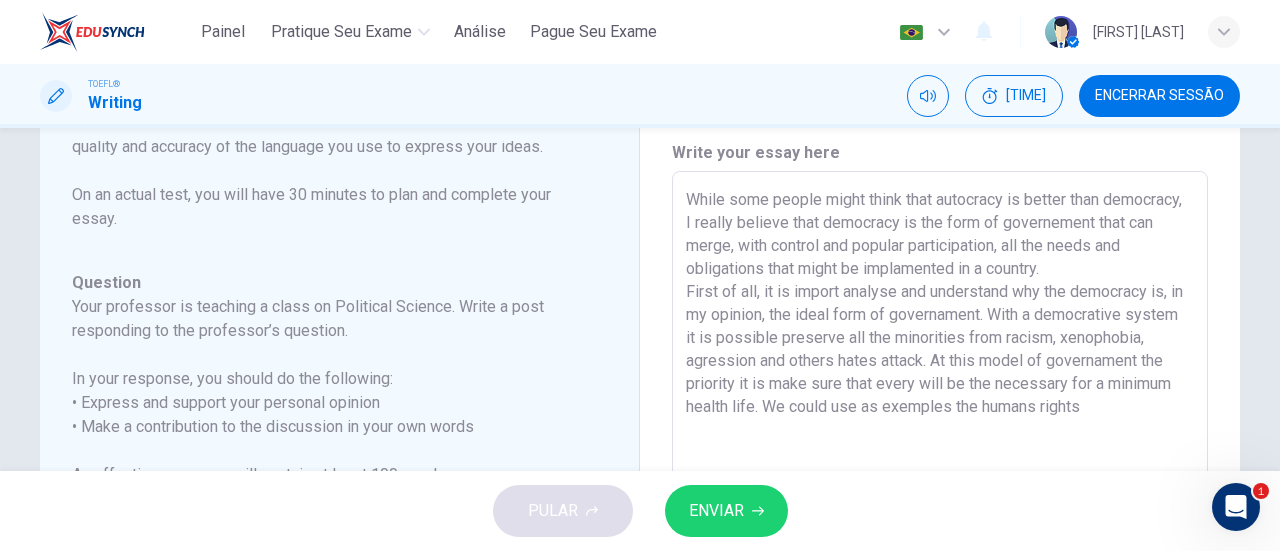 drag, startPoint x: 940, startPoint y: 411, endPoint x: 1126, endPoint y: 417, distance: 186.09676 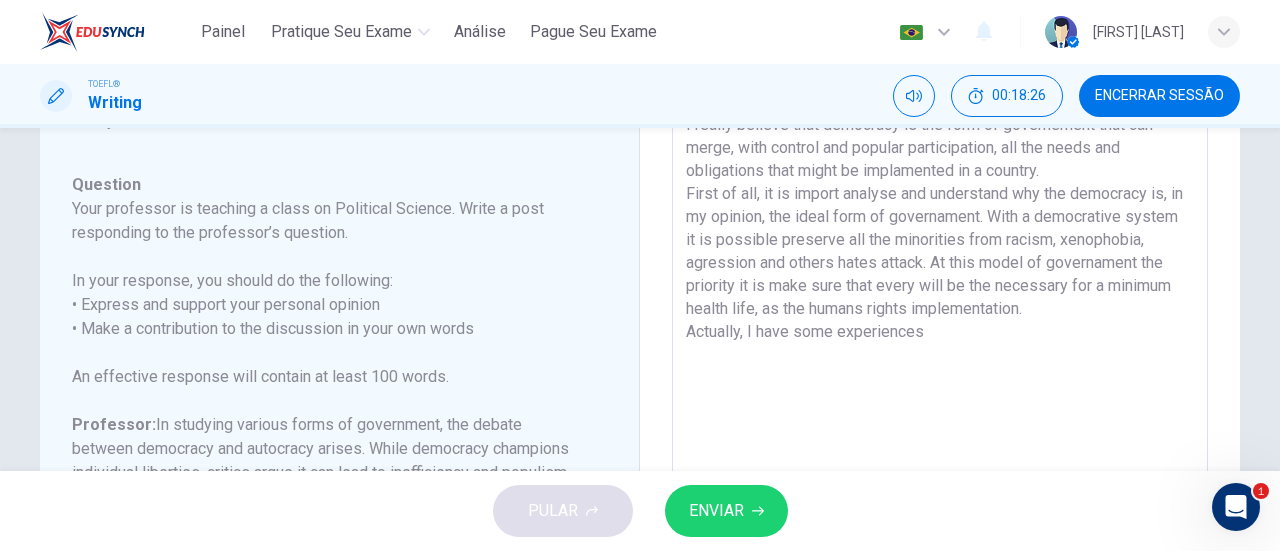 scroll, scrollTop: 166, scrollLeft: 0, axis: vertical 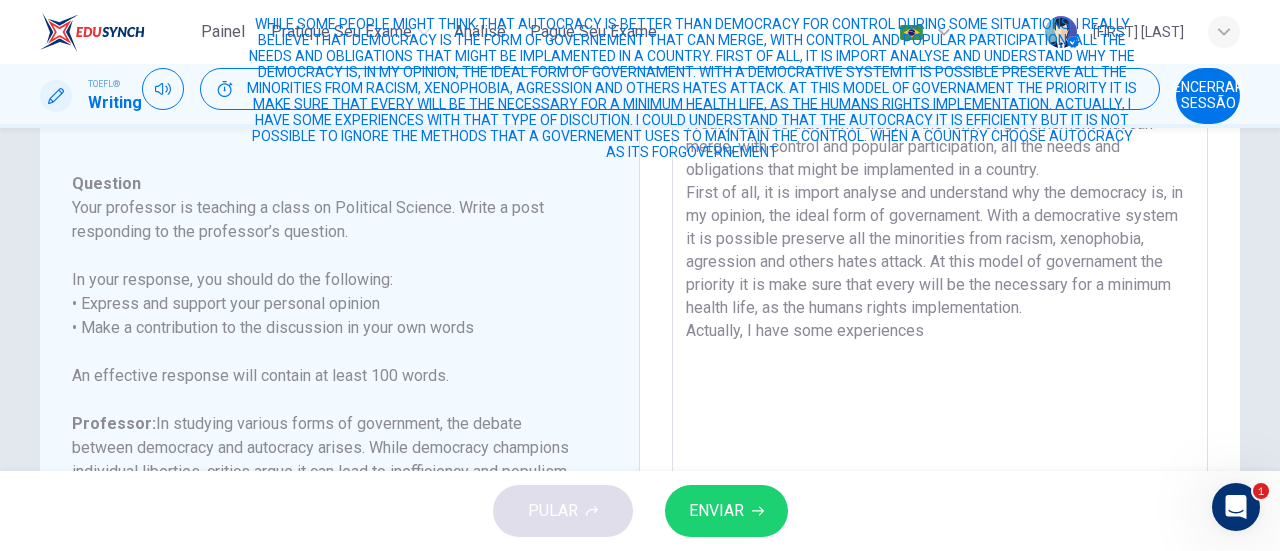 click on "While some people might think that autocracy is better than democracy, I really believe that democracy is the form of governement that can merge, with control and popular participation, all the needs and obligations that might be implamented in a country.
First of all, it is import analyse and understand why the democracy is, in my opinion, the ideal form of governament. With a democrative system it is possible preserve all the minorities from racism, xenophobia, agression and others hates attack. At this model of governament the priority it is make sure that every will be the necessary for a minimum health life, as the humans rights implementation.
Actually, I have some experiences" at bounding box center [940, 406] 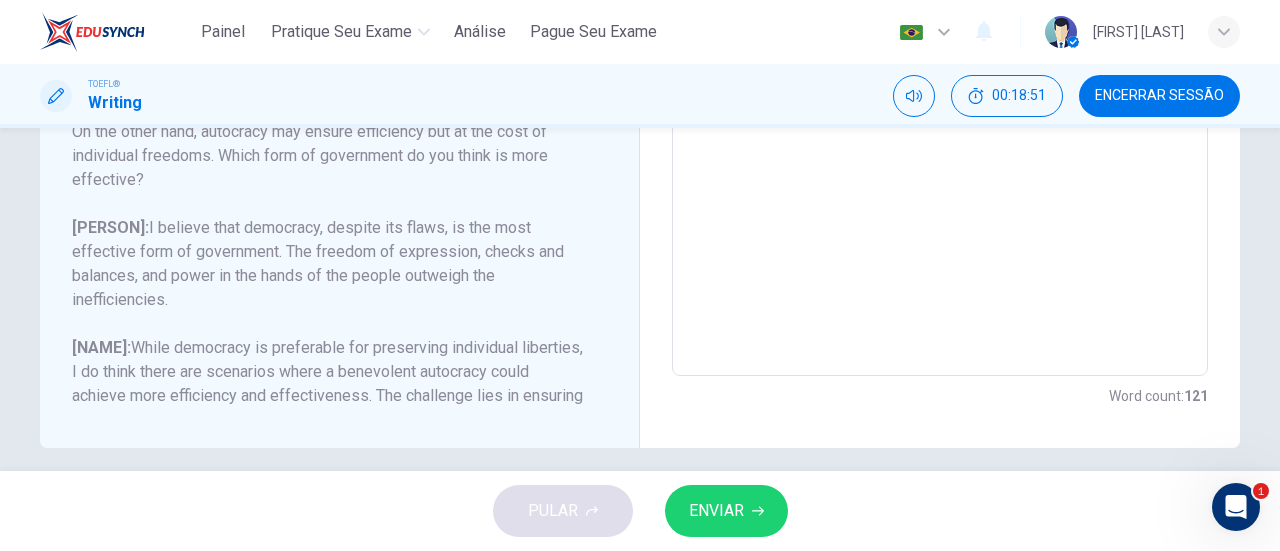 scroll, scrollTop: 546, scrollLeft: 0, axis: vertical 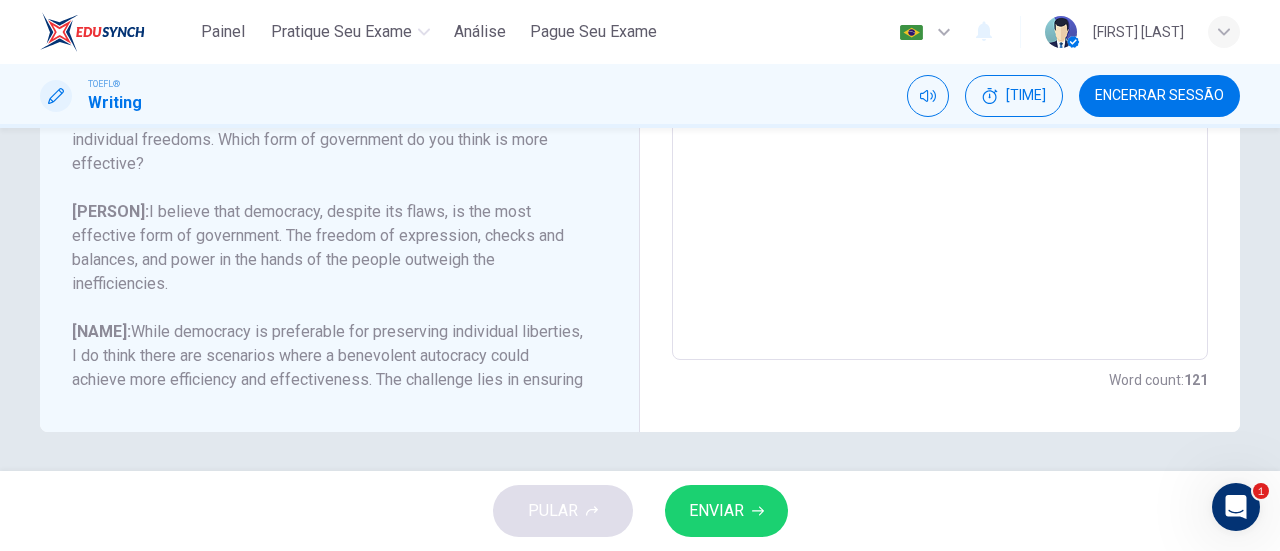 click on "While some people might think that autocracy is better than democracy, I really believe that democracy is the form of governement that can merge, with control and popular participation, all the needs and obligations that might be implamented in a country.
First of all, it is import analyse and understand why the democracy is, in my opinion, the ideal form of governament. With a democrative system it is possible preserve all the minorities from racism, xenophobia, agression and others hates attack. At this model of governament the priority it is make sure that every will be the necessary for a minimum health life, as the humans rights implementation.
Actually, I have some experiences with that type of discution. I could undersatand" at bounding box center (940, 26) 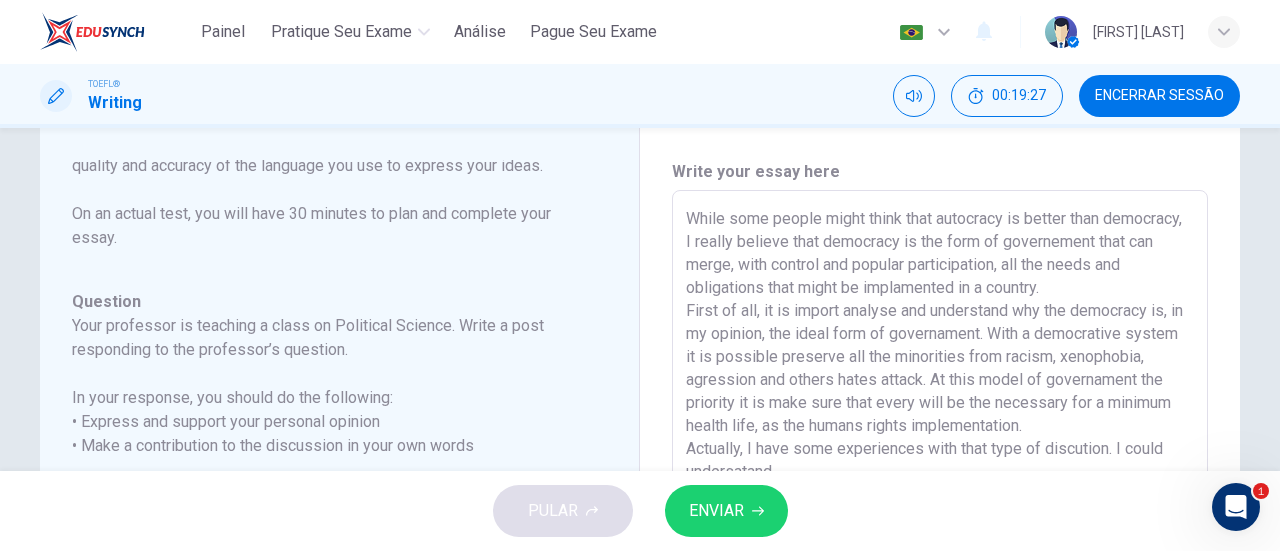 scroll, scrollTop: 46, scrollLeft: 0, axis: vertical 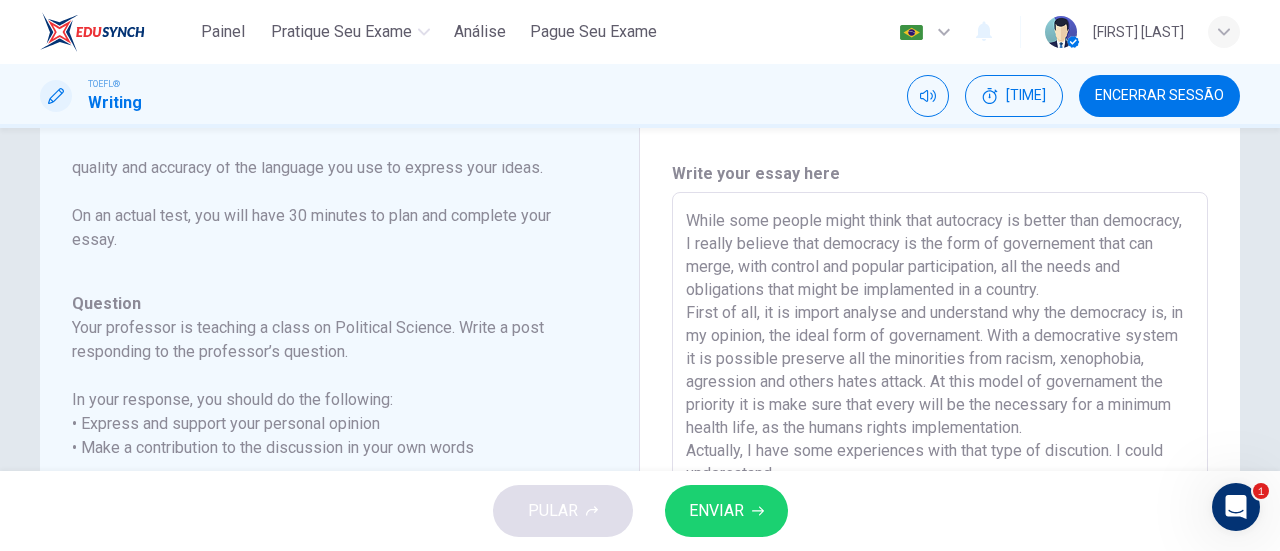 click on "While some people might think that autocracy is better than democracy, I really believe that democracy is the form of governement that can merge, with control and popular participation, all the needs and obligations that might be implamented in a country.
First of all, it is import analyse and understand why the democracy is, in my opinion, the ideal form of governament. With a democrative system it is possible preserve all the minorities from racism, xenophobia, agression and others hates attack. At this model of governament the priority it is make sure that every will be the necessary for a minimum health life, as the humans rights implementation.
Actually, I have some experiences with that type of discution. I could undersatand" at bounding box center (940, 526) 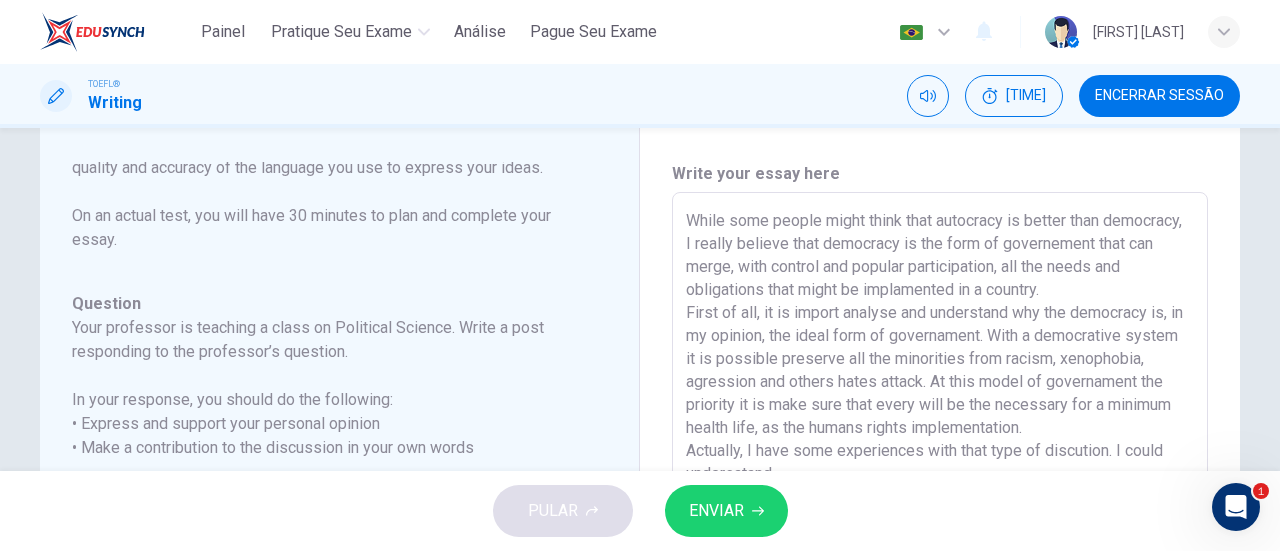 click on "While some people might think that autocracy is better than democracy, I really believe that democracy is the form of governement that can merge, with control and popular participation, all the needs and obligations that might be implamented in a country.
First of all, it is import analyse and understand why the democracy is, in my opinion, the ideal form of governament. With a democrative system it is possible preserve all the minorities from racism, xenophobia, agression and others hates attack. At this model of governament the priority it is make sure that every will be the necessary for a minimum health life, as the humans rights implementation.
Actually, I have some experiences with that type of discution. I could undersatand" at bounding box center (940, 526) 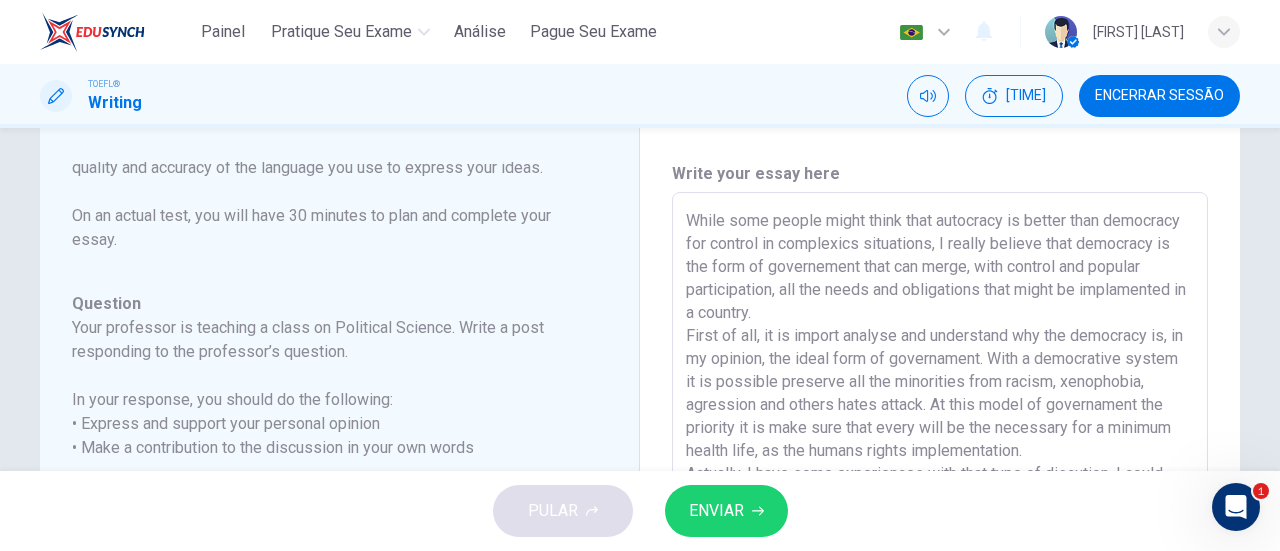 click on "While some people might think that autocracy is better than democracy for control in complexics situations, I really believe that democracy is the form of governement that can merge, with control and popular participation, all the needs and obligations that might be implamented in a country.
First of all, it is import analyse and understand why the democracy is, in my opinion, the ideal form of governament. With a democrative system it is possible preserve all the minorities from racism, xenophobia, agression and others hates attack. At this model of governament the priority it is make sure that every will be the necessary for a minimum health life, as the humans rights implementation.
Actually, I have some experiences with that type of discution. I could undersatand" at bounding box center (940, 526) 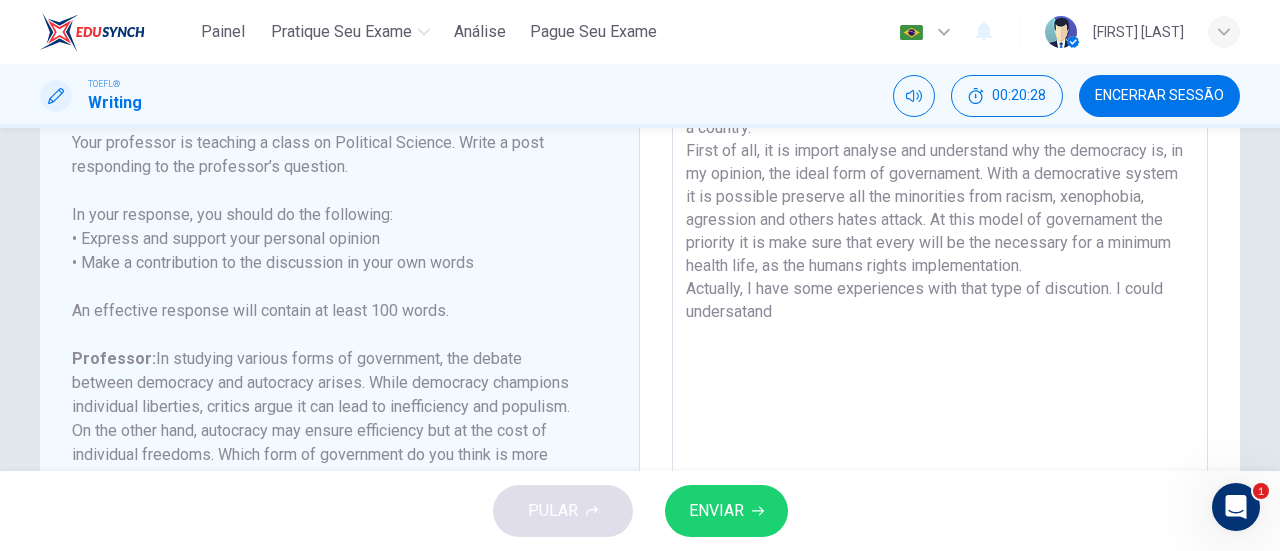 scroll, scrollTop: 242, scrollLeft: 0, axis: vertical 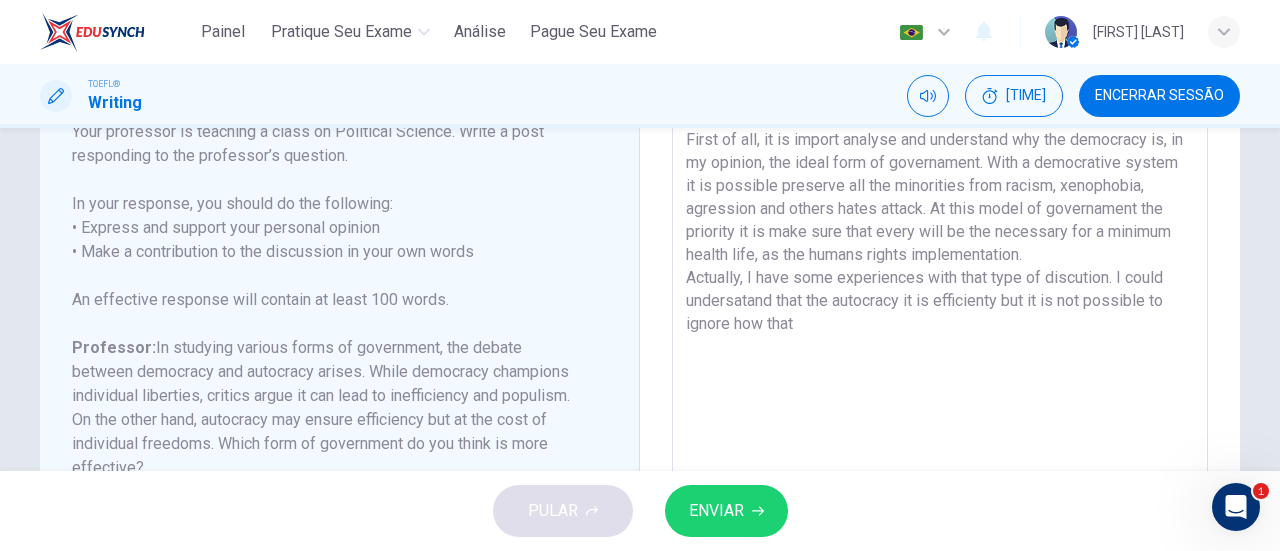 click on "While some people might think that autocracy is better than democracy for control during some situations, I really believe that democracy is the form of governement that can merge, with control and popular participation, all the needs and obligations that might be implamented in a country.
First of all, it is import analyse and understand why the democracy is, in my opinion, the ideal form of governament. With a democrative system it is possible preserve all the minorities from racism, xenophobia, agression and others hates attack. At this model of governament the priority it is make sure that every will be the necessary for a minimum health life, as the humans rights implementation.
Actually, I have some experiences with that type of discution. I could undersatand that the autocracy it is efficienty but it is not possible to ignore how that" at bounding box center (940, 330) 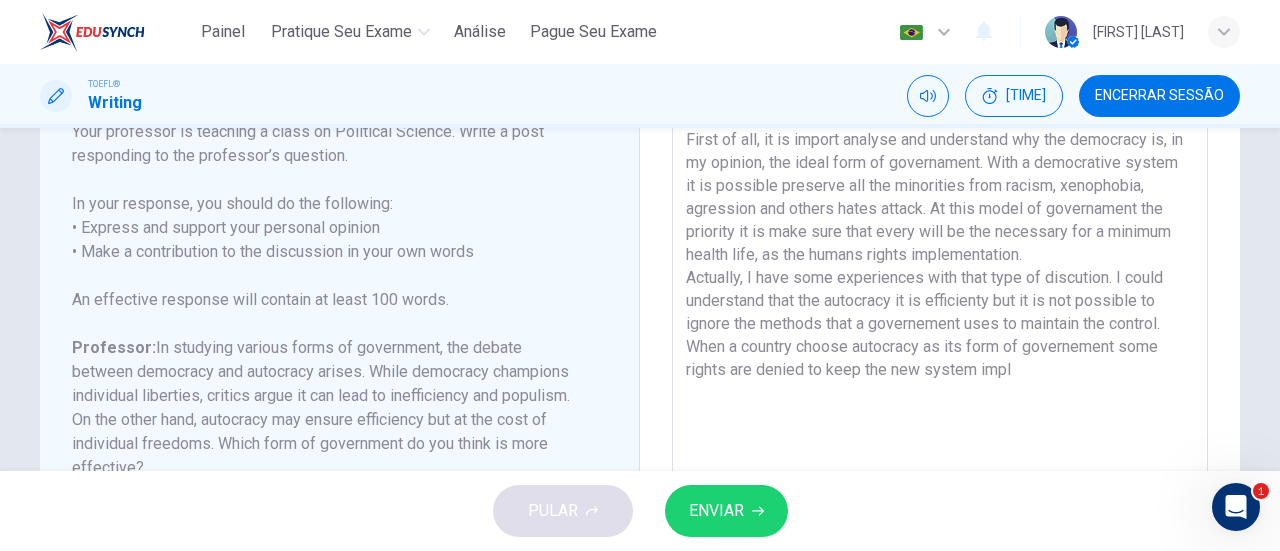 click on "While some people might think that autocracy is better than democracy for control during some situations, I really believe that democracy is the form of governement that can merge, with control and popular participation, all the needs and obligations that might be implamented in a country.
First of all, it is import analyse and understand why the democracy is, in my opinion, the ideal form of governament. With a democrative system it is possible preserve all the minorities from racism, xenophobia, agression and others hates attack. At this model of governament the priority it is make sure that every will be the necessary for a minimum health life, as the humans rights implementation.
Actually, I have some experiences with that type of discution. I could understand that the autocracy it is efficienty but it is not possible to ignore the methods that a governement uses to maintain the control. When a country choose autocracy as its form of governement some rights are denied to keep the new system impl" at bounding box center [940, 330] 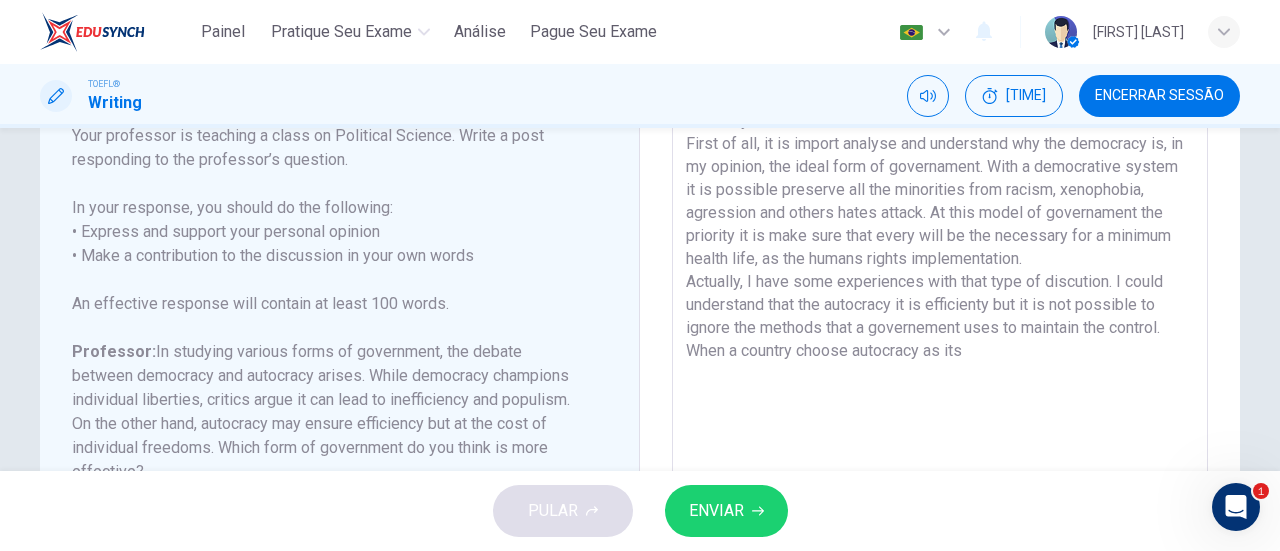 drag, startPoint x: 964, startPoint y: 382, endPoint x: 947, endPoint y: 375, distance: 18.384777 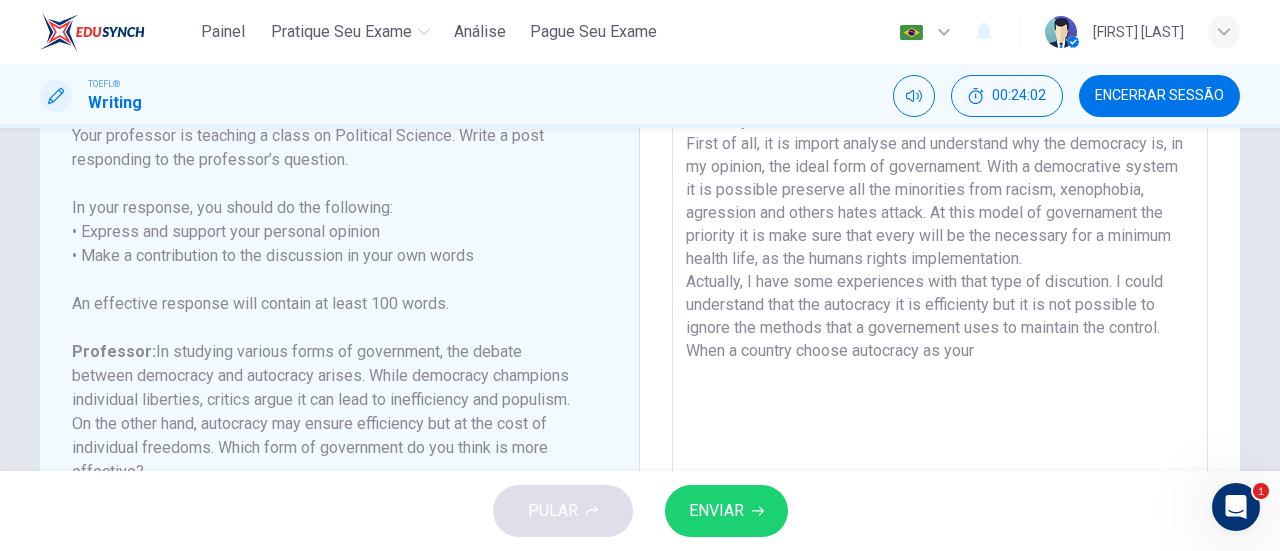 click on "While some people might think that autocracy is better than democracy for control during some situations, I really believe that democracy is the form of governement that can merge, with control and popular participation, all the needs and obligations that might be implamented in a country.
First of all, it is import analyse and understand why the democracy is, in my opinion, the ideal form of governament. With a democrative system it is possible preserve all the minorities from racism, xenophobia, agression and others hates attack. At this model of governament the priority it is make sure that every will be the necessary for a minimum health life, as the humans rights implementation.
Actually, I have some experiences with that type of discution. I could understand that the autocracy it is efficienty but it is not possible to ignore the methods that a governement uses to maintain the control. When a country choose autocracy as your" at bounding box center [940, 334] 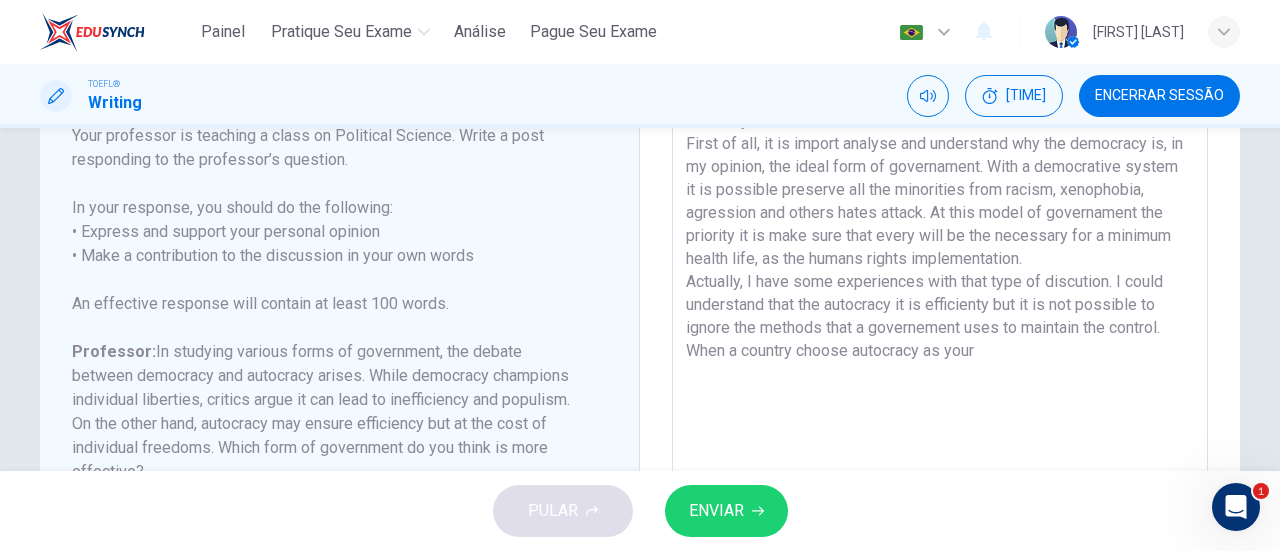 drag, startPoint x: 992, startPoint y: 372, endPoint x: 852, endPoint y: 367, distance: 140.08926 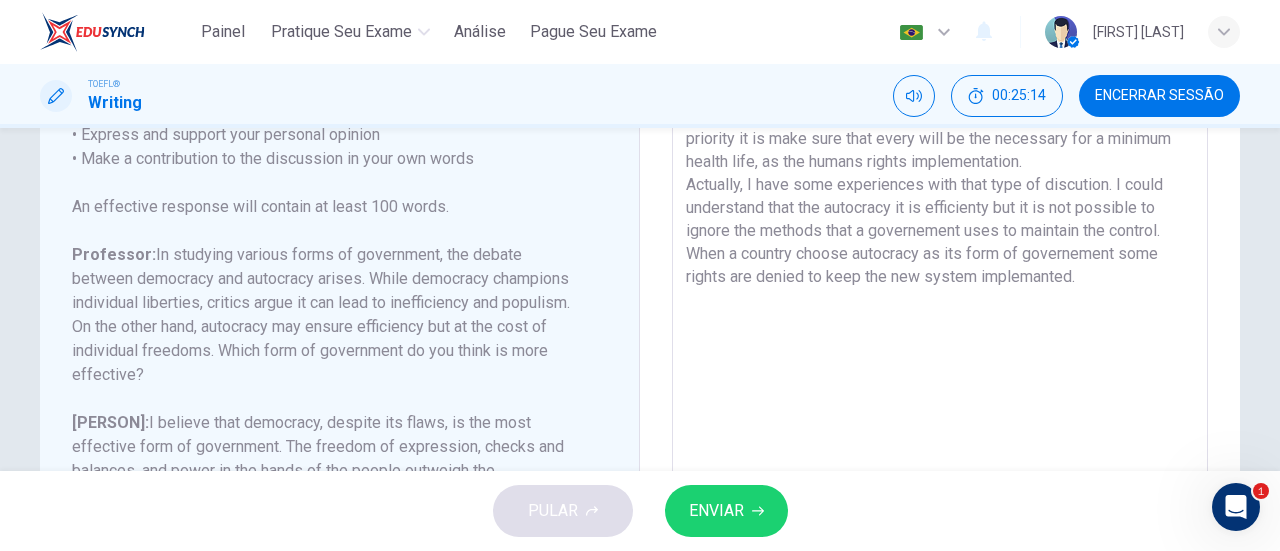 scroll, scrollTop: 338, scrollLeft: 0, axis: vertical 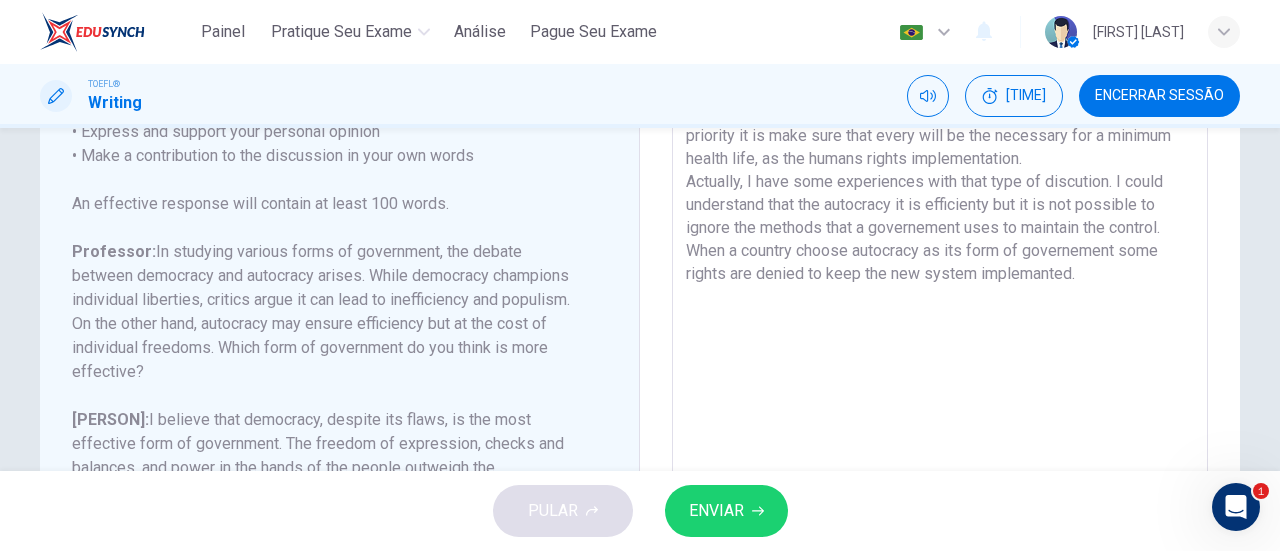 click at bounding box center (940, 234) 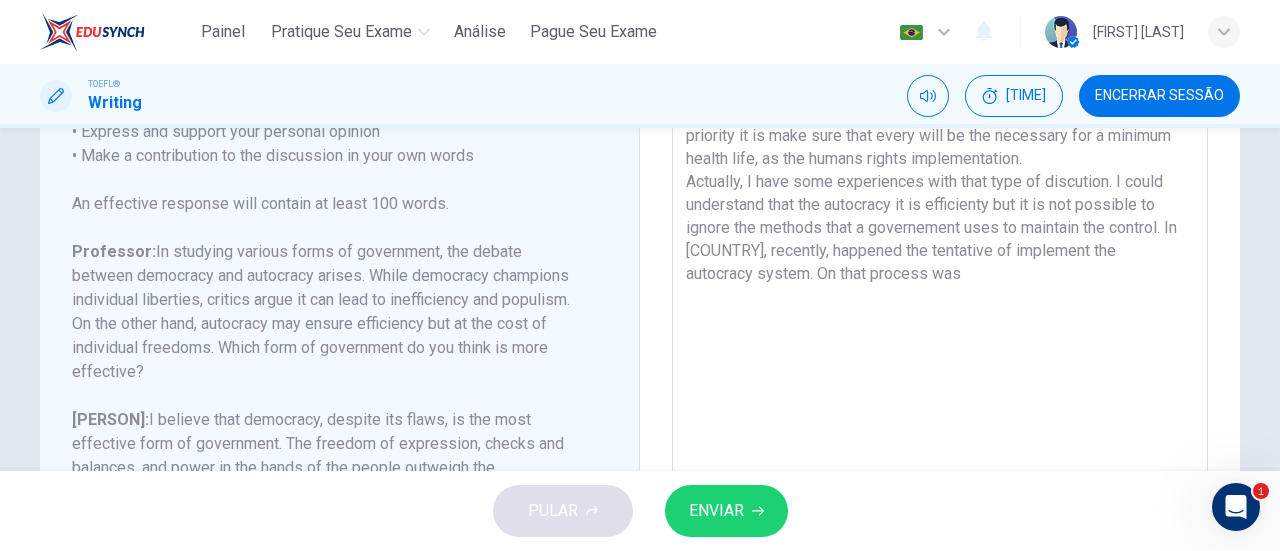 click on "While some people might think that autocracy is better than democracy for control during some situations, I really believe that democracy is the form of governement that can merge, with control and popular participation, all the needs and obligations that might be implamented in a country.
First of all, it is import analyse and understand why the democracy is, in my opinion, the ideal form of governament. With a democrative system it is possible preserve all the minorities from racism, xenophobia, agression and others hates attack. At this model of governament the priority it is make sure that every will be the necessary for a minimum health life, as the humans rights implementation.
Actually, I have some experiences with that type of discution. I could understand that the autocracy it is efficienty but it is not possible to ignore the methods that a governement uses to maintain the control. In [COUNTRY], recently, happened the tentative of implement the autocracy system. On that process was" at bounding box center (940, 234) 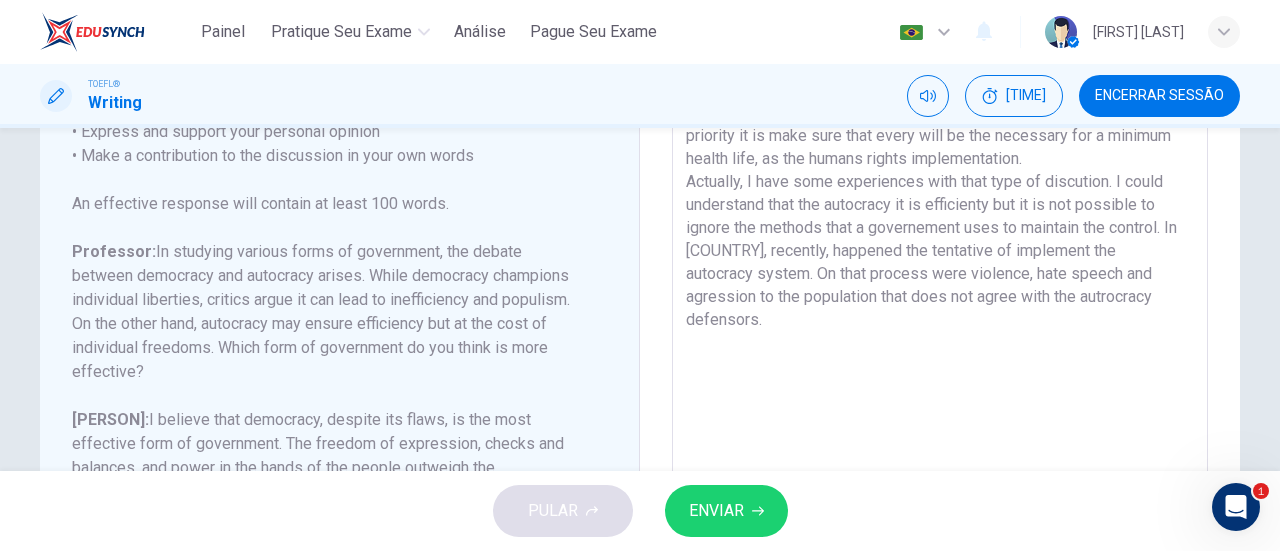 type on "While some people might think that autocracy is better than democracy for control during some situations, I really believe that democracy is the form of governement that can merge, with control and popular participation, all the needs and obligations that might be implamented in a country.
First of all, it is import analyse and understand why the democracy is, in my opinion, the ideal form of governament. With a democrative system it is possible preserve all the minorities from racism, xenophobia, agression and others hates attack. At this model of governament the priority it is make sure that every will be the necessary for a minimum health life, as the humans rights implementation.
Actually, I have some experiences with that type of discution. I could understand that the autocracy it is efficienty but it is not possible to ignore the methods that a governement uses to maintain the control. In Brazil, recently, happened the tentative of implement the autocracy system. On that process were violence, hate ..." 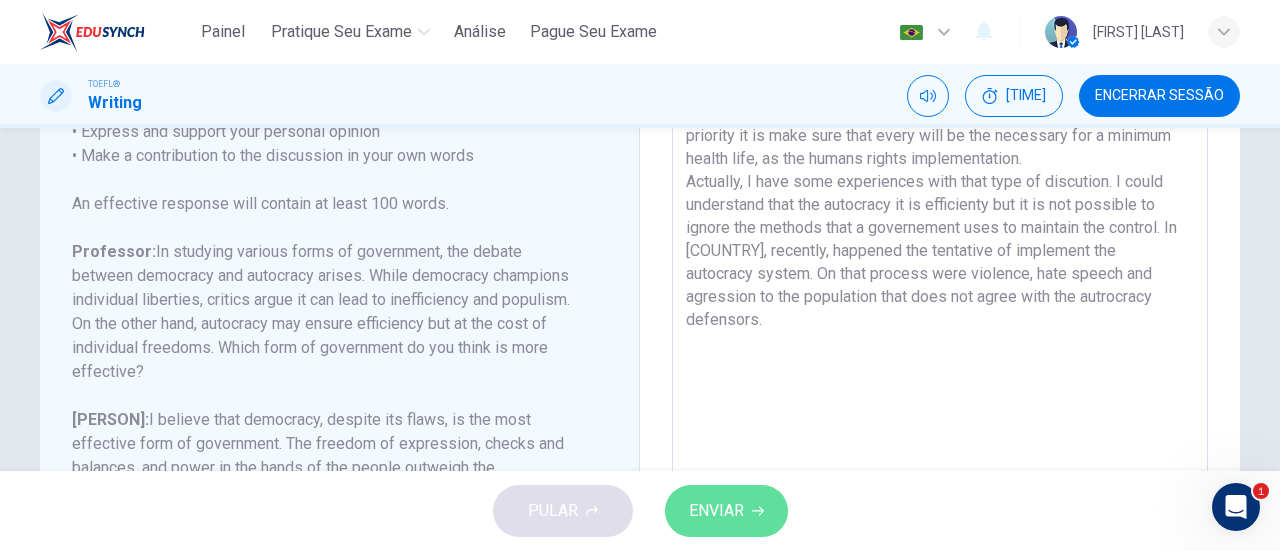 click on "ENVIAR" at bounding box center (716, 511) 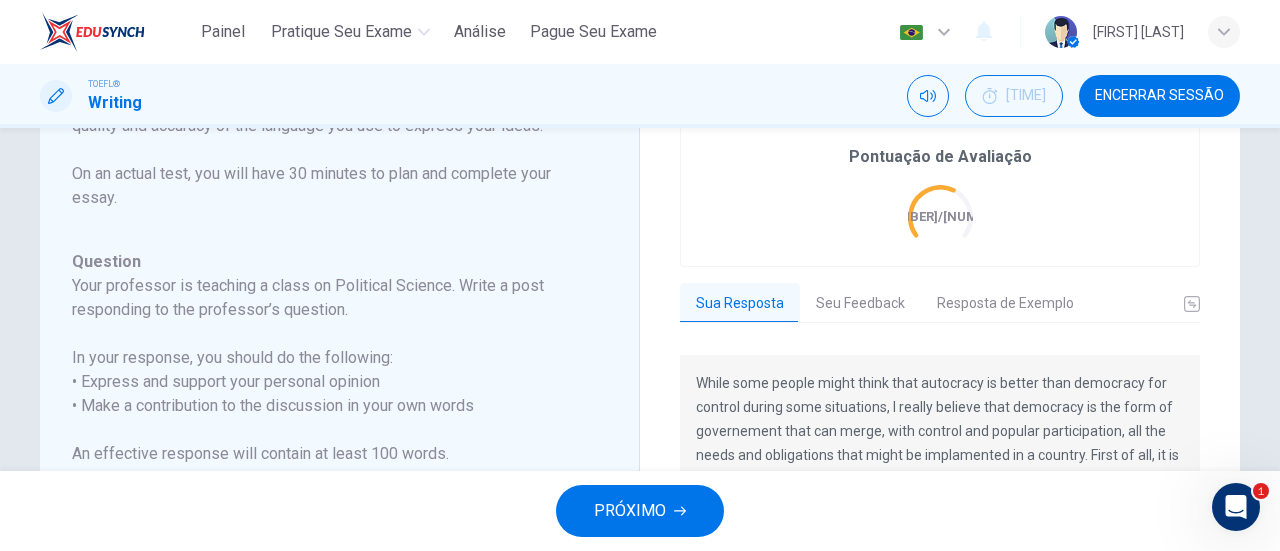 scroll, scrollTop: 90, scrollLeft: 0, axis: vertical 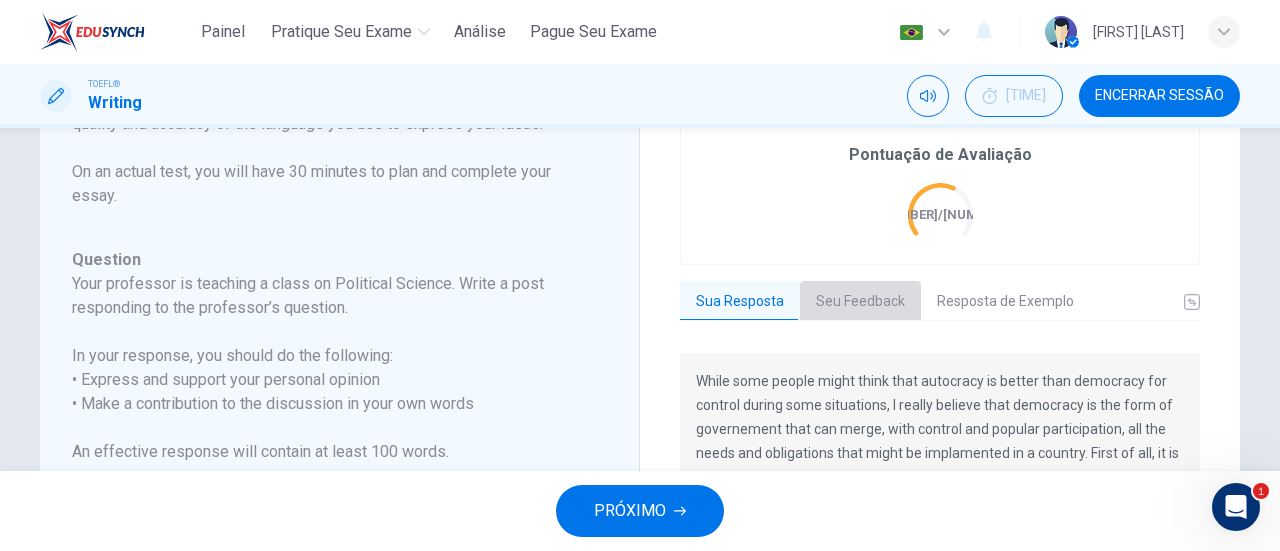 click on "Seu Feedback" at bounding box center [860, 302] 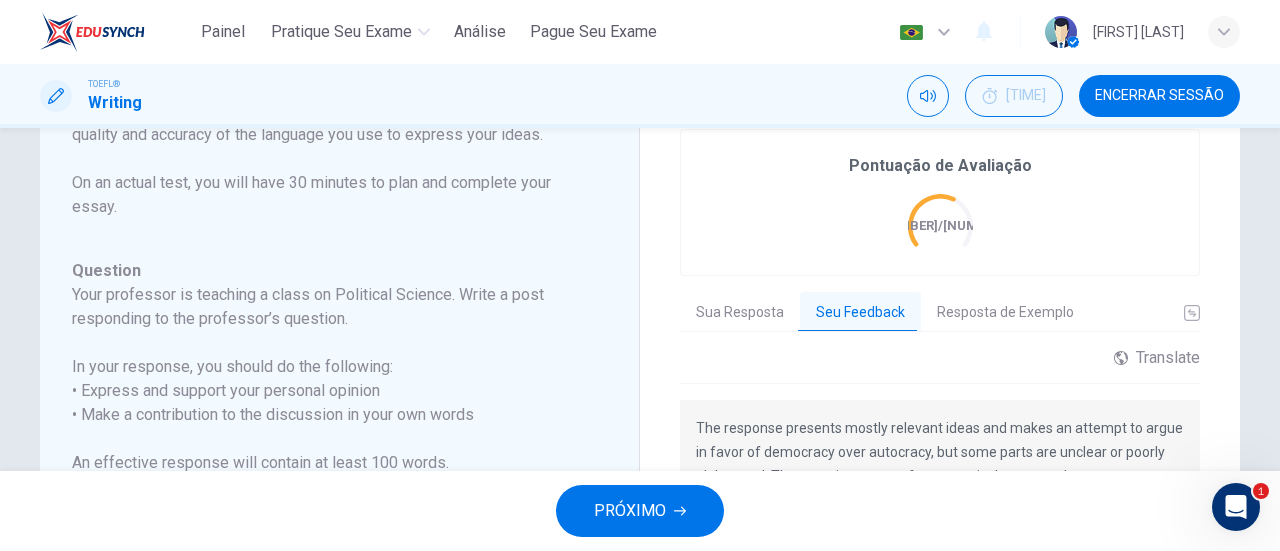 scroll, scrollTop: 83, scrollLeft: 0, axis: vertical 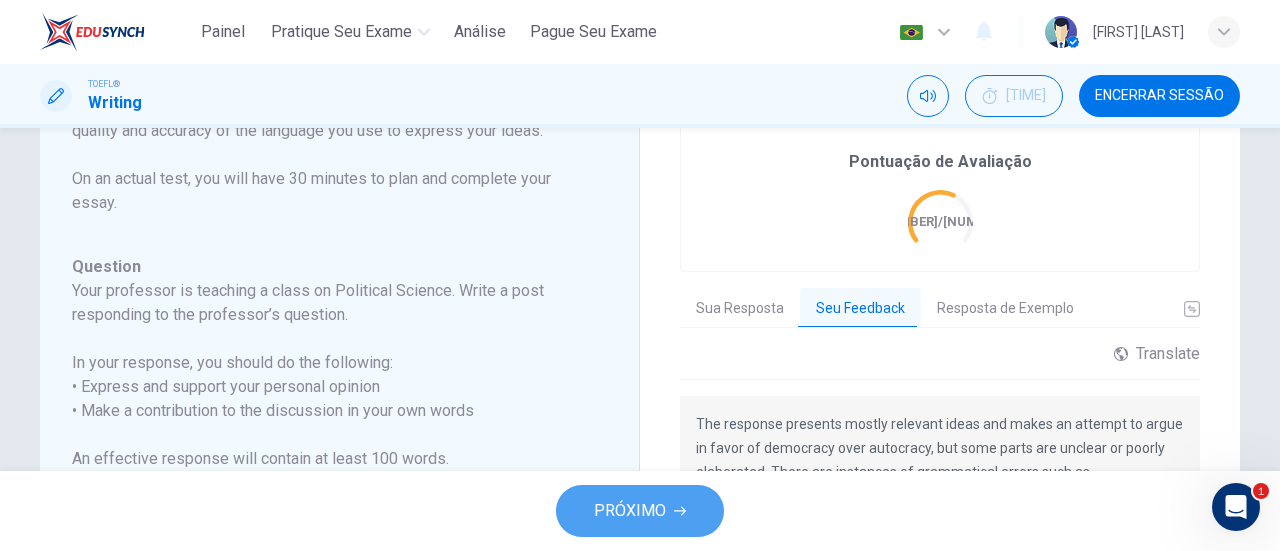click on "PRÓXIMO" at bounding box center (630, 511) 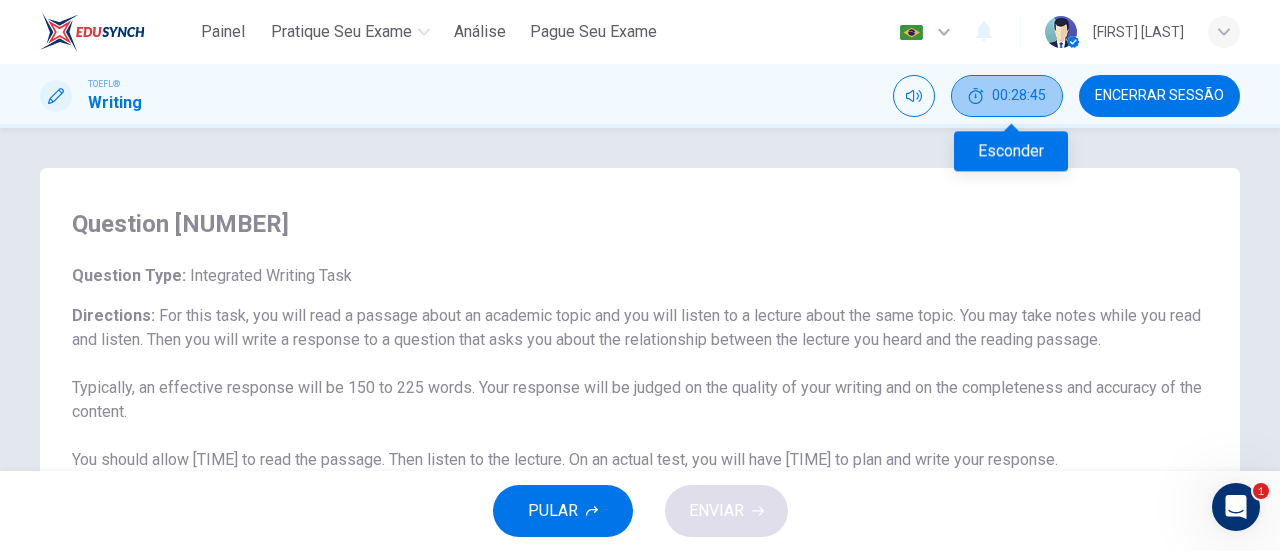 click on "00:28:45" at bounding box center (1007, 96) 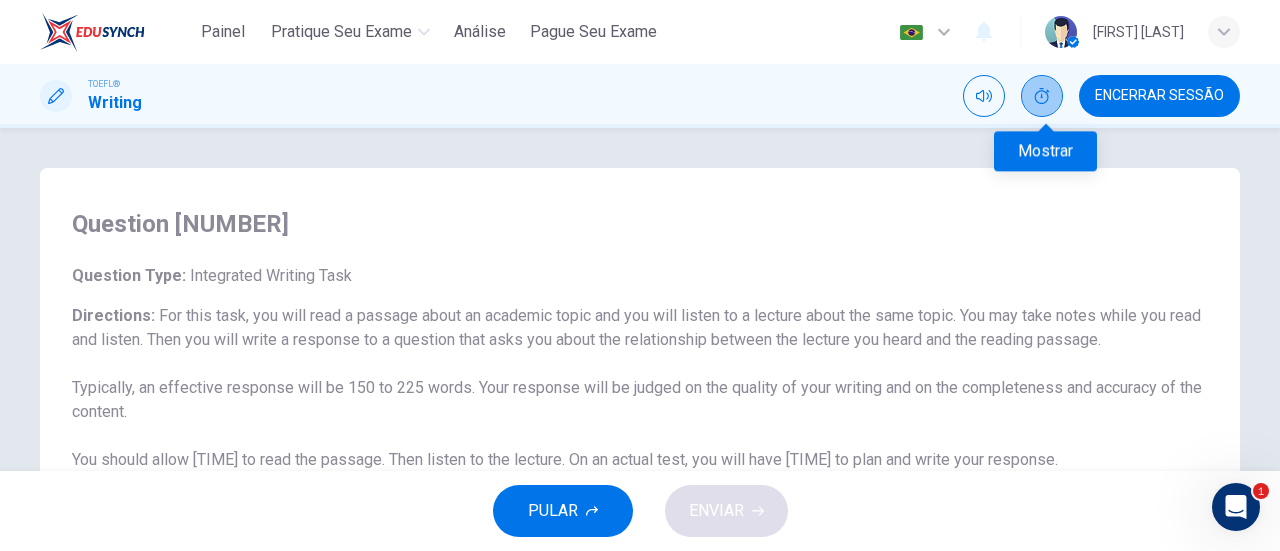 click at bounding box center (1042, 96) 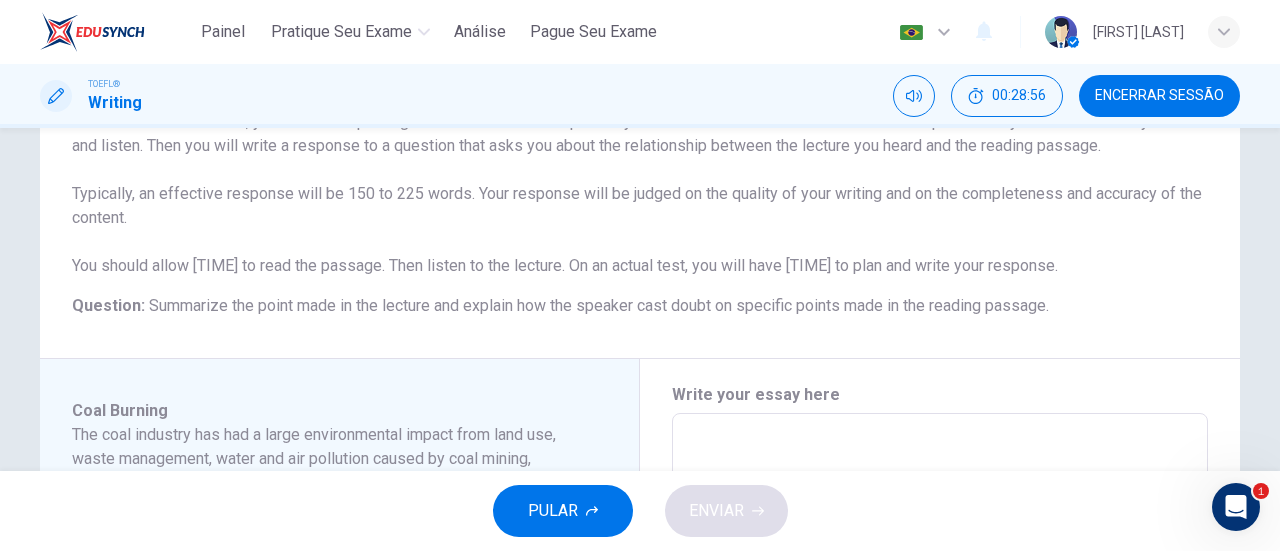 scroll, scrollTop: 197, scrollLeft: 0, axis: vertical 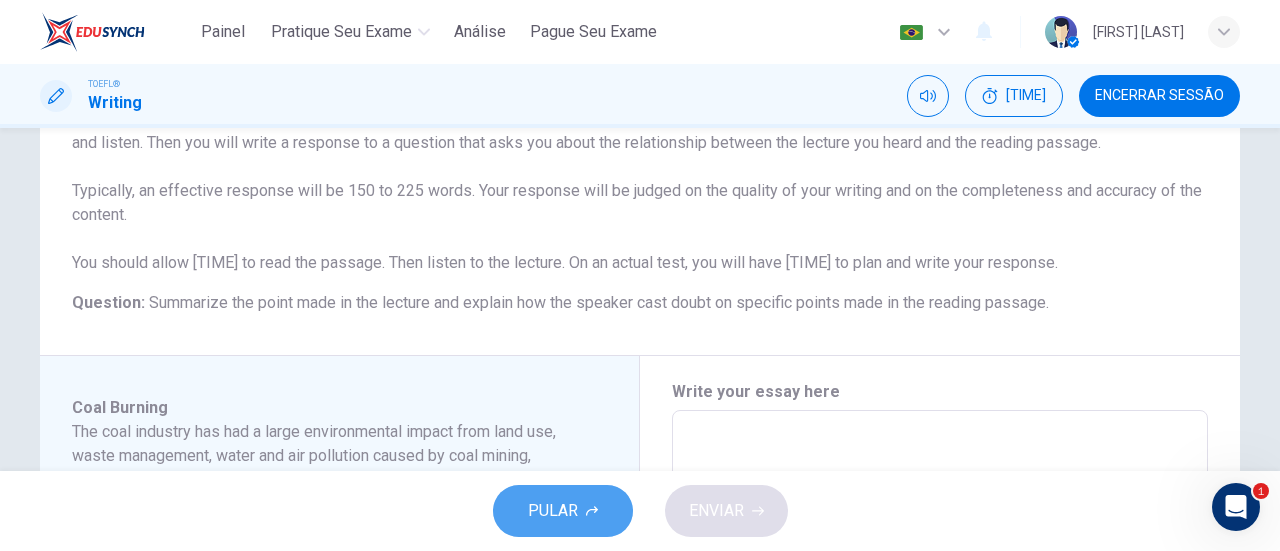 click on "PULAR" at bounding box center (563, 511) 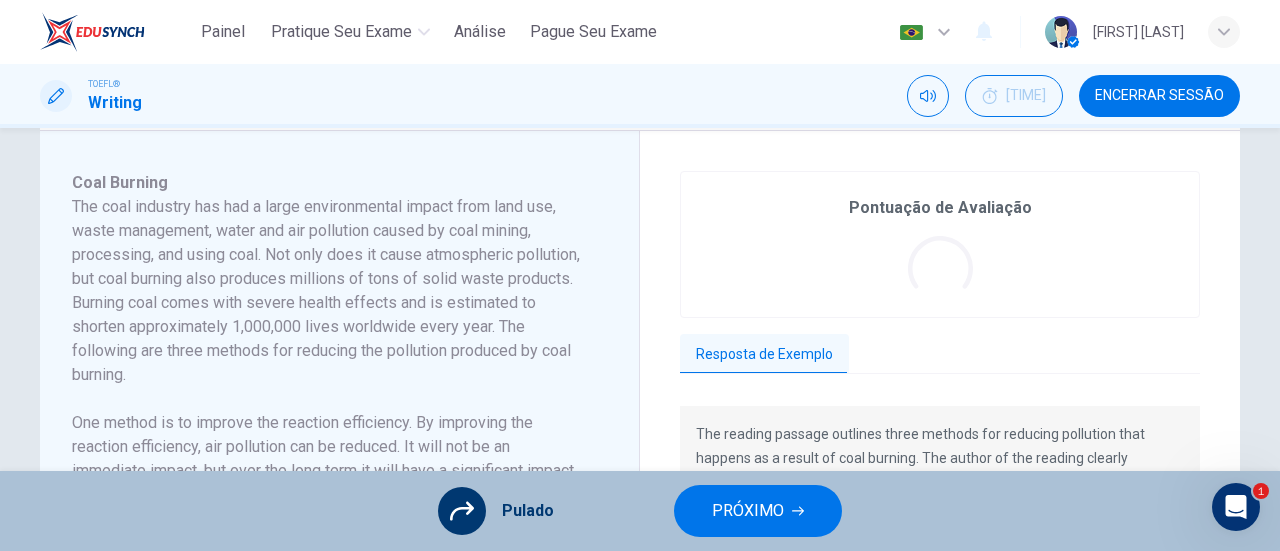 scroll, scrollTop: 423, scrollLeft: 0, axis: vertical 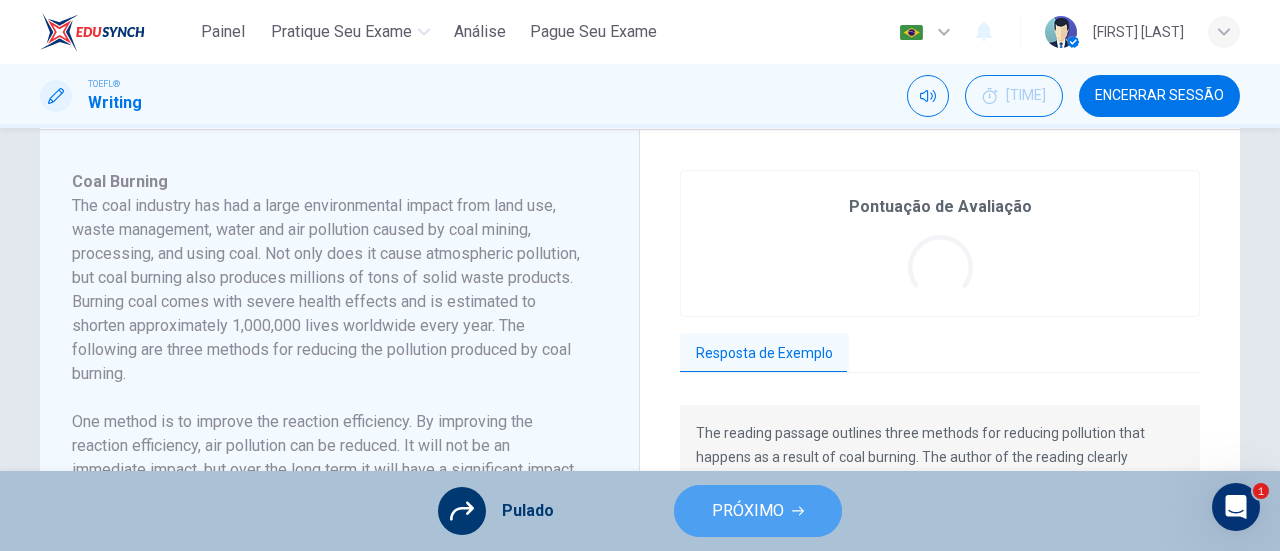 click on "PRÓXIMO" at bounding box center (748, 511) 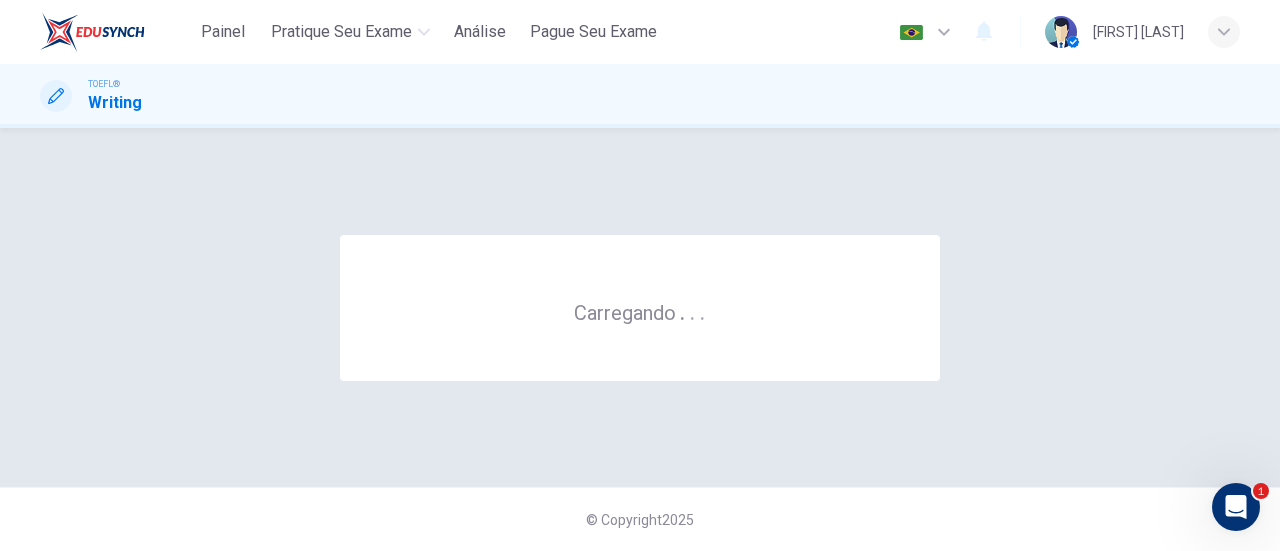 scroll, scrollTop: 0, scrollLeft: 0, axis: both 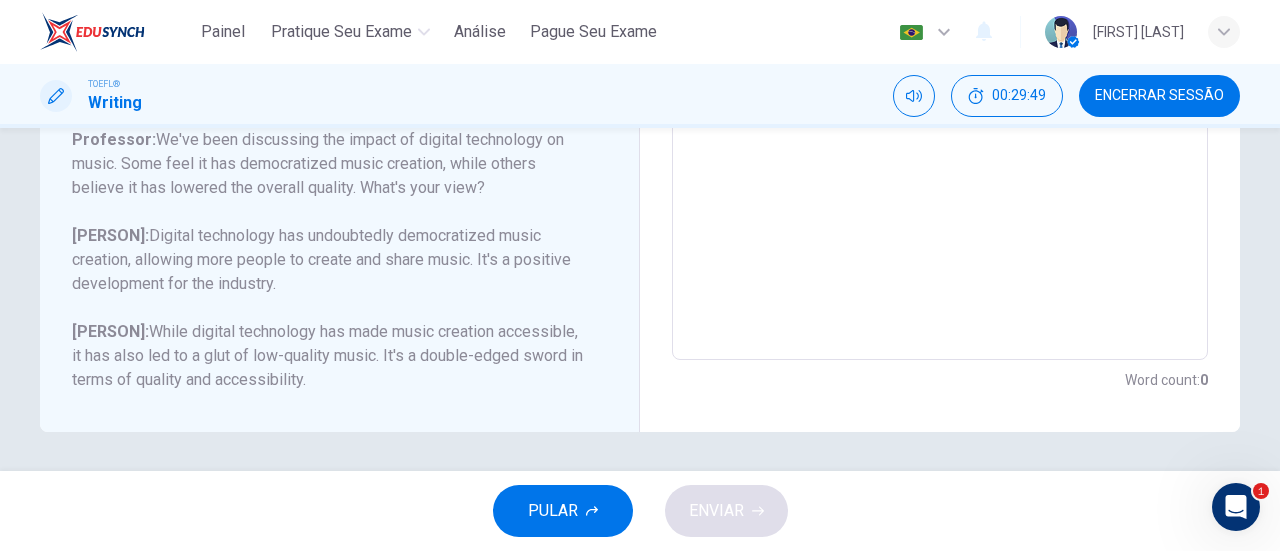 click at bounding box center [940, 26] 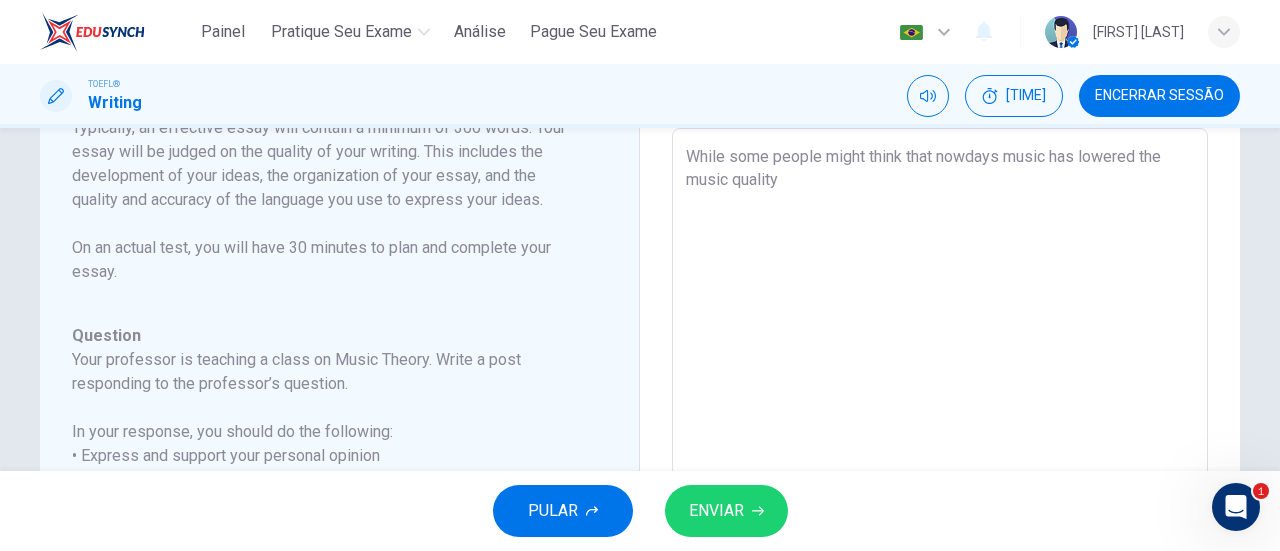 scroll, scrollTop: 96, scrollLeft: 0, axis: vertical 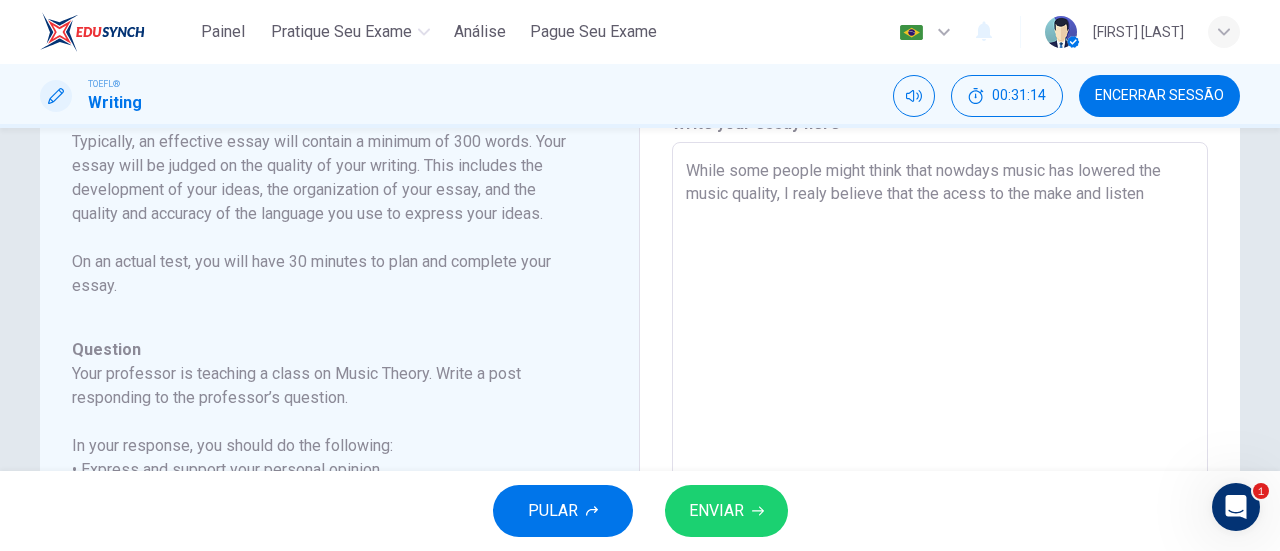 click on "While some people might think that nowdays music has lowered the music quality, I realy believe that the acess to the make and listen" at bounding box center [940, 476] 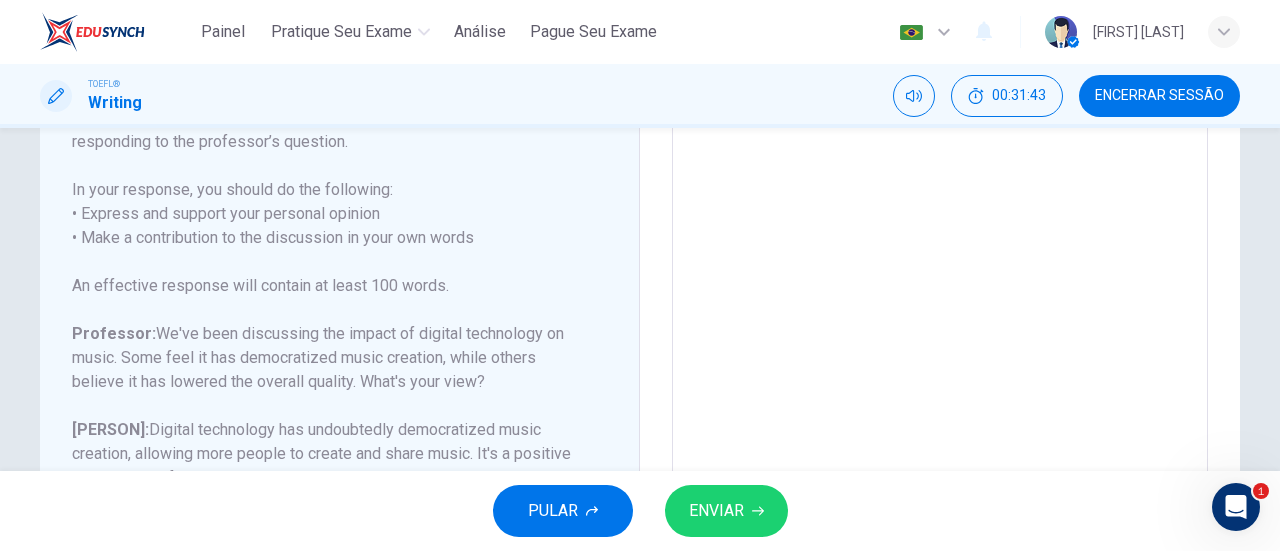 scroll, scrollTop: 354, scrollLeft: 0, axis: vertical 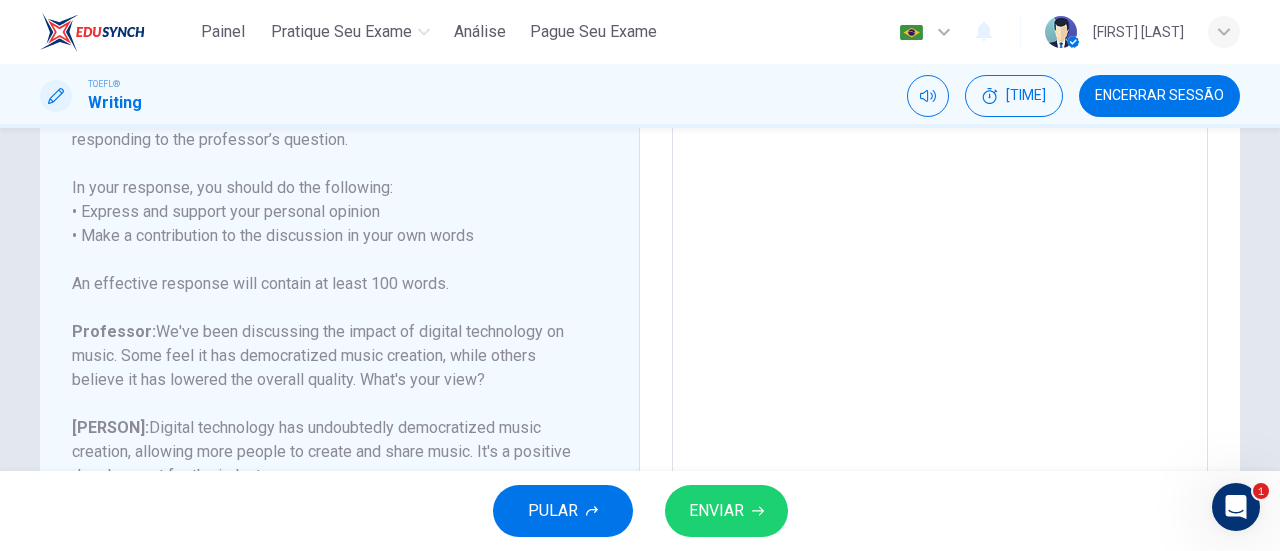 click on "While some people might think that nowdays music has lowered the music quality, I realy believe that the global acess to the make and listen musics have become better" at bounding box center (940, 218) 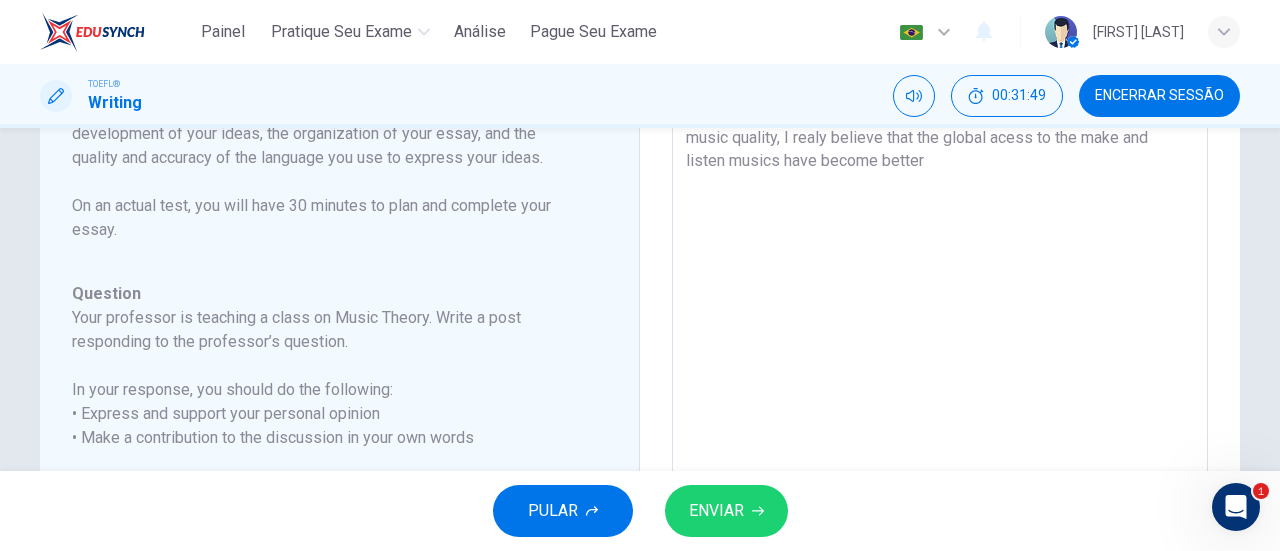 scroll, scrollTop: 34, scrollLeft: 0, axis: vertical 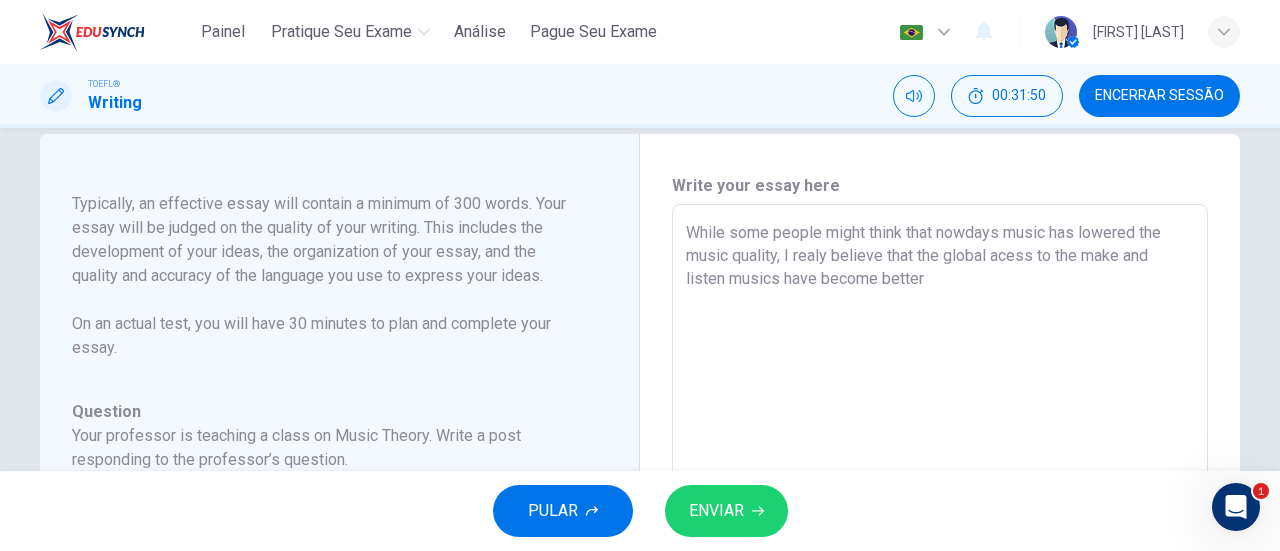 click on "While some people might think that nowdays music has lowered the music quality, I realy believe that the global acess to the make and listen musics have become better" at bounding box center [940, 538] 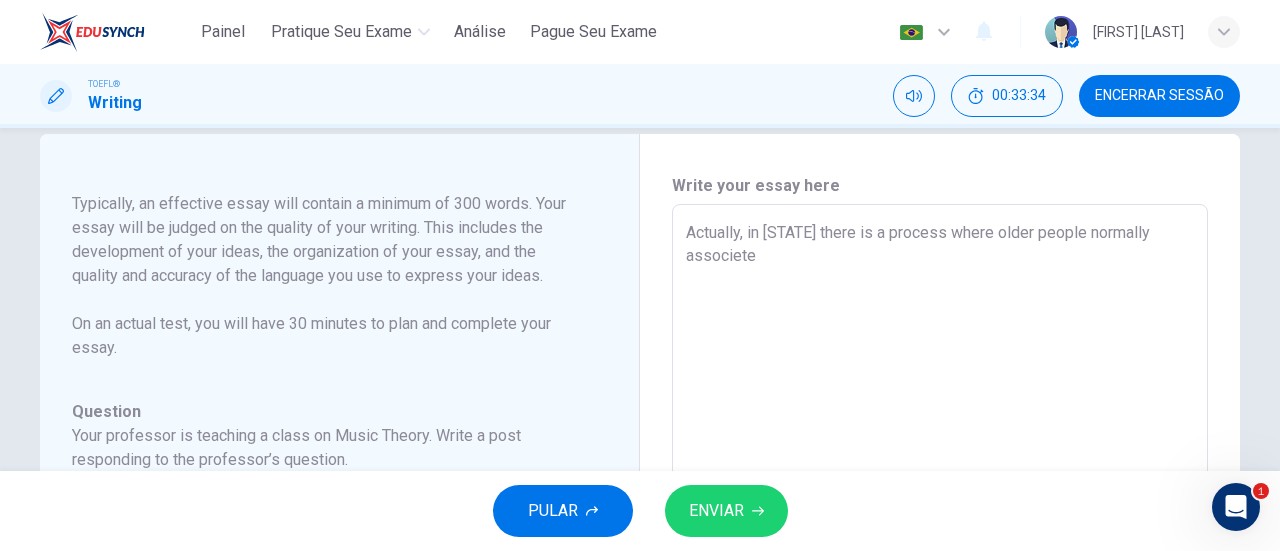 click on "Actually, in [STATE] there is a process where older people normally associete" at bounding box center (940, 538) 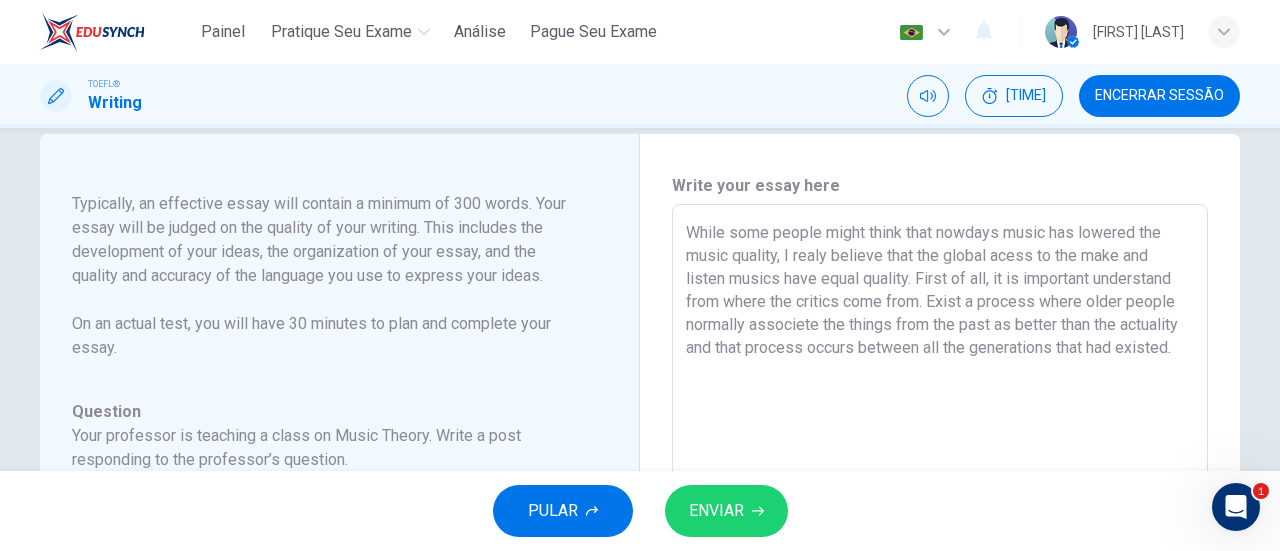click on "While some people might think that nowdays music has lowered the music quality, I realy believe that the global acess to the make and listen musics have equal quality. First of all, it is important understand from where the critics come from. Exist a process where older people normally associete the things from the past as better than the actuality and that process occurs between all the generations that had existed." at bounding box center [940, 538] 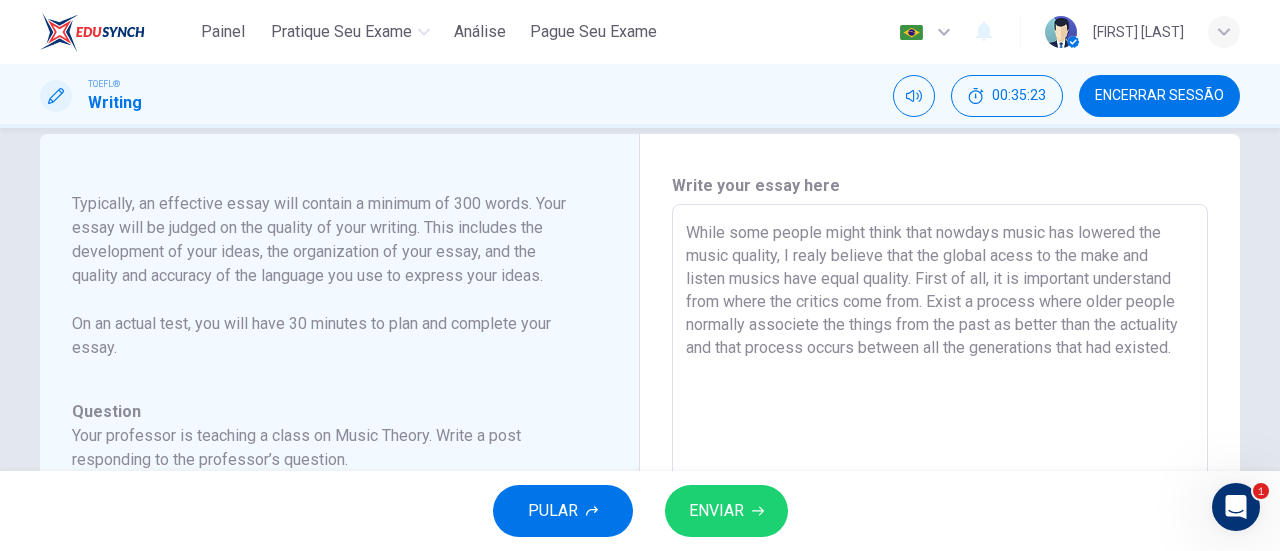 drag, startPoint x: 794, startPoint y: 361, endPoint x: 989, endPoint y: 353, distance: 195.16403 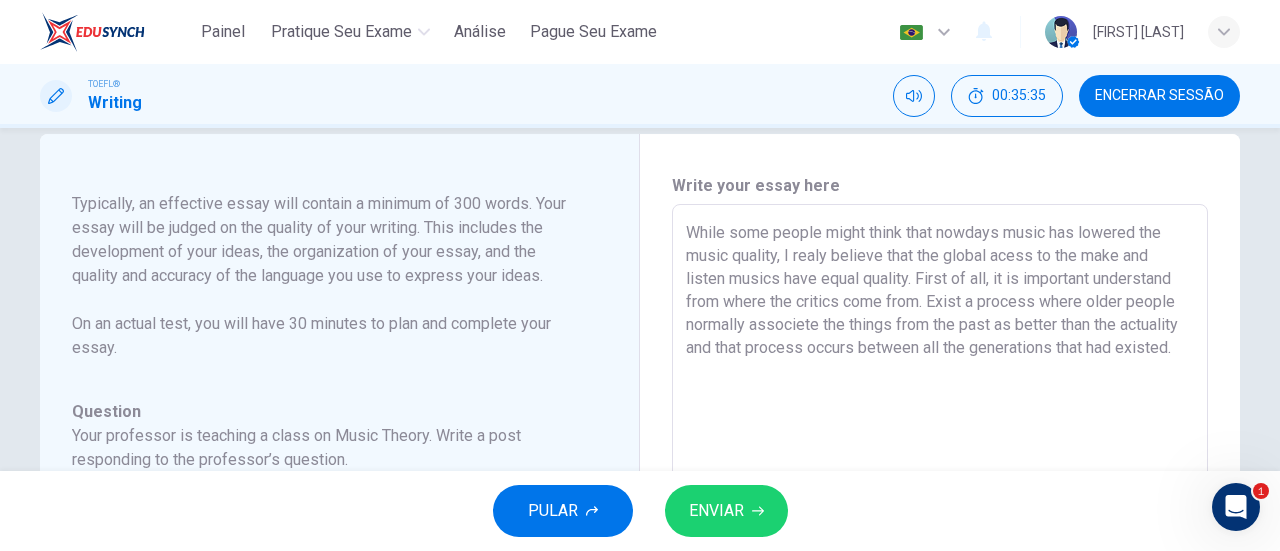 click on "While some people might think that nowdays music has lowered the music quality, I realy believe that the global acess to the make and listen musics have equal quality. First of all, it is important understand from where the critics come from. Exist a process where older people normally associete the things from the past as better than the actuality and that process occurs between all the generations that had existed." at bounding box center (940, 538) 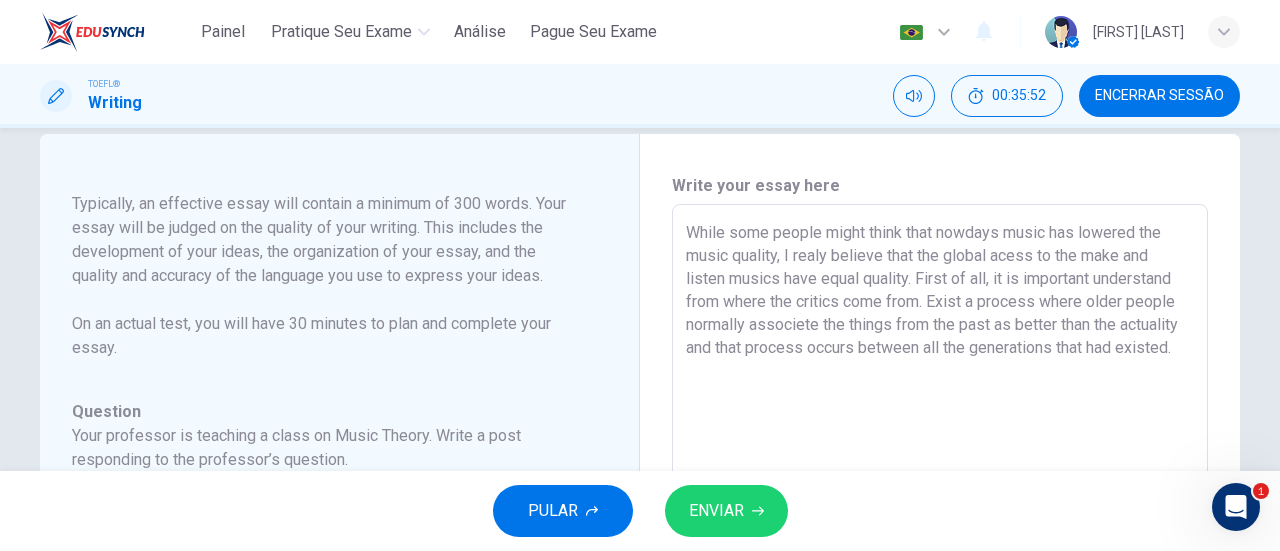 click on "While some people might think that nowdays music has lowered the music quality, I realy believe that the global acess to the make and listen musics have equal quality. First of all, it is important understand from where the critics come from. Exist a process where older people normally associete the things from the past as better than the actuality and that process occurs between all the generations that had existed." at bounding box center [940, 538] 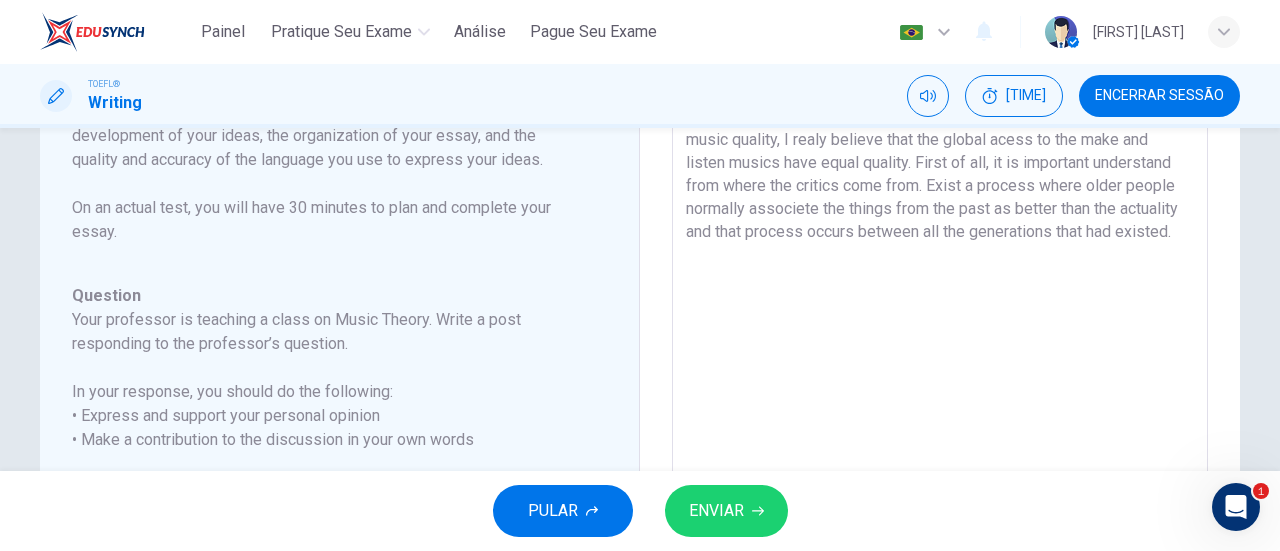 scroll, scrollTop: 80, scrollLeft: 0, axis: vertical 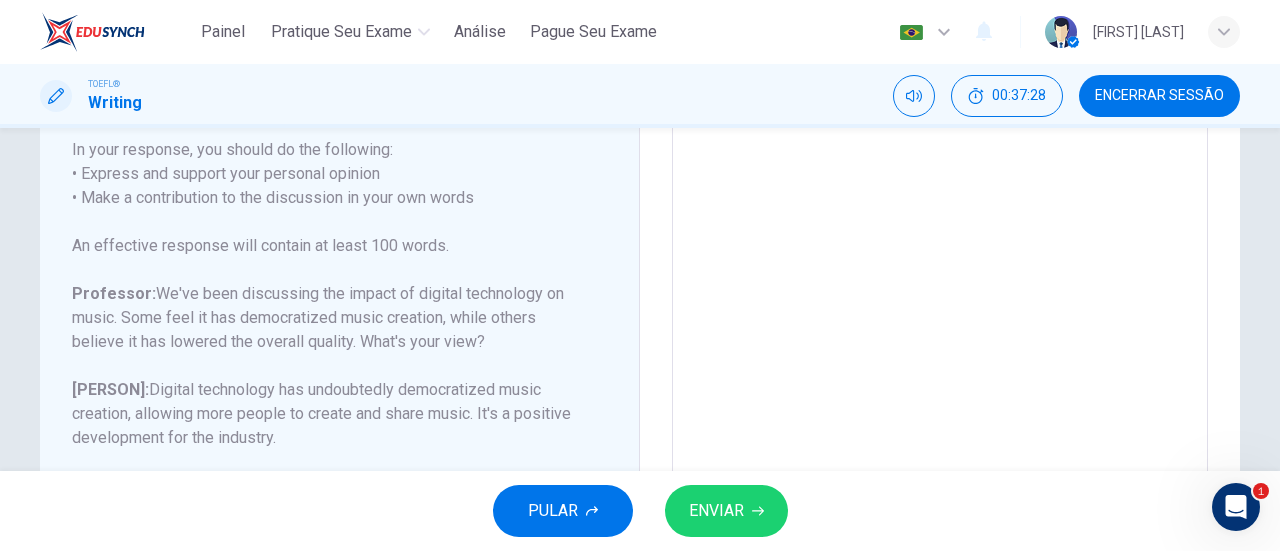 click on "In your response, you should do the following:
• Express and support your personal opinion
• Make a contribution to the discussion in your own words" at bounding box center [327, 174] 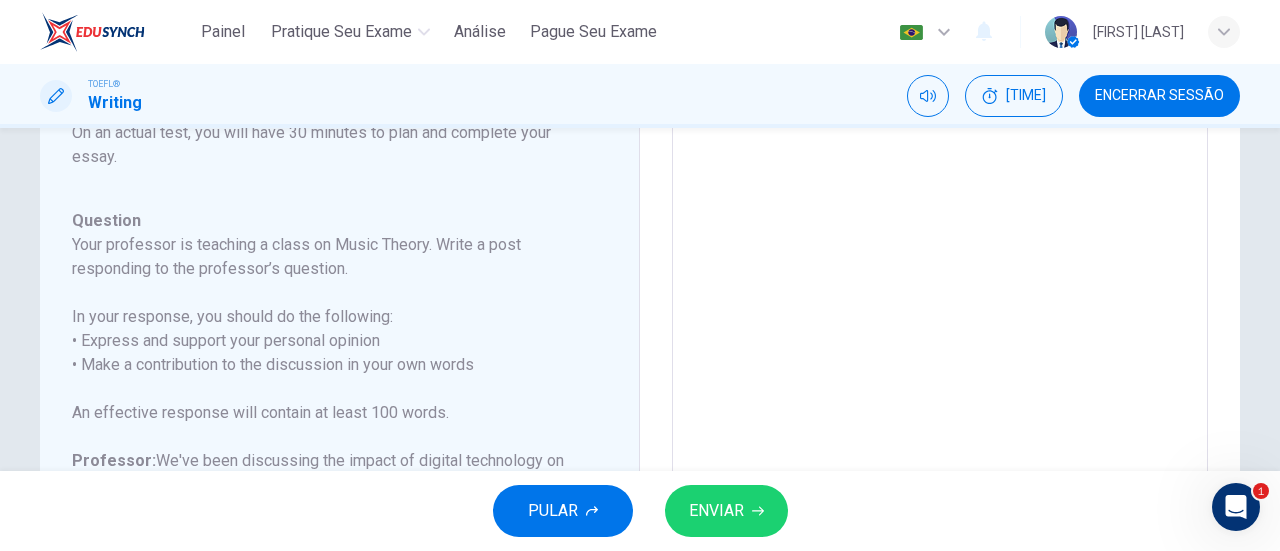 scroll, scrollTop: 6, scrollLeft: 0, axis: vertical 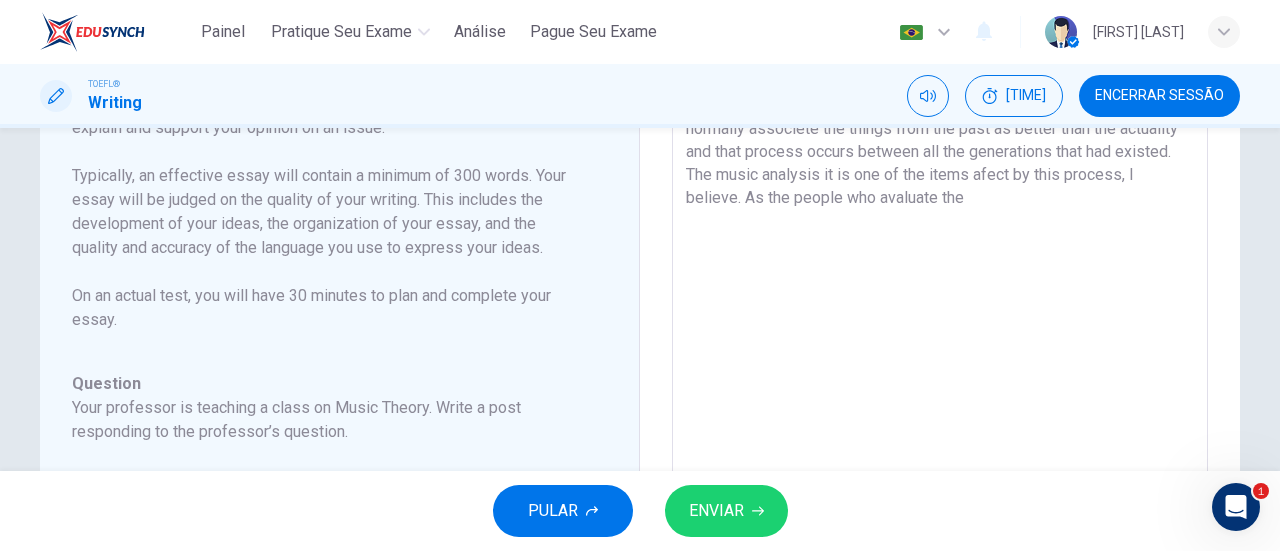 click on "While some people might think that nowdays music has lowered the music quality, I realy believe that the global acess to the make and listen musics have equal quality. First of all, it is important understand from where the critics come from. Exist a process where older people normally associete the things from the past as better than the actuality and that process occurs between all the generations that had existed. The music analysis it is one of the items afect by this process, I believe. As the people who avaluate the" at bounding box center [940, 342] 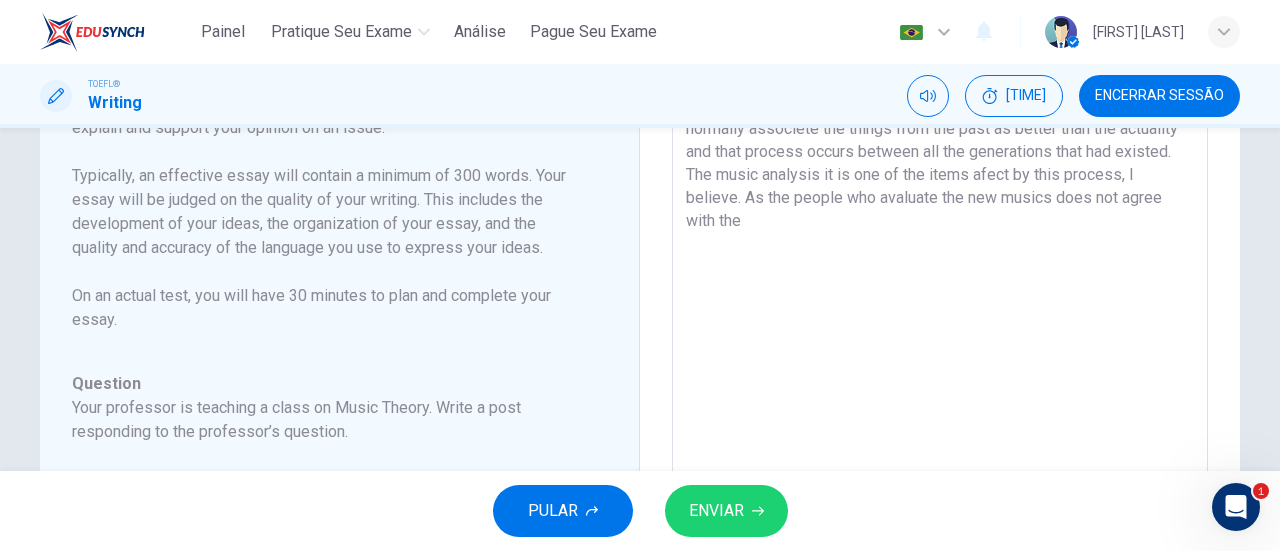 scroll, scrollTop: 174, scrollLeft: 0, axis: vertical 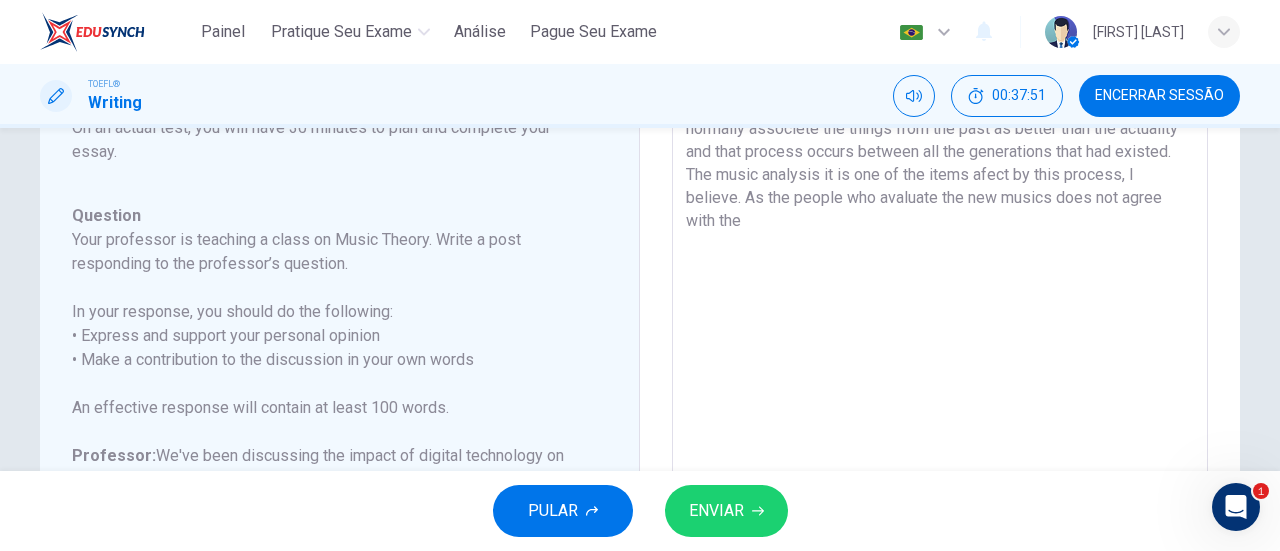 click on "Question Your professor is teaching a class on Music Theory. Write a post responding to the professor’s question. In your response, you should do the following:
• Express and support your personal opinion
• Make a contribution to the discussion in your own words An effective response will contain at least 100 words. Professor:  We've been discussing the impact of digital technology on music. Some feel it has democratized music creation, while others believe it has lowered the overall quality. What's your view?
[FIRST] [LAST]:  Digital technology has undoubtedly democratized music creation, allowing more people to create and share music. It's a positive development for the industry. [FIRST] [LAST]: While digital technology has made music creation accessible, it has also led to a glut of low-quality music. It's a double-edged sword in terms of quality and accessibility." at bounding box center [327, 456] 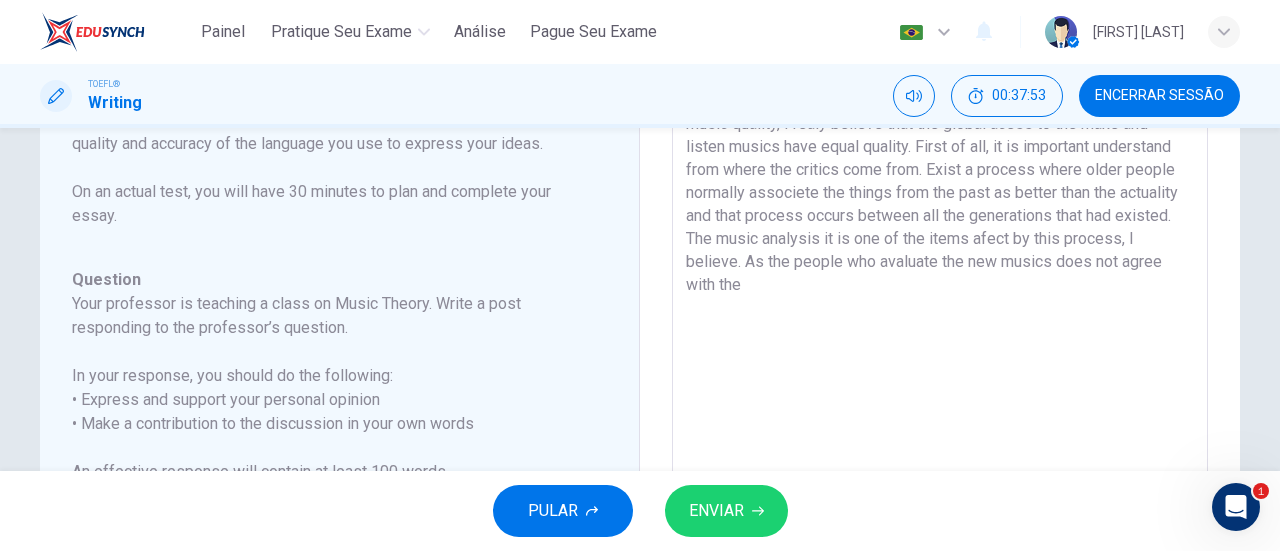 scroll, scrollTop: 168, scrollLeft: 0, axis: vertical 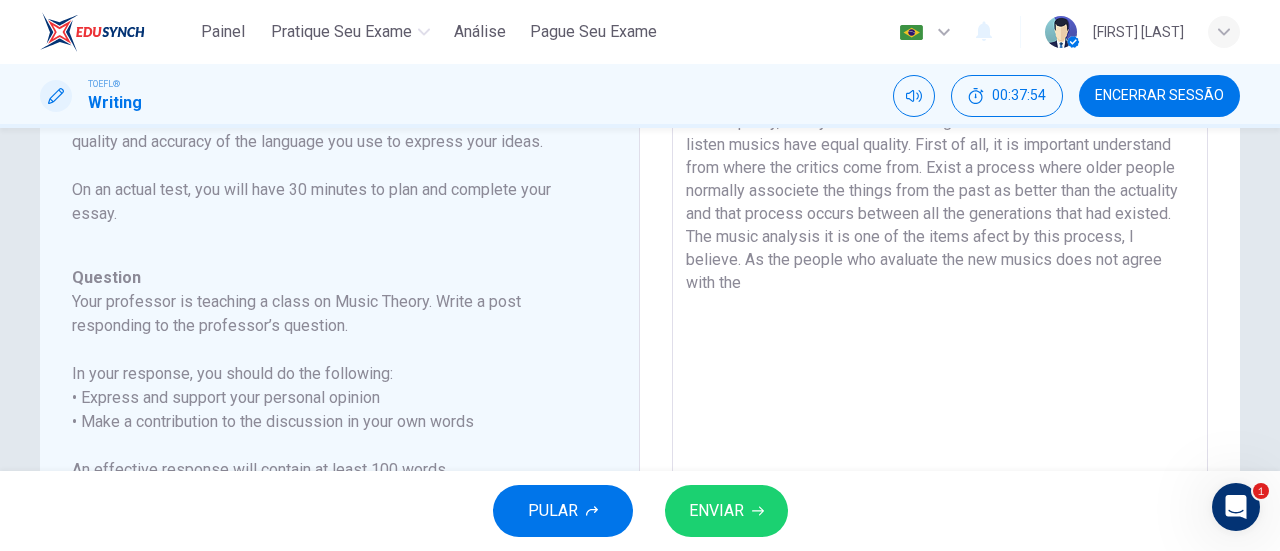 click on "While some people might think that nowdays music has lowered the music quality, I realy believe that the global acess to the make and listen musics have equal quality. First of all, it is important understand from where the critics come from. Exist a process where older people normally associete the things from the past as better than the actuality and that process occurs between all the generations that had existed. The music analysis it is one of the items afect by this process, I believe. As the people who avaluate the new musics does not agree with the" at bounding box center (940, 404) 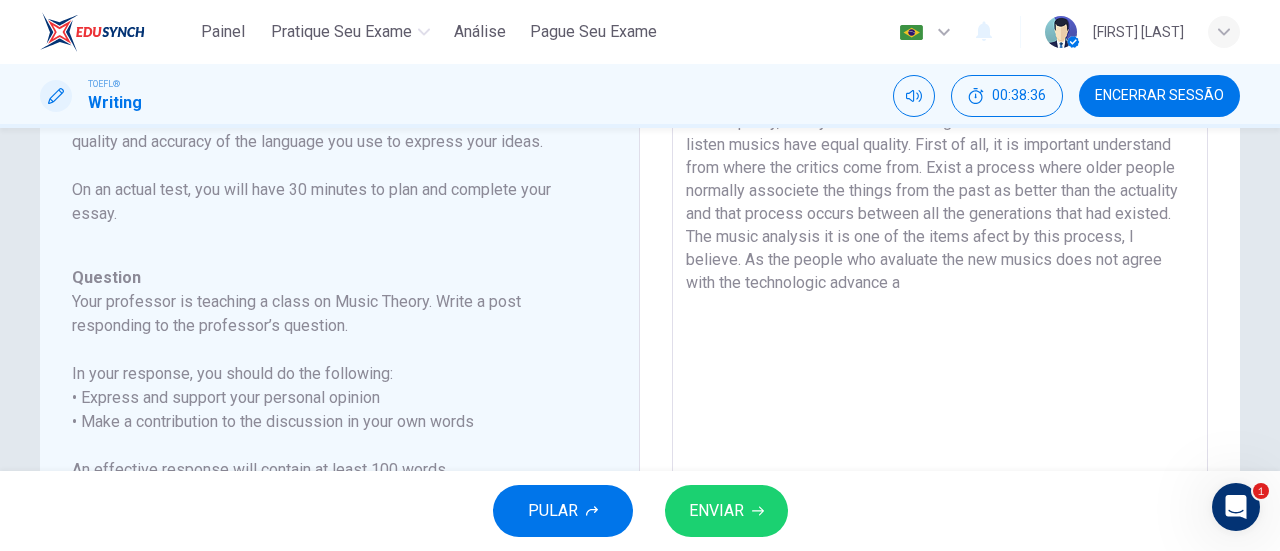 click on "While some people might think that nowdays music has lowered the music quality, I realy believe that the global acess to the make and listen musics have equal quality. First of all, it is important understand from where the critics come from. Exist a process where older people normally associete the things from the past as better than the actuality and that process occurs between all the generations that had existed. The music analysis it is one of the items afect by this process, I believe. As the people who avaluate the new musics does not agree with the technologic advance a" at bounding box center (940, 404) 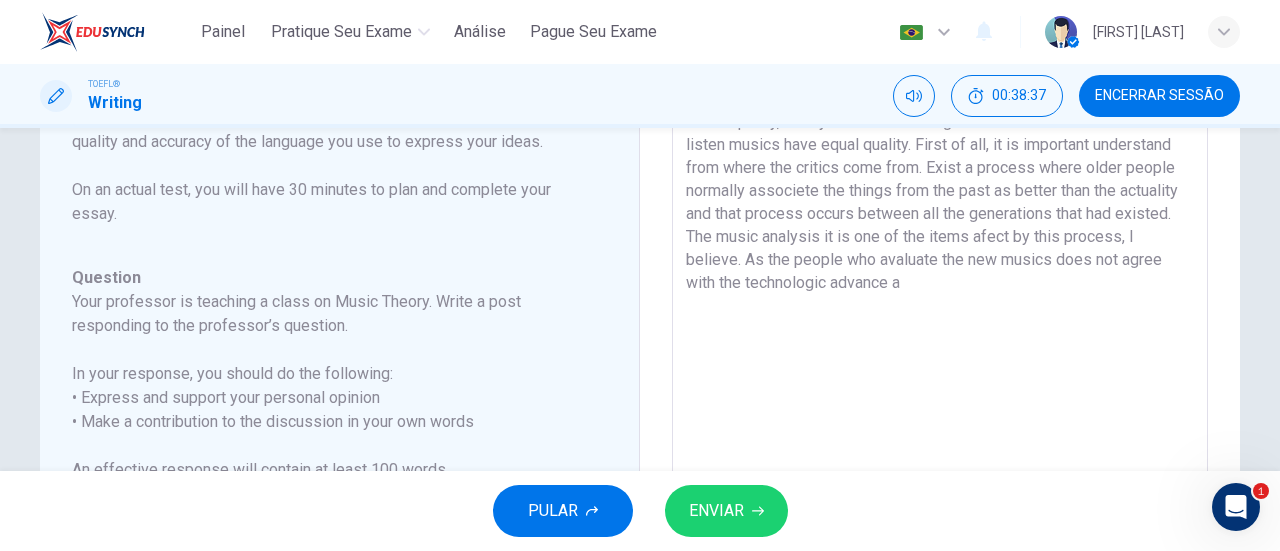 click on "While some people might think that nowdays music has lowered the music quality, I realy believe that the global acess to the make and listen musics have equal quality. First of all, it is important understand from where the critics come from. Exist a process where older people normally associete the things from the past as better than the actuality and that process occurs between all the generations that had existed. The music analysis it is one of the items afect by this process, I believe. As the people who avaluate the new musics does not agree with the technologic advance a" at bounding box center [940, 404] 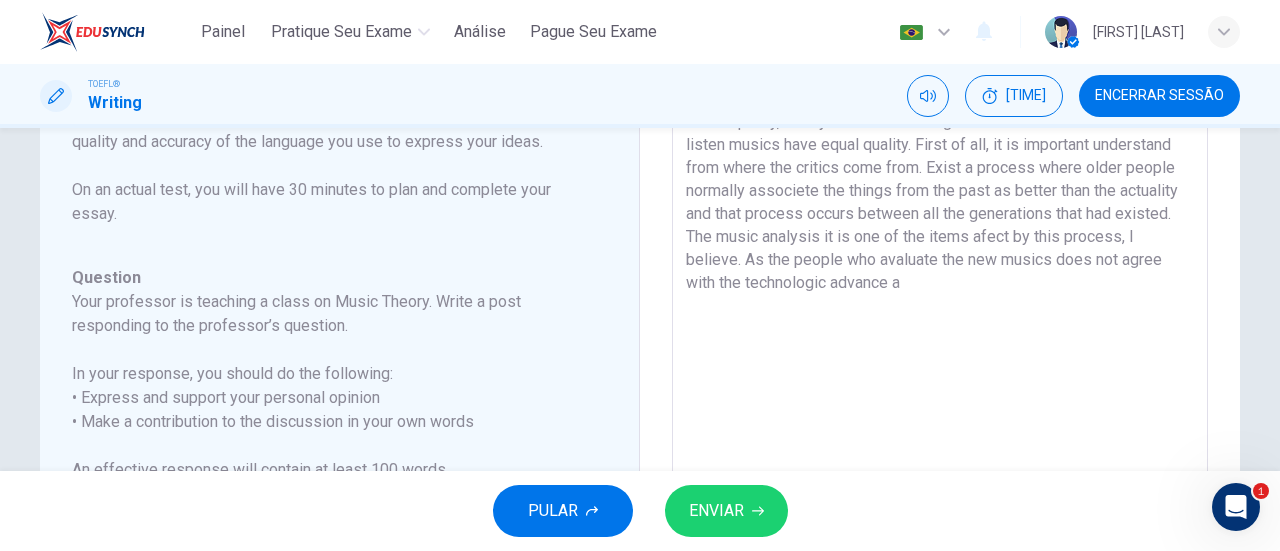 click on "While some people might think that nowdays music has lowered the music quality, I realy believe that the global acess to the make and listen musics have equal quality. First of all, it is important understand from where the critics come from. Exist a process where older people normally associete the things from the past as better than the actuality and that process occurs between all the generations that had existed. The music analysis it is one of the items afect by this process, I believe. As the people who avaluate the new musics does not agree with the technologic advance a" at bounding box center (940, 404) 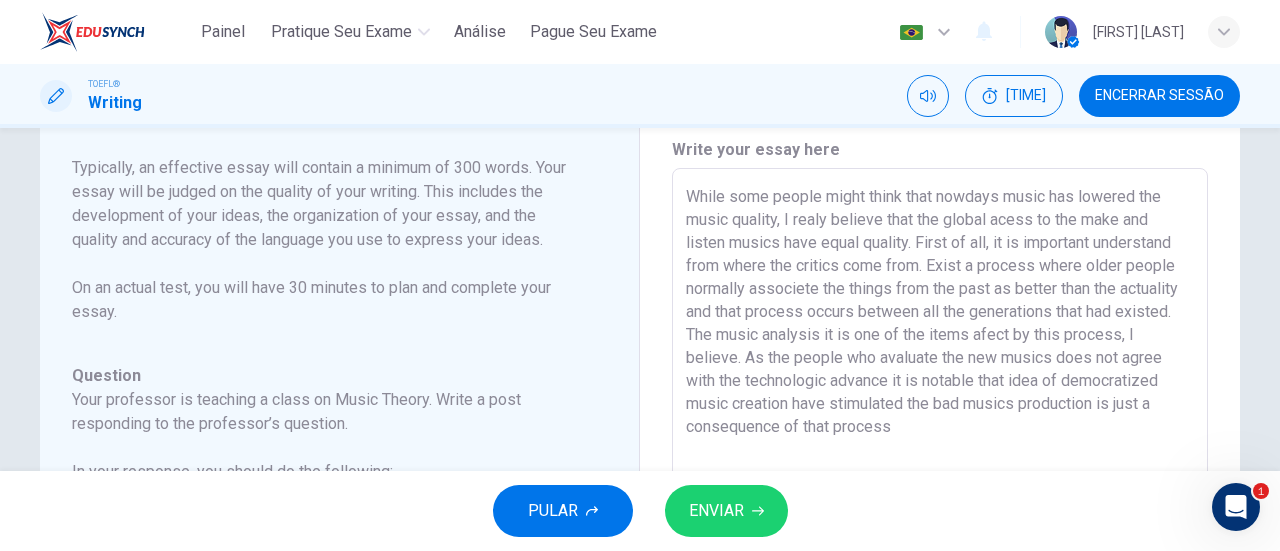 scroll, scrollTop: 68, scrollLeft: 0, axis: vertical 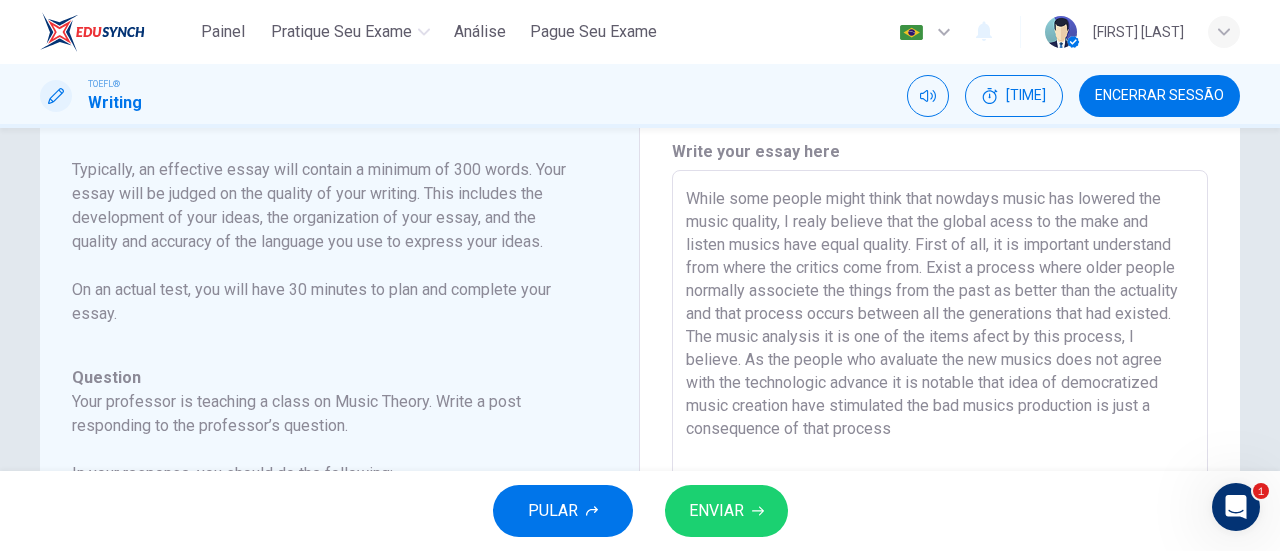 click on "While some people might think that nowdays music has lowered the music quality, I realy believe that the global acess to the make and listen musics have equal quality. First of all, it is important understand from where the critics come from. Exist a process where older people normally associete the things from the past as better than the actuality and that process occurs between all the generations that had existed. The music analysis it is one of the items afect by this process, I believe. As the people who avaluate the new musics does not agree with the technologic advance it is notable that idea of democratized music creation have stimulated the bad musics production is just a consequence of that process" at bounding box center (940, 504) 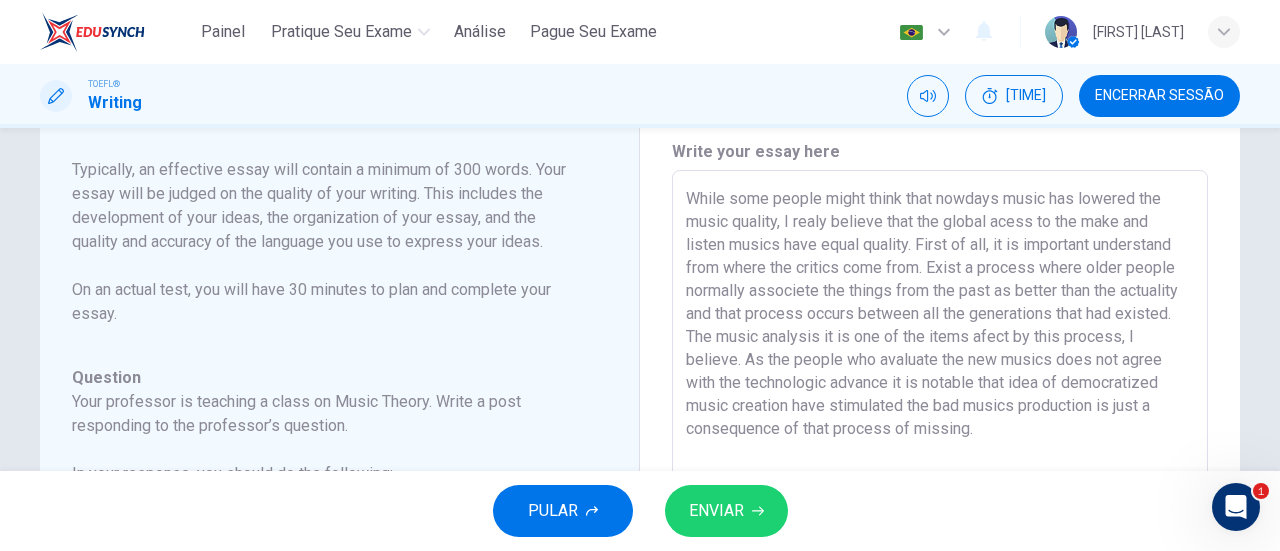 click on "While some people might think that nowdays music has lowered the music quality, I realy believe that the global acess to the make and listen musics have equal quality. First of all, it is important understand from where the critics come from. Exist a process where older people normally associete the things from the past as better than the actuality and that process occurs between all the generations that had existed. The music analysis it is one of the items afect by this process, I believe. As the people who avaluate the new musics does not agree with the technologic advance it is notable that idea of democratized music creation have stimulated the bad musics production is just a consequence of that process of missing." at bounding box center (940, 504) 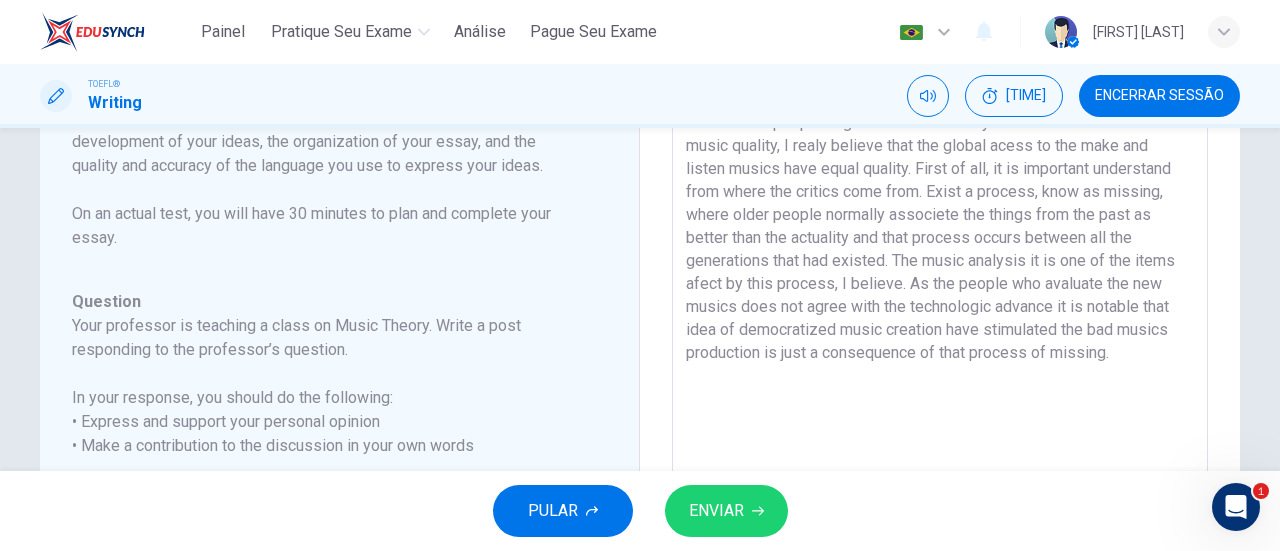 scroll, scrollTop: 184, scrollLeft: 0, axis: vertical 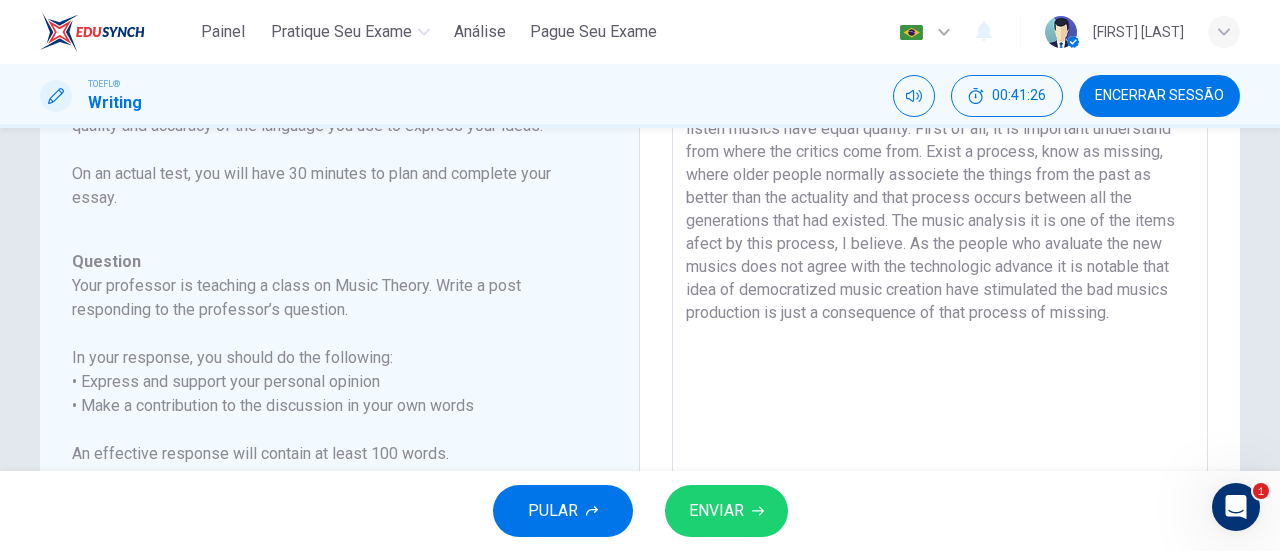 click on "While some people might think that nowdays music has lowered the music quality, I realy believe that the global acess to the make and listen musics have equal quality. First of all, it is important understand from where the critics come from. Exist a process, know as missing, where older people normally associete the things from the past as better than the actuality and that process occurs between all the generations that had existed. The music analysis it is one of the items afect by this process, I believe. As the people who avaluate the new musics does not agree with the technologic advance it is notable that idea of democratized music creation have stimulated the bad musics production is just a consequence of that process of missing." at bounding box center (940, 388) 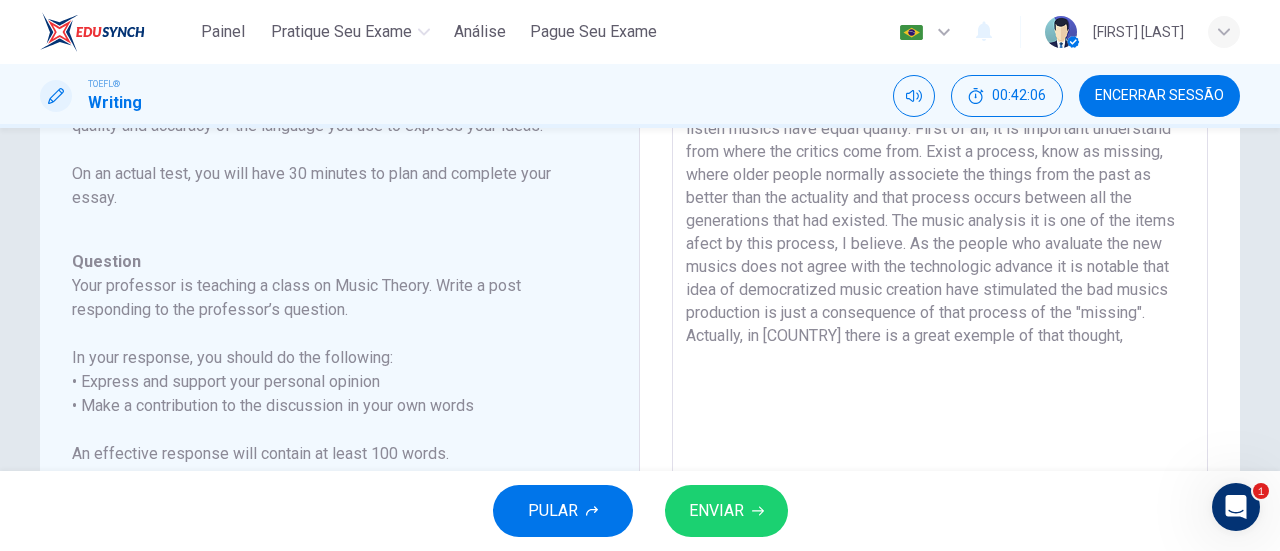 click on "While some people might think that nowdays music has lowered the music quality, I realy believe that the global acess to the make and listen musics have equal quality. First of all, it is important understand from where the critics come from. Exist a process, know as missing, where older people normally associete the things from the past as better than the actuality and that process occurs between all the generations that had existed. The music analysis it is one of the items afect by this process, I believe. As the people who avaluate the new musics does not agree with the technologic advance it is notable that idea of democratized music creation have stimulated the bad musics production is just a consequence of that process of the "missing". Actually, in [COUNTRY] there is a great exemple of that thought," at bounding box center [940, 388] 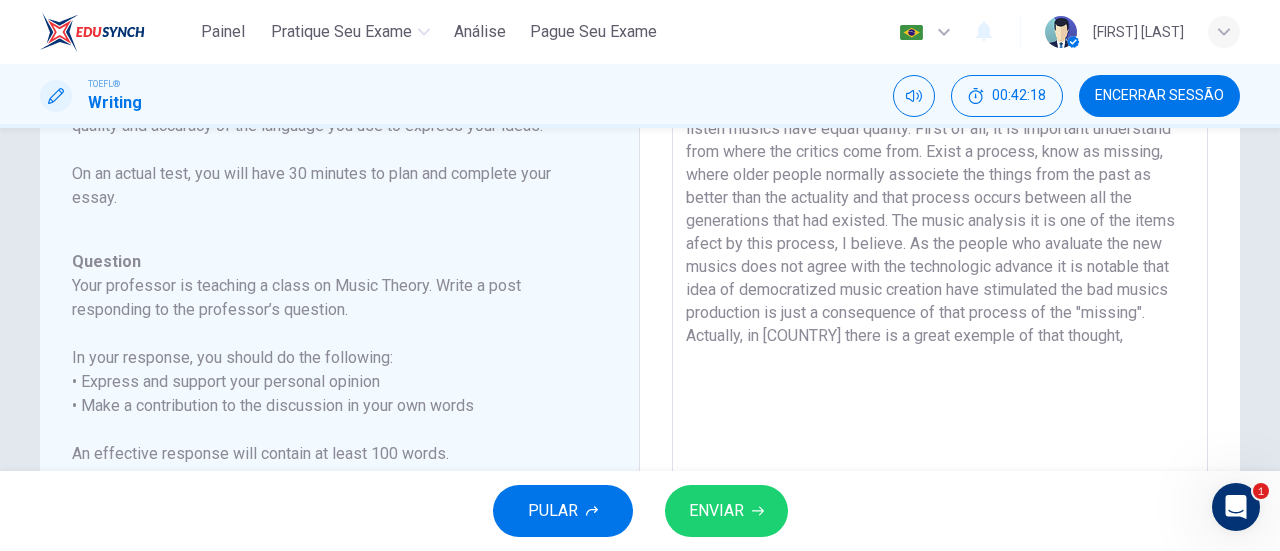 click on "While some people might think that nowdays music has lowered the music quality, I realy believe that the global acess to the make and listen musics have equal quality. First of all, it is important understand from where the critics come from. Exist a process, know as missing, where older people normally associete the things from the past as better than the actuality and that process occurs between all the generations that had existed. The music analysis it is one of the items afect by this process, I believe. As the people who avaluate the new musics does not agree with the technologic advance it is notable that idea of democratized music creation have stimulated the bad musics production is just a consequence of that process of the "missing". Actually, in [COUNTRY] there is a great exemple of that thought," at bounding box center [940, 388] 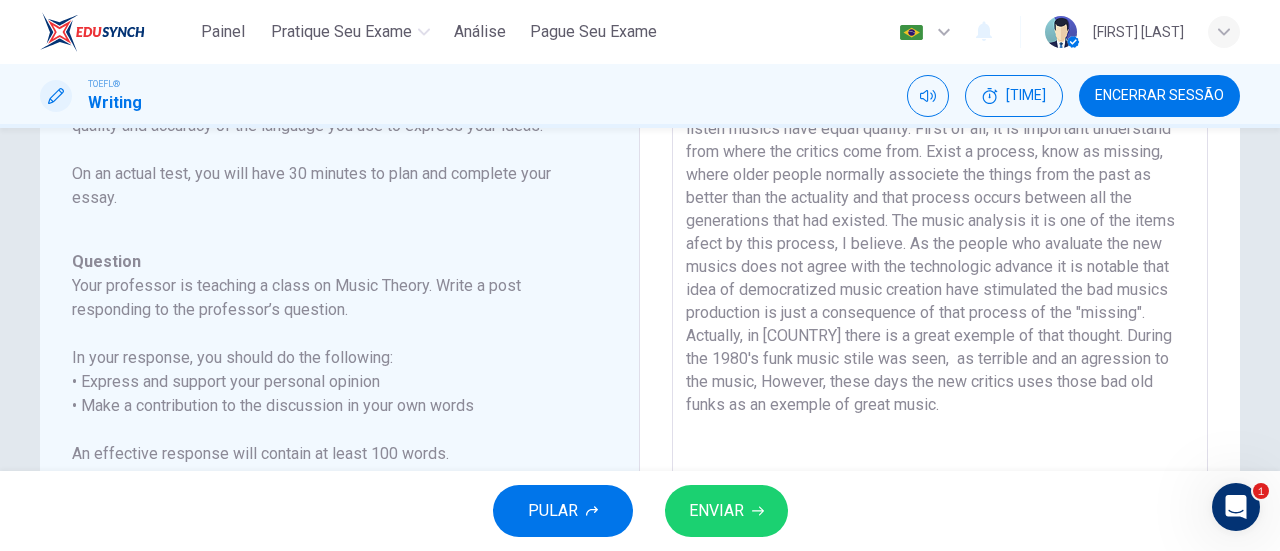 paste on "b" 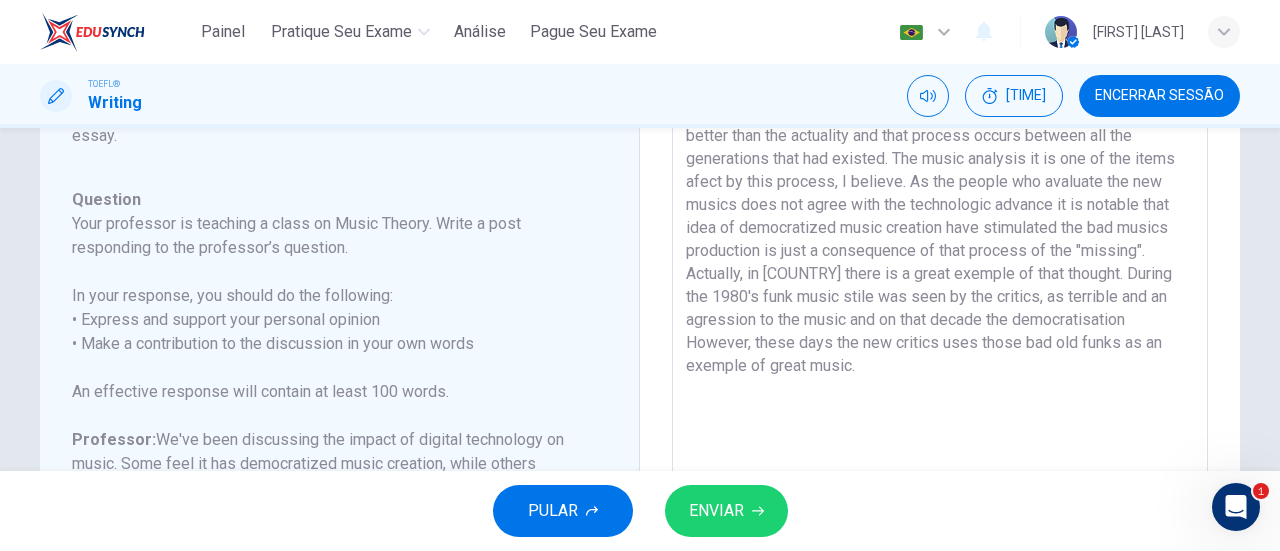 scroll, scrollTop: 230, scrollLeft: 0, axis: vertical 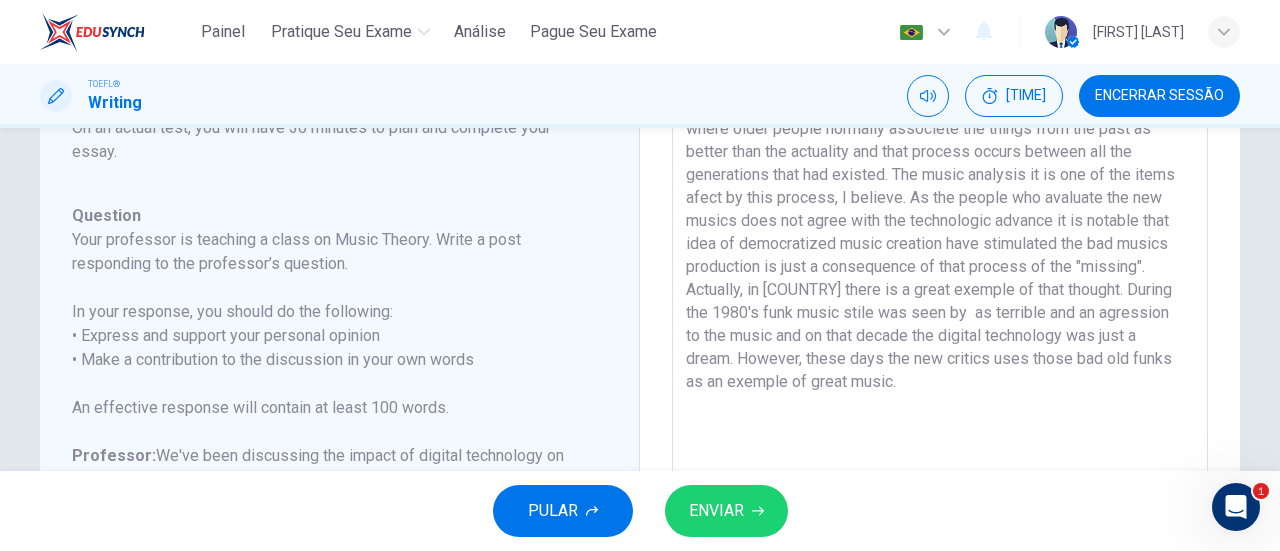 click at bounding box center [940, 342] 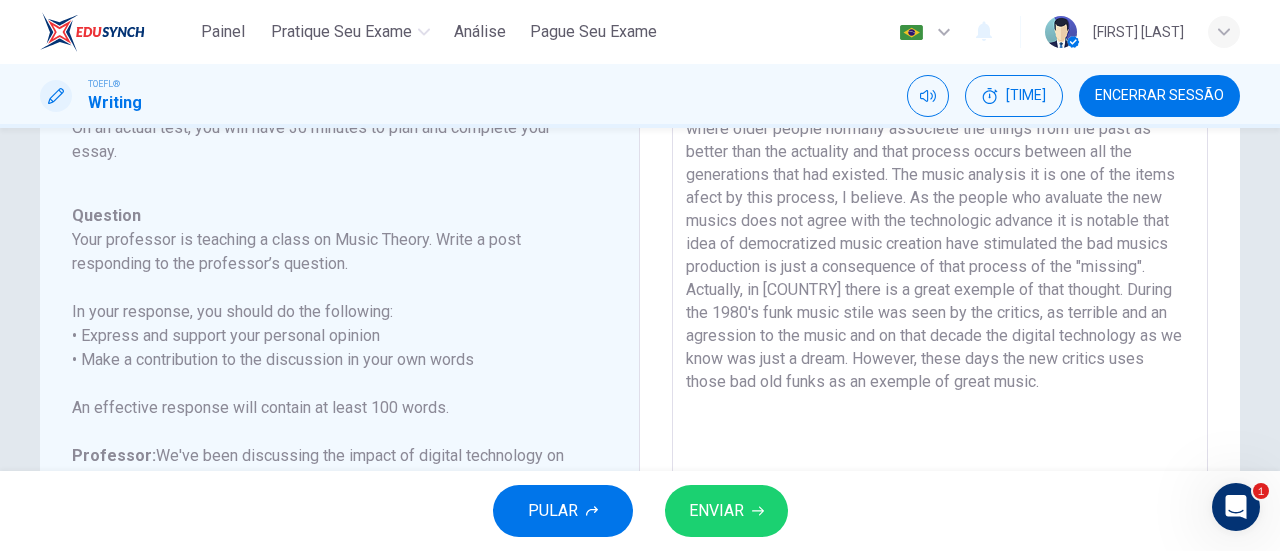 click at bounding box center [940, 342] 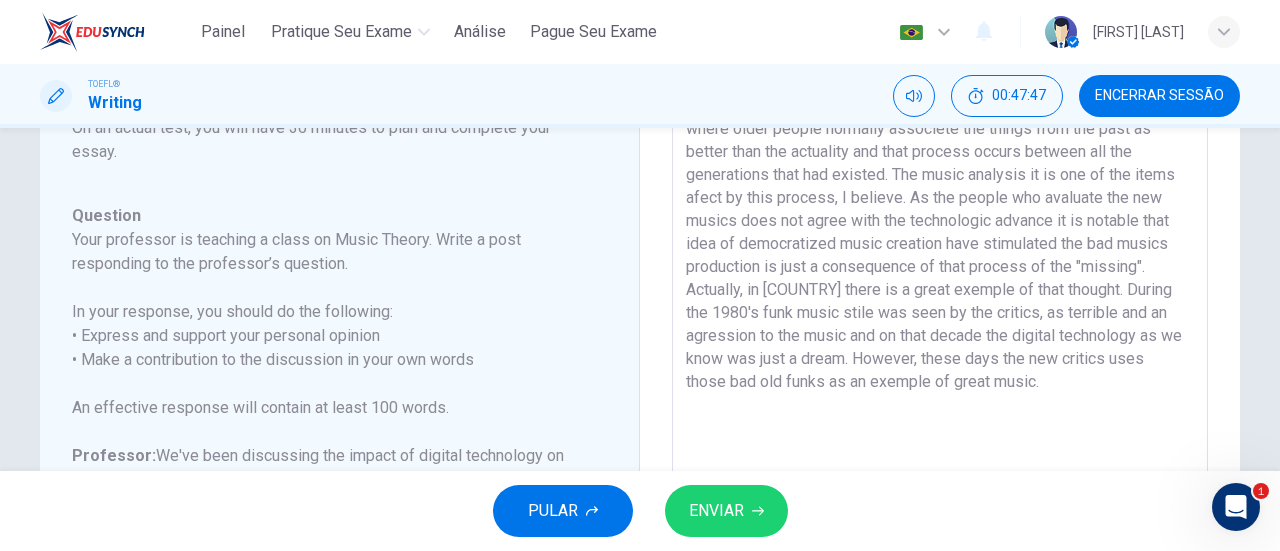 click at bounding box center [940, 342] 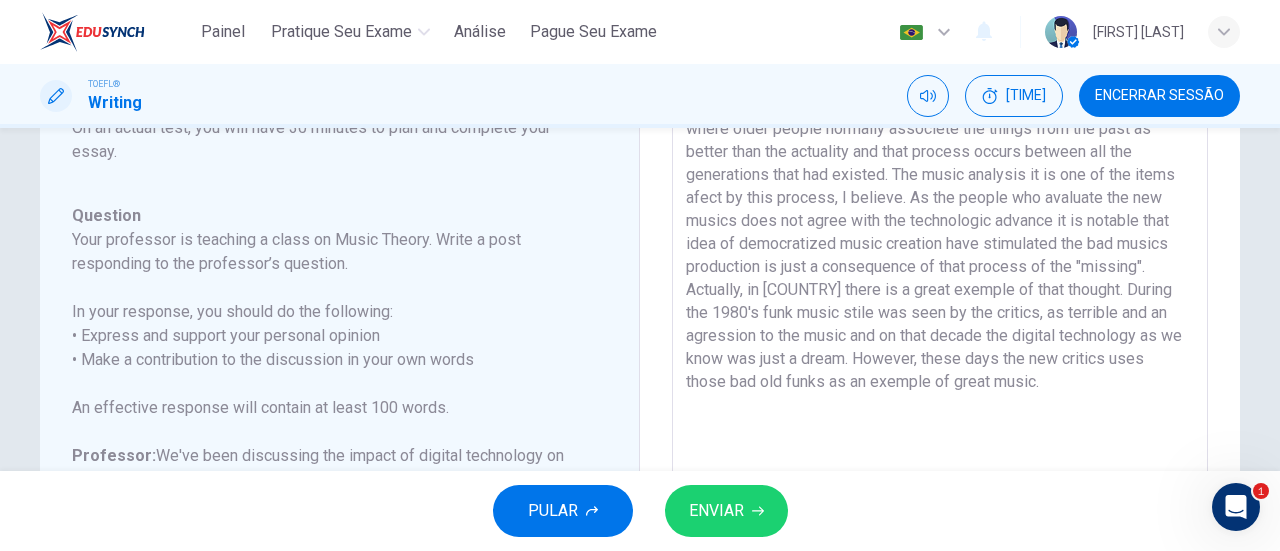 type on "While some people might think that nowdays music has lowered the music quality, I realy believe that the global acess to the make and listen musics have equal quality. First of all, it is important understand from where the critics come from. Exist a process, know as missing, where older people normally associete the things from the past as better than the actuality and that process occurs between all the generations that had existed. The music analysis it is one of the items afect by this process, I believe. As the people who avaluate the new musics does not agree with the technologic advance it is notable that idea of democratized music creation have stimulated the bad musics production is just a consequence of that process of the "missing". Actually, in [COUNTRY] there is a great exemple of that thought. During the 1980's funk music stile was seen by the critics, as terrible and an agression to the music and on that decade the digital technology as we know was just a dream. However, these days the new crit..." 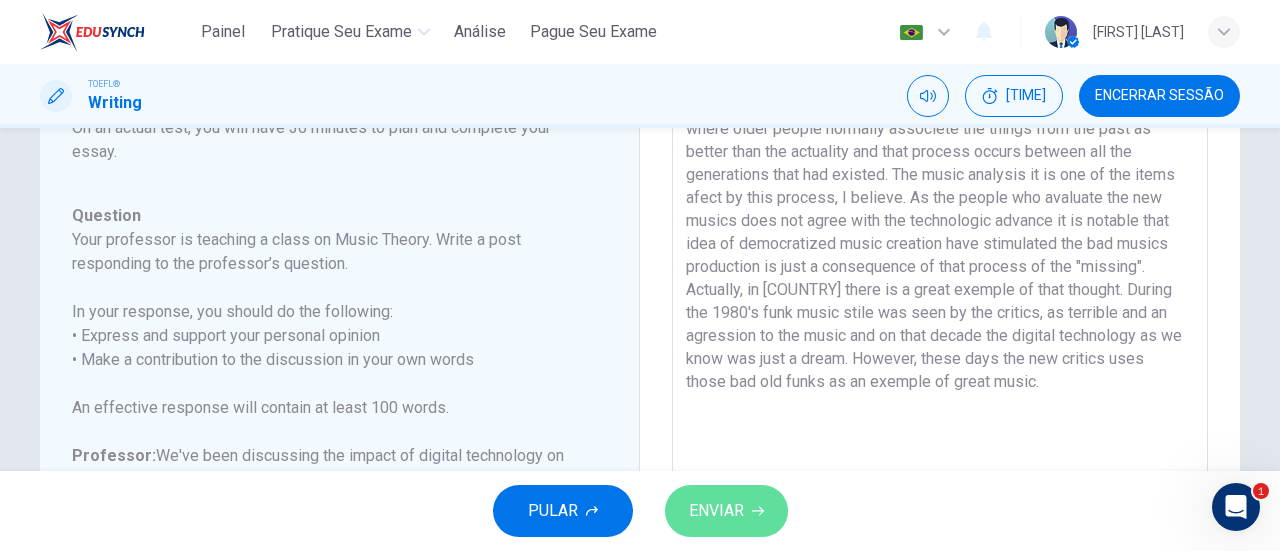 click on "ENVIAR" at bounding box center (716, 511) 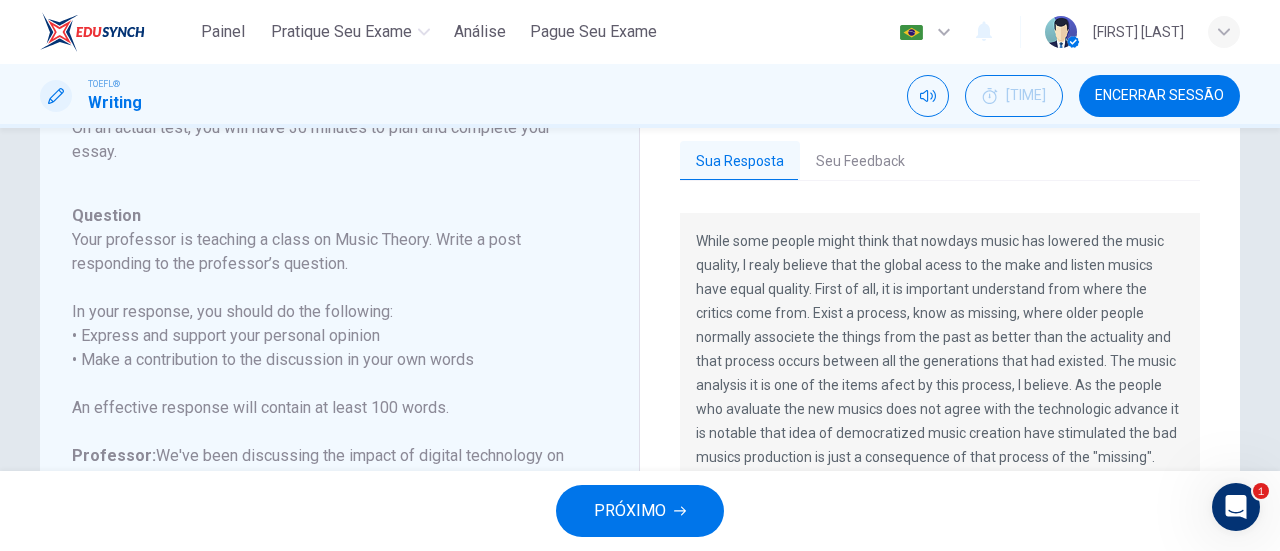 scroll, scrollTop: 66, scrollLeft: 0, axis: vertical 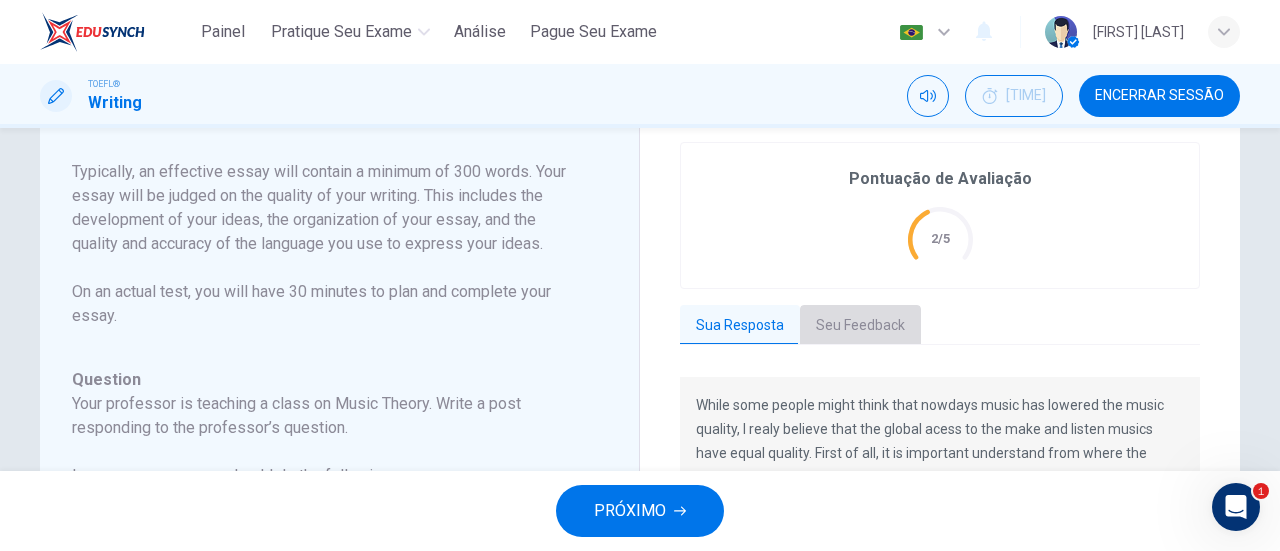 click on "Seu Feedback" at bounding box center [860, 326] 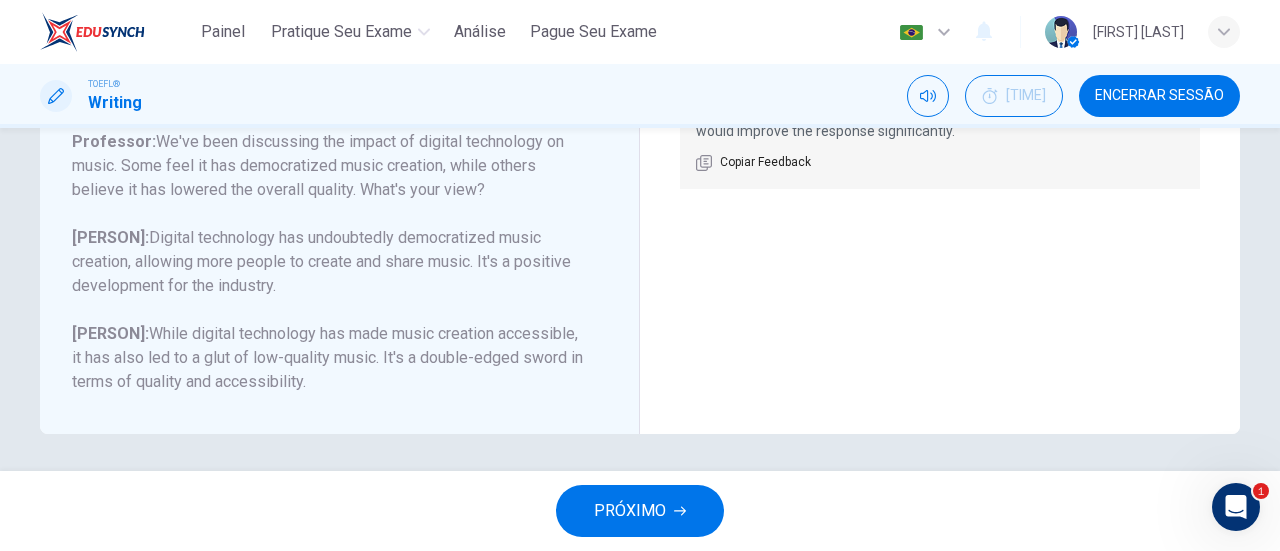 scroll, scrollTop: 546, scrollLeft: 0, axis: vertical 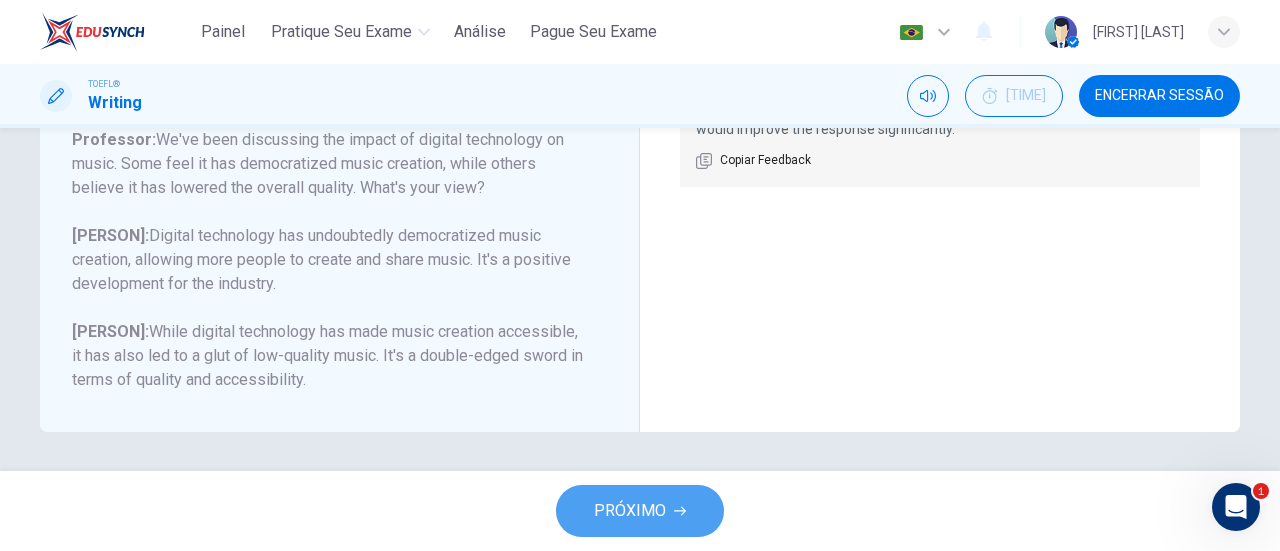 click on "PRÓXIMO" at bounding box center (640, 511) 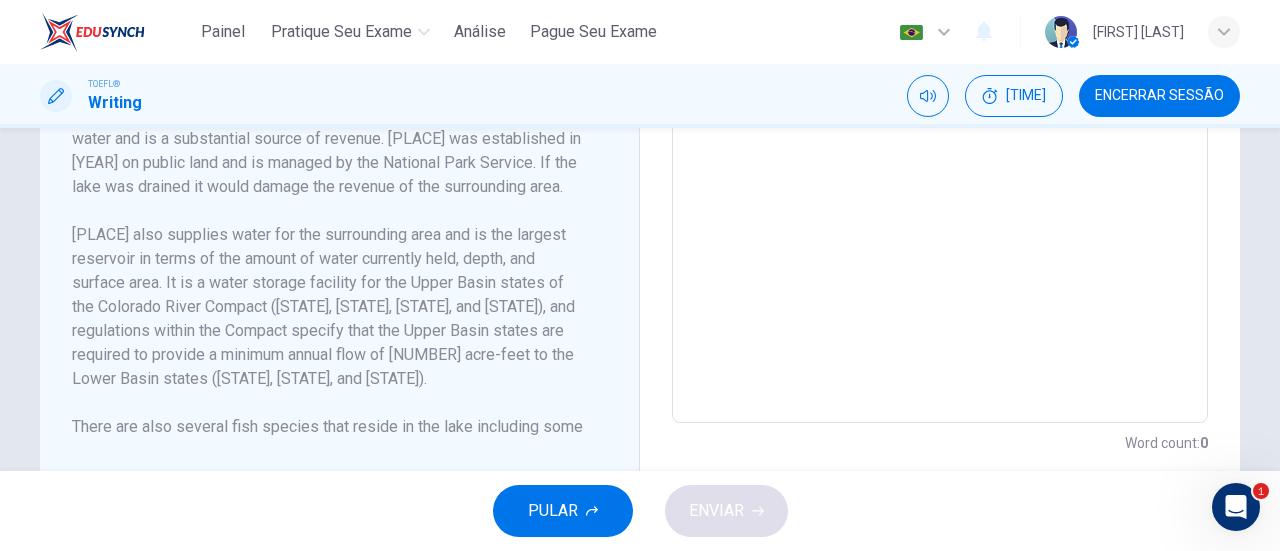 scroll, scrollTop: 758, scrollLeft: 0, axis: vertical 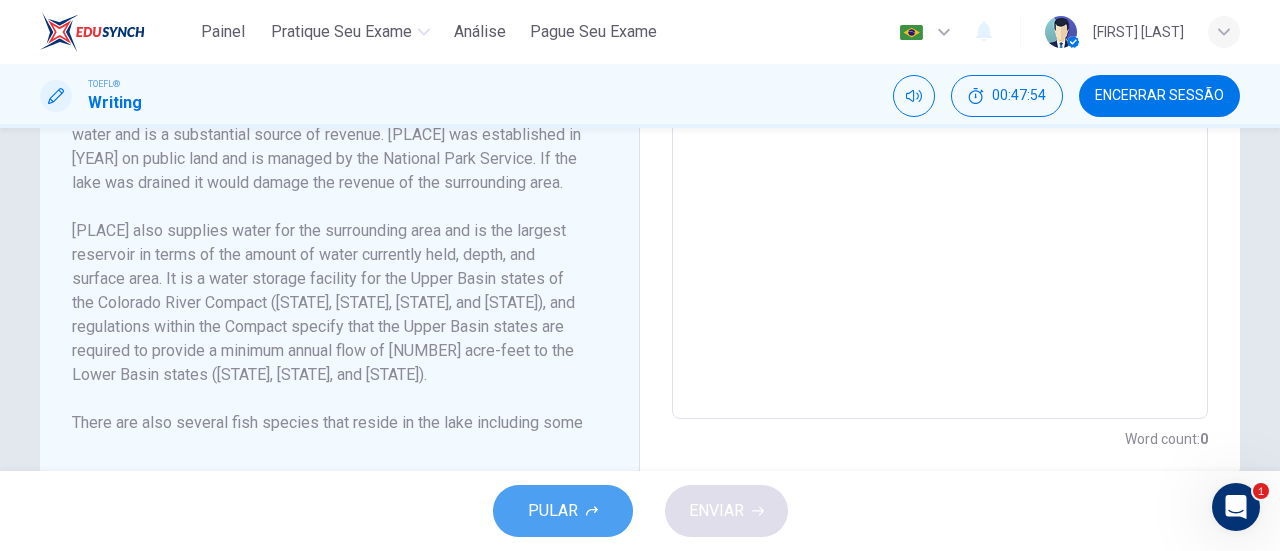 click on "PULAR" at bounding box center (563, 511) 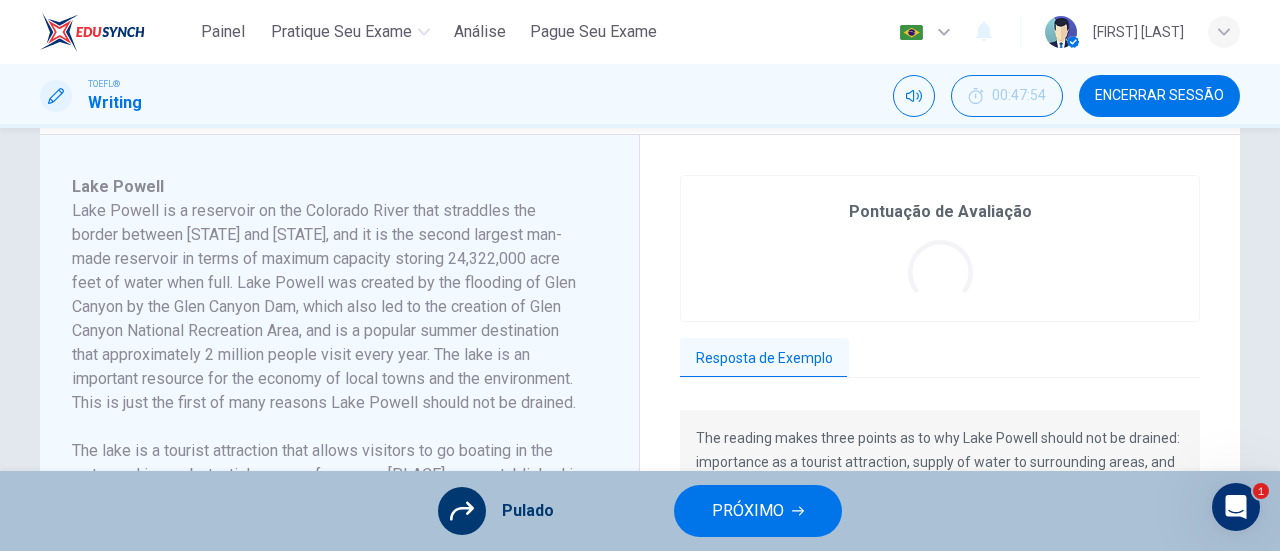 scroll, scrollTop: 412, scrollLeft: 0, axis: vertical 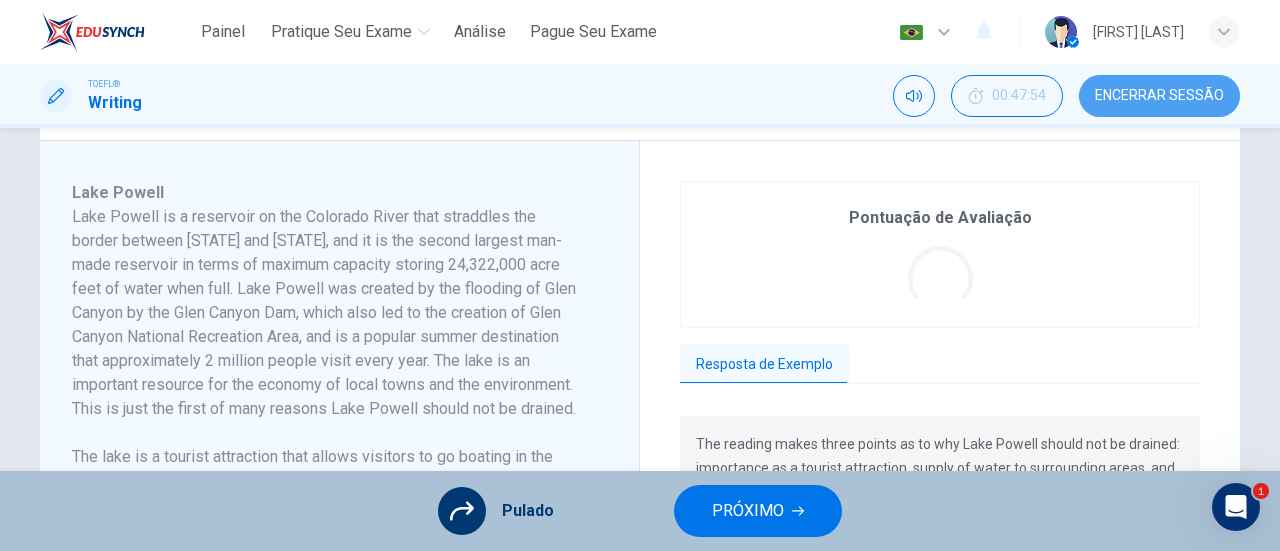 click on "Encerrar Sessão" at bounding box center (1159, 96) 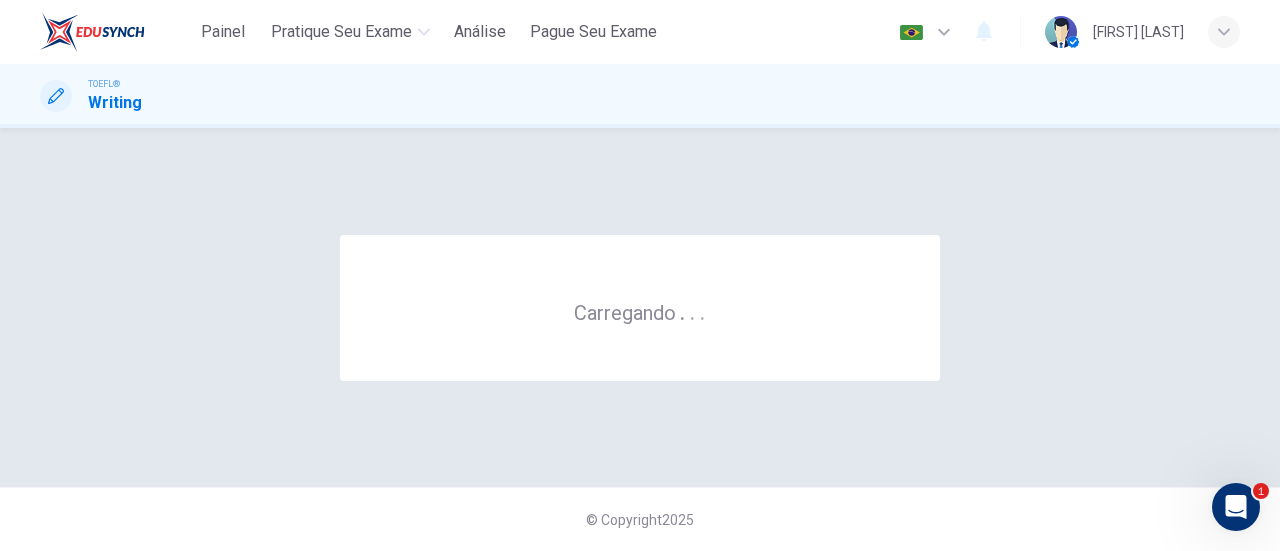 scroll, scrollTop: 0, scrollLeft: 0, axis: both 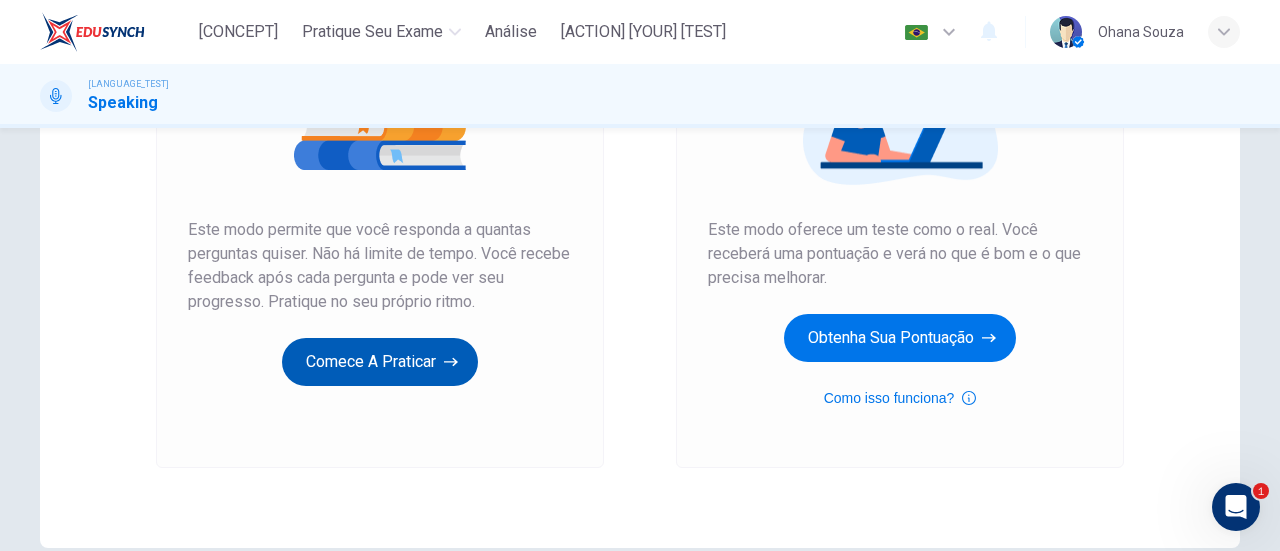 click on "Comece a praticar" at bounding box center [380, 362] 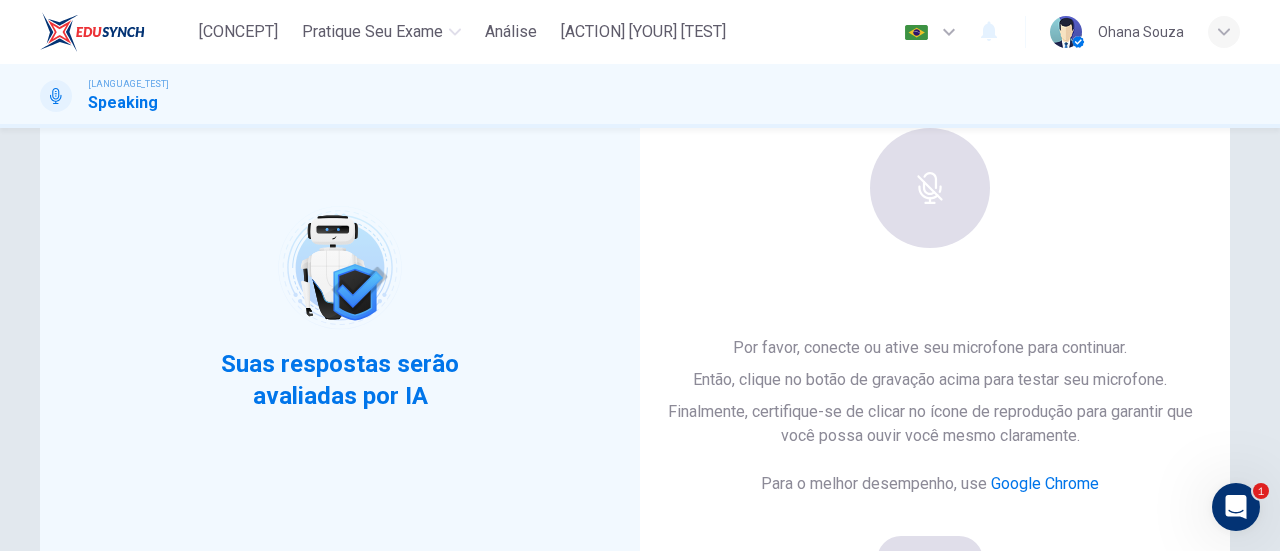 scroll, scrollTop: 152, scrollLeft: 0, axis: vertical 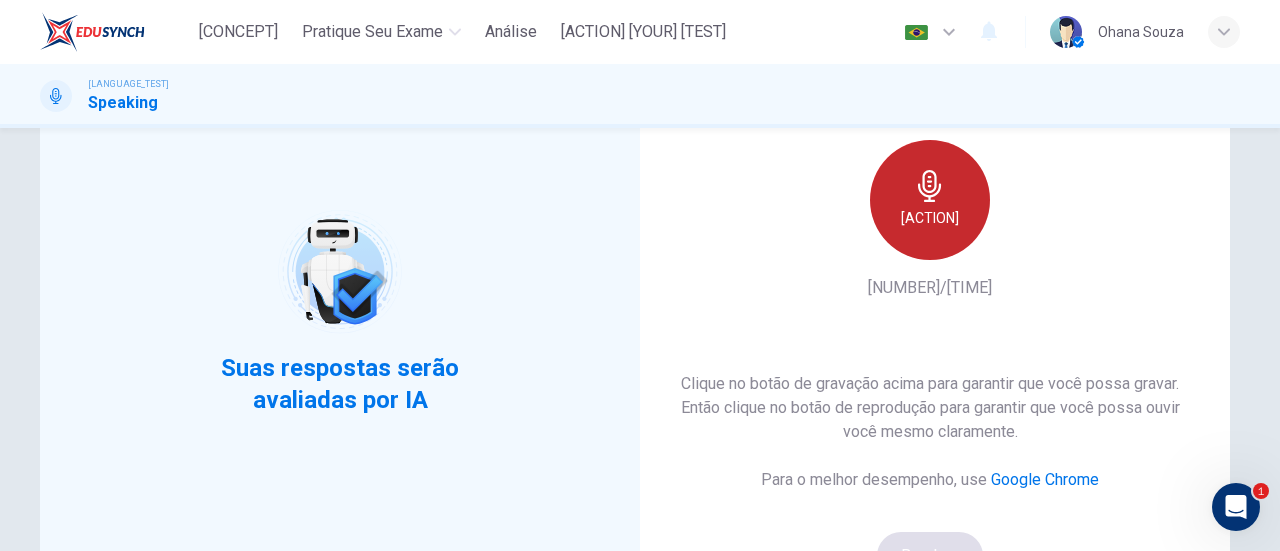 click on "[ACTION]" at bounding box center [930, 200] 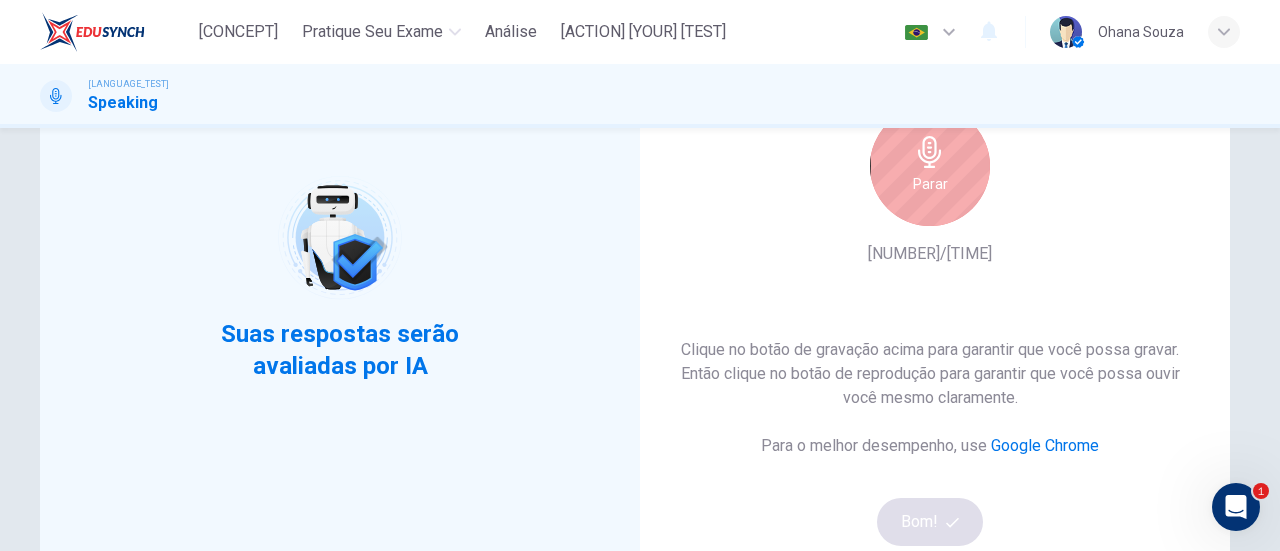 scroll, scrollTop: 187, scrollLeft: 0, axis: vertical 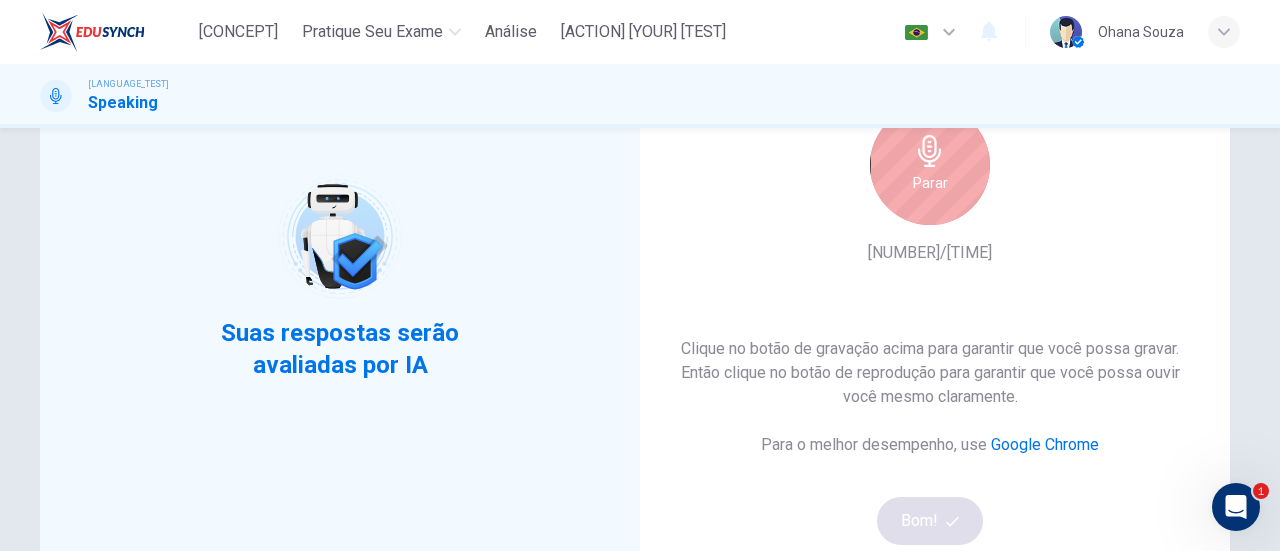 click on "Parar" at bounding box center (930, 183) 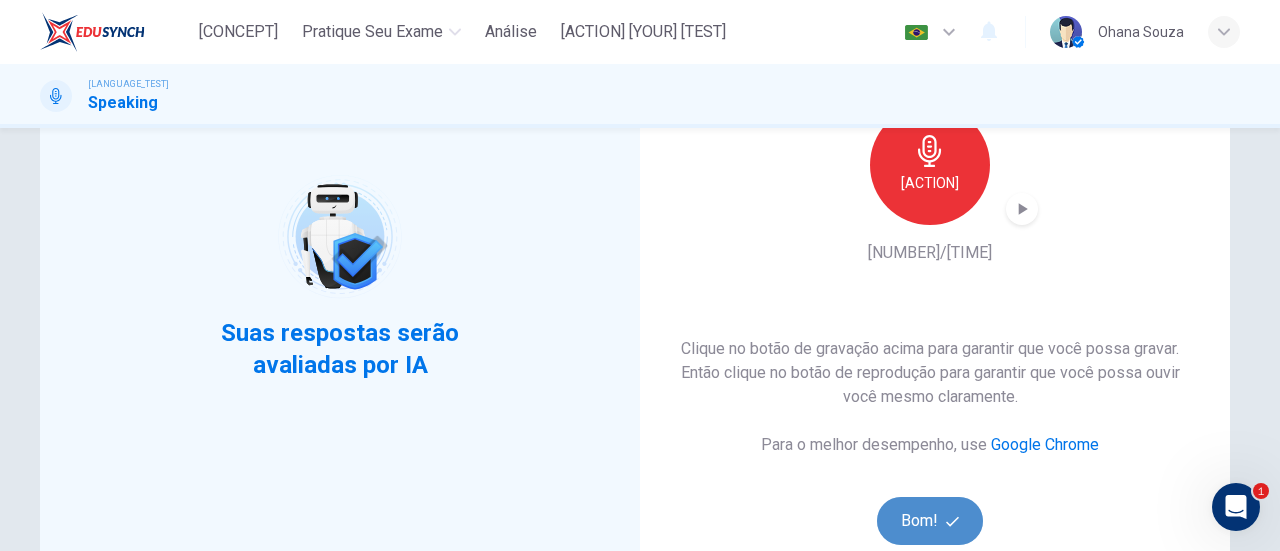 click on "Bom!" at bounding box center (930, 521) 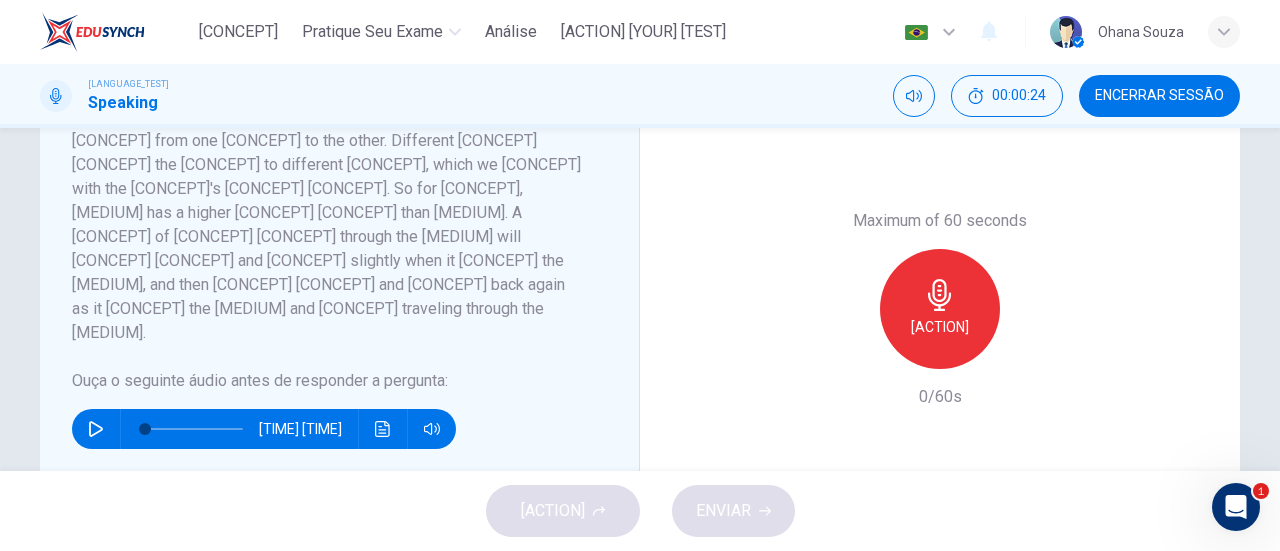 scroll, scrollTop: 489, scrollLeft: 0, axis: vertical 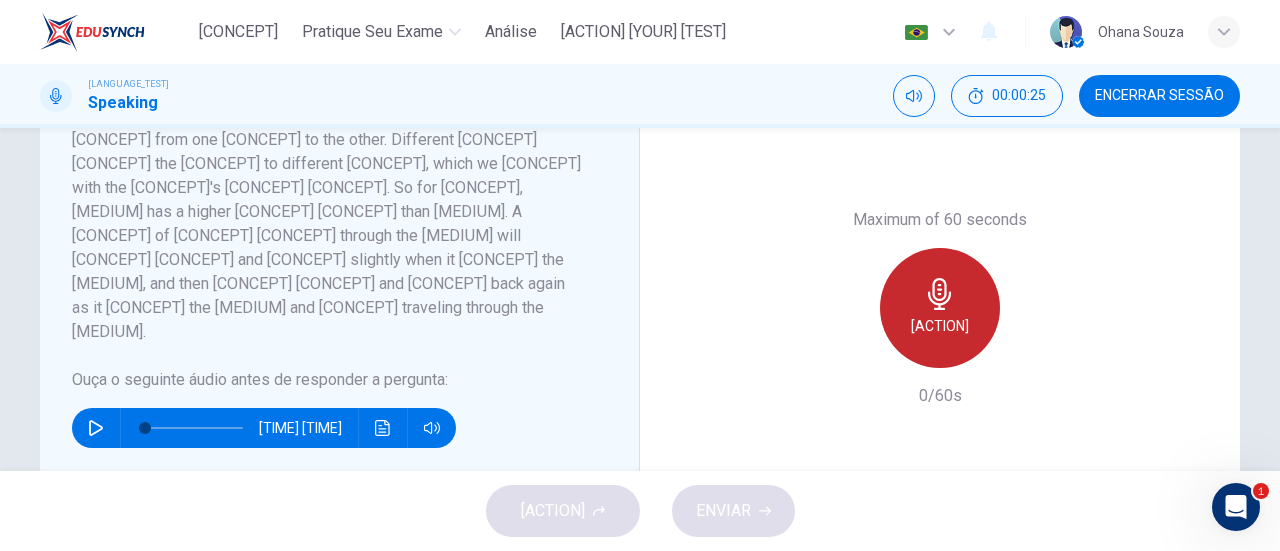 click on "[ACTION]" at bounding box center (940, 308) 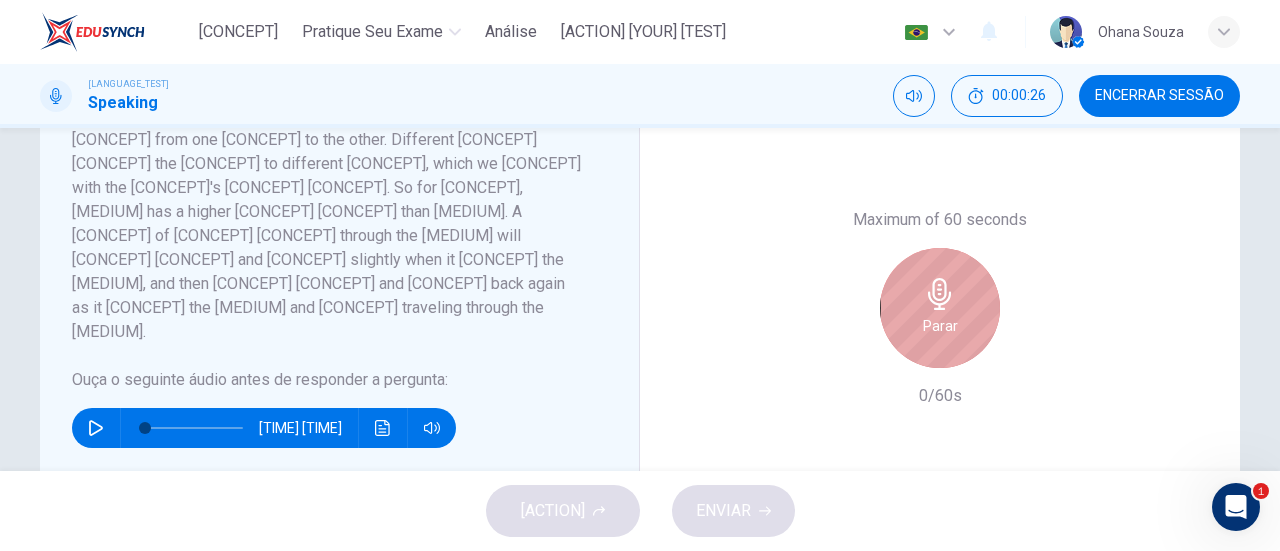 click on "Parar" at bounding box center (940, 326) 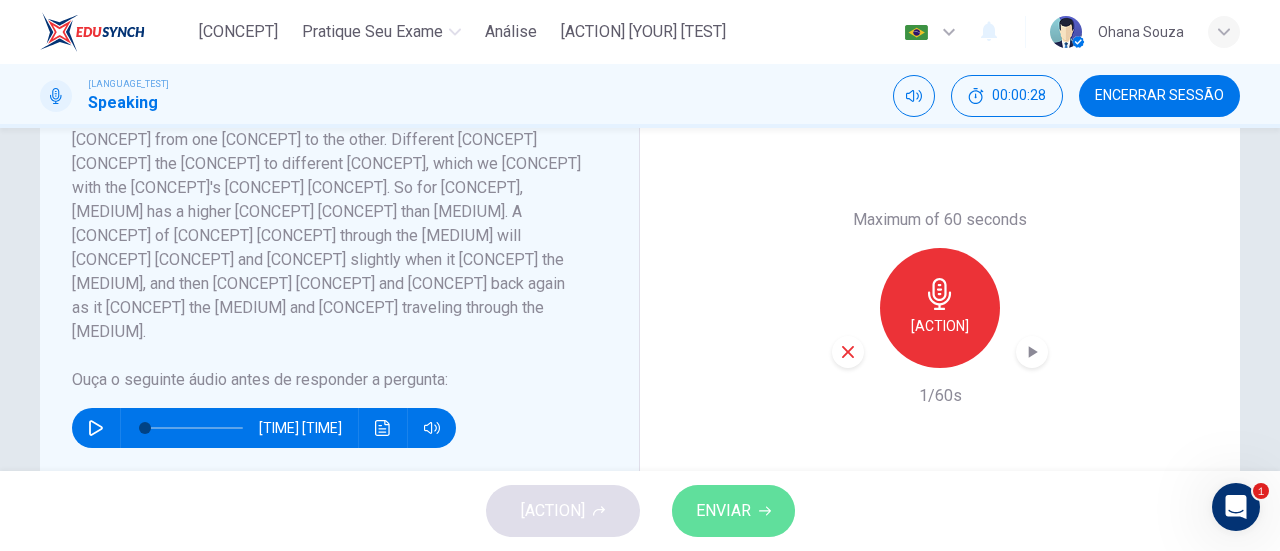 click on "ENVIAR" at bounding box center (733, 511) 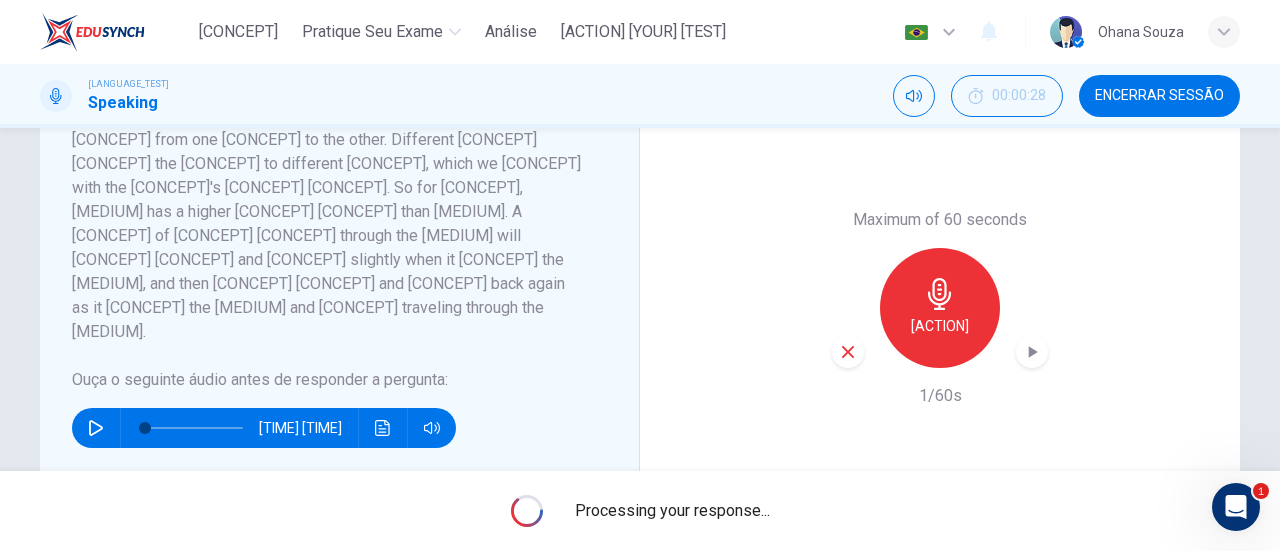 click on "Processing your response..." at bounding box center (640, 511) 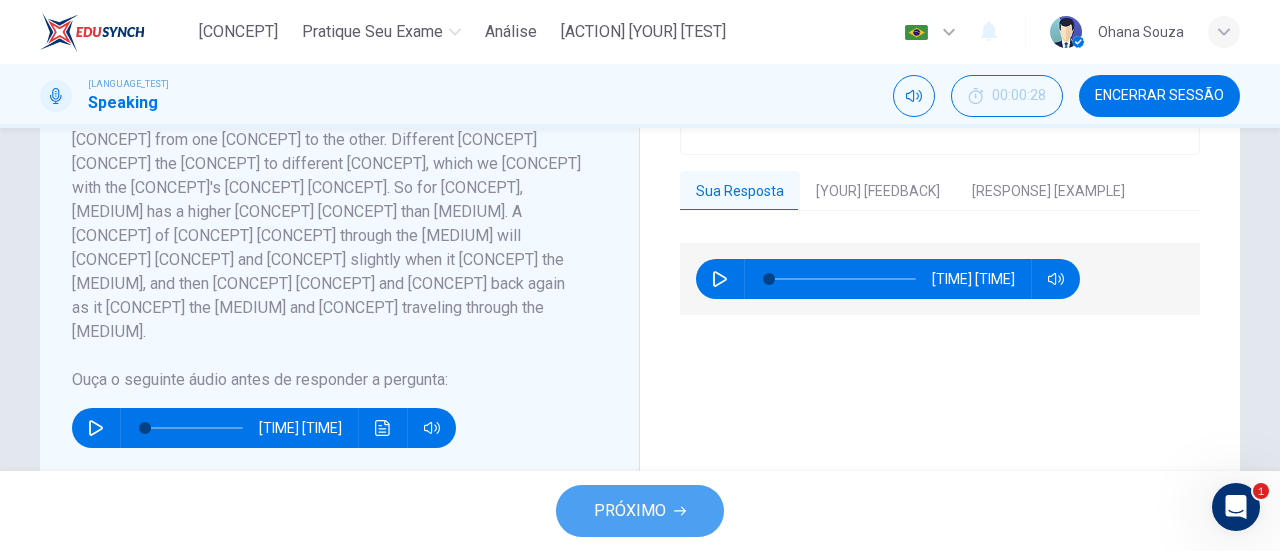 click on "PRÓXIMO" at bounding box center (640, 511) 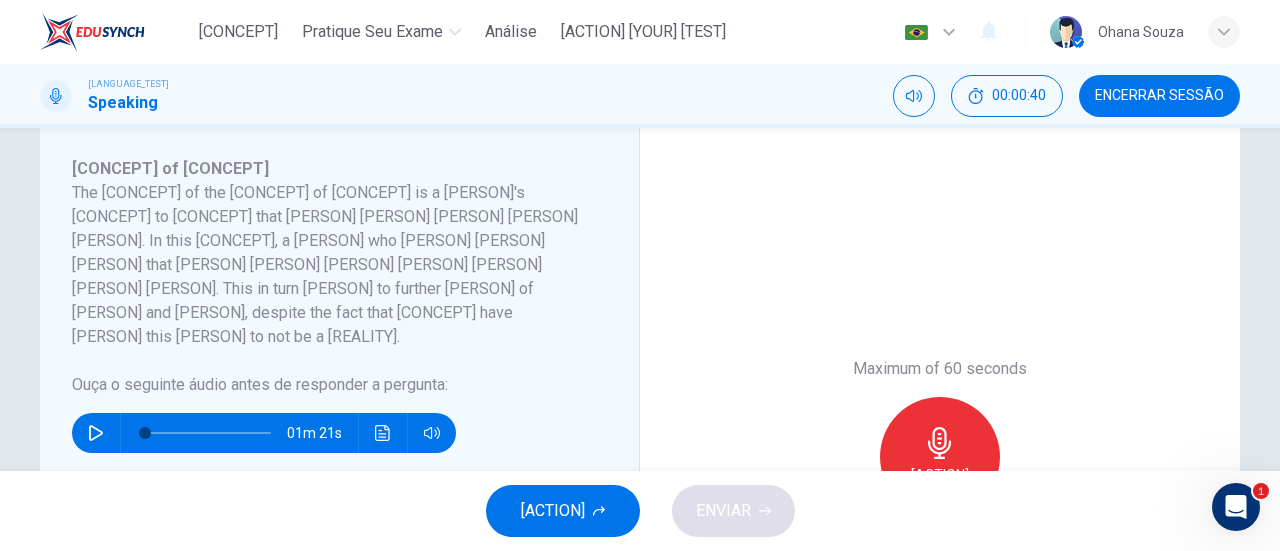 scroll, scrollTop: 341, scrollLeft: 0, axis: vertical 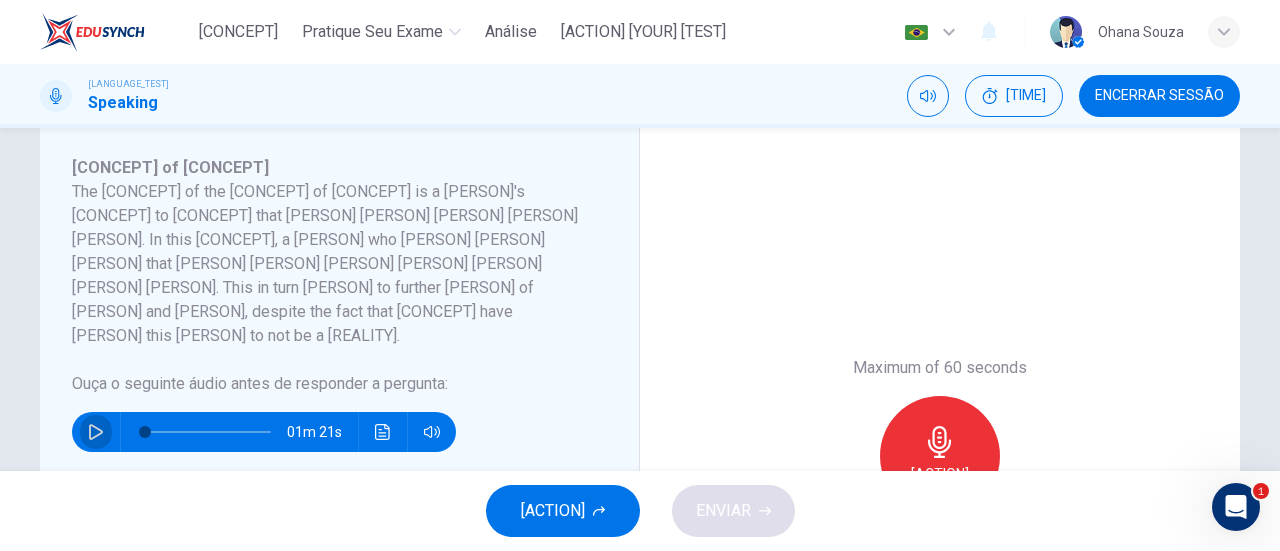 click at bounding box center (96, 432) 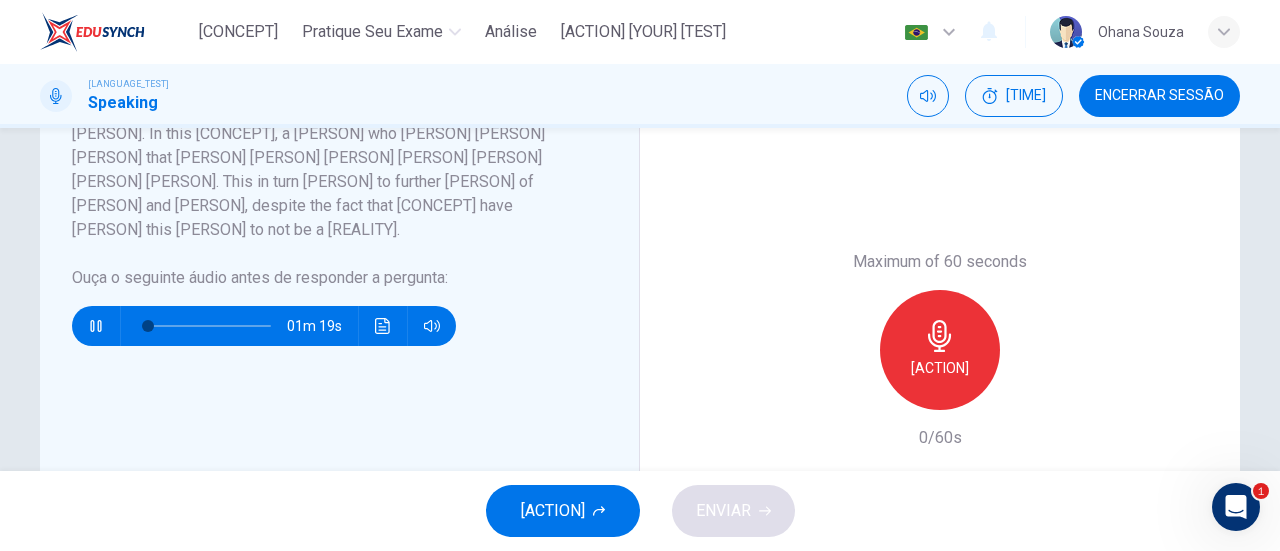 scroll, scrollTop: 453, scrollLeft: 0, axis: vertical 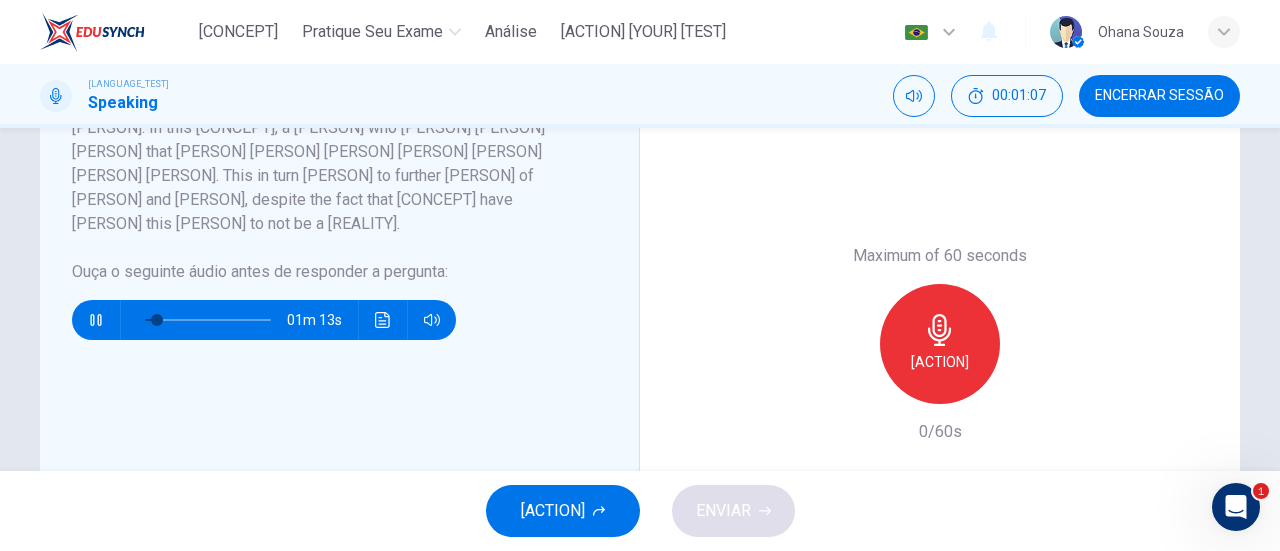 click on "Maximum of [TIME] [ACTION] [NUMBER]/[TIME]" at bounding box center (940, 344) 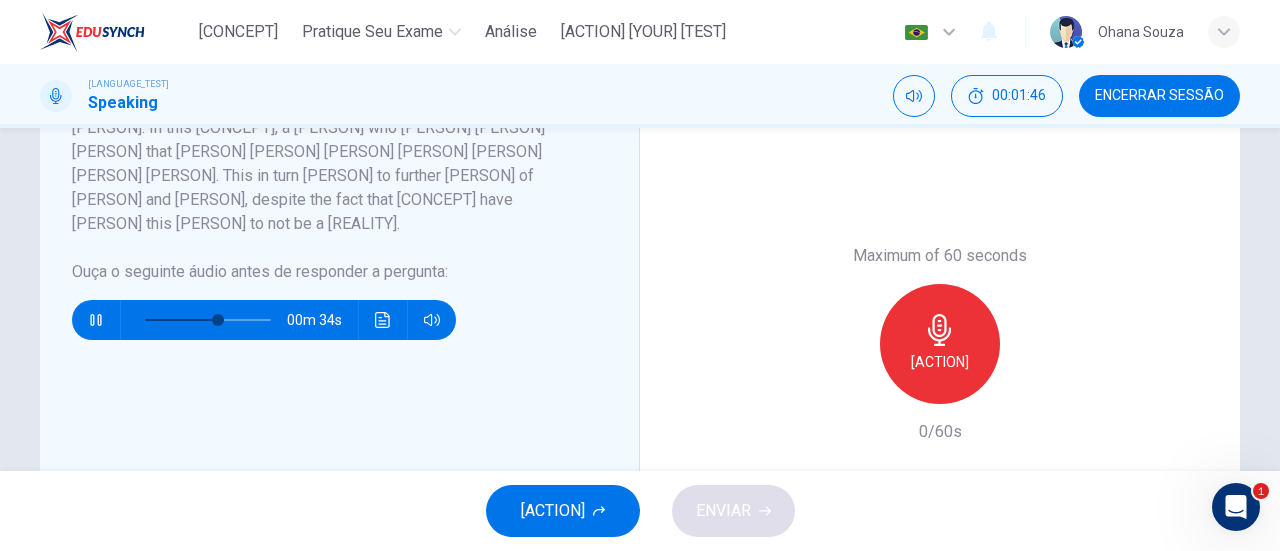 click on "00m 34s" at bounding box center [327, 312] 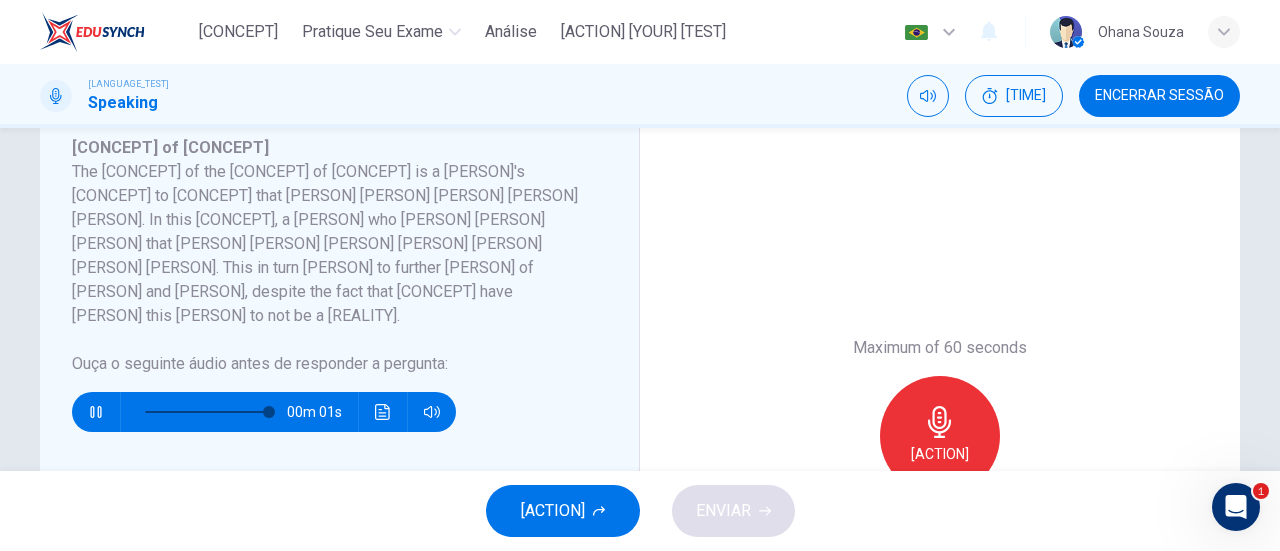 scroll, scrollTop: 360, scrollLeft: 0, axis: vertical 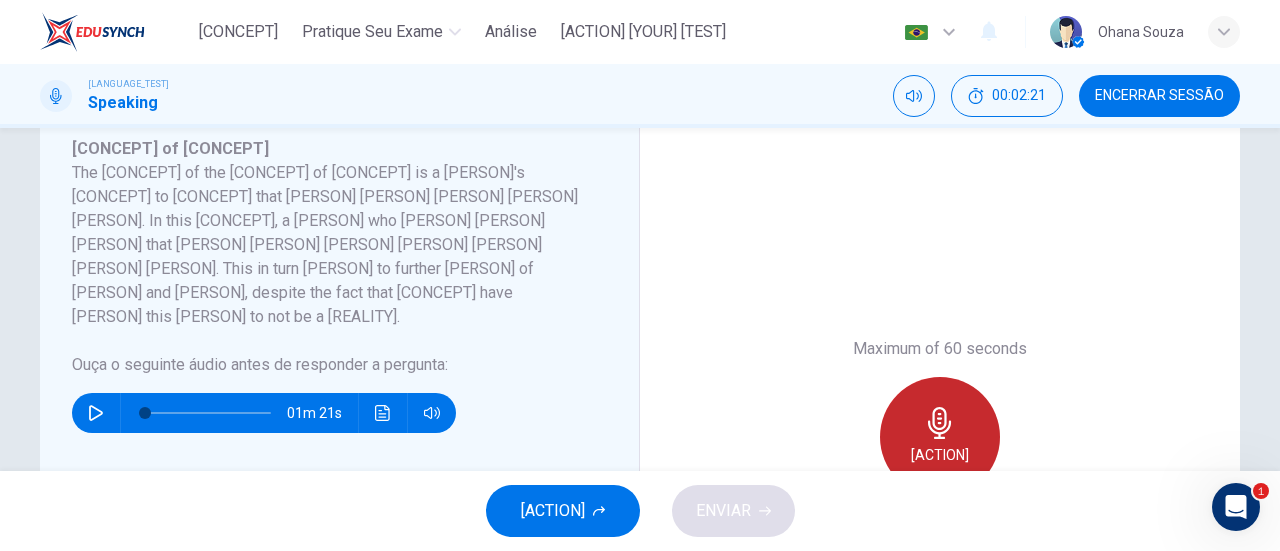 click at bounding box center [940, 423] 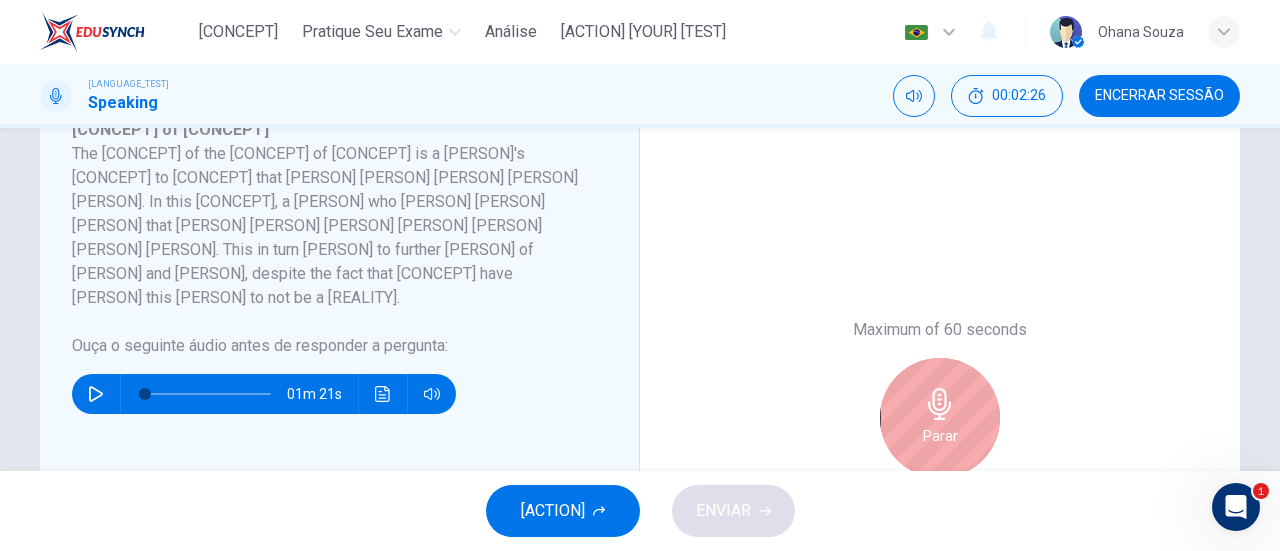 scroll, scrollTop: 378, scrollLeft: 0, axis: vertical 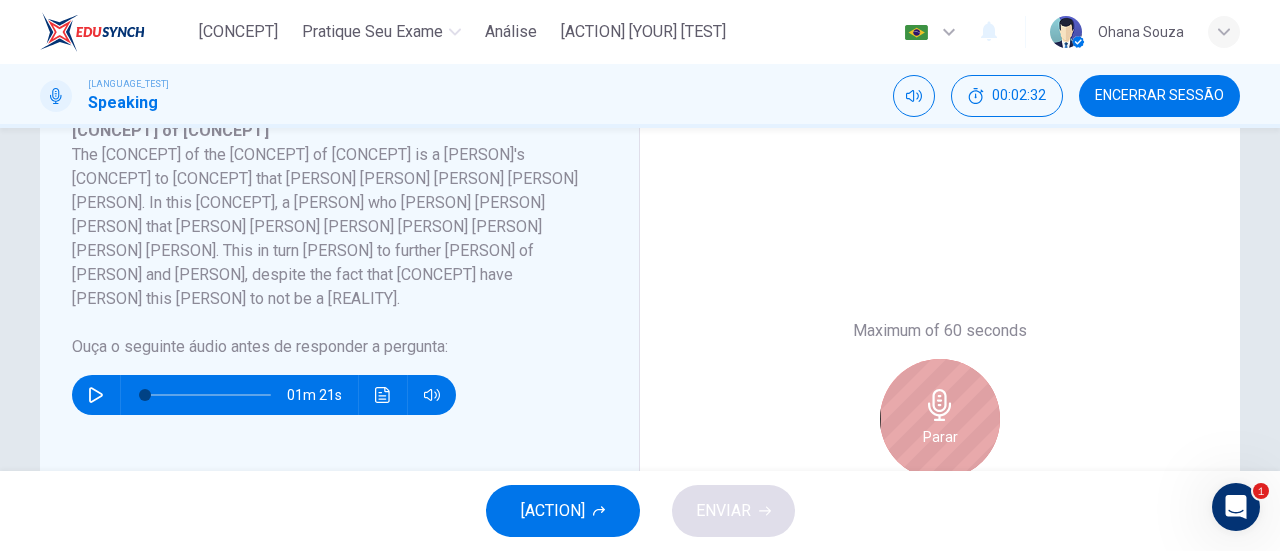 click on "Parar" at bounding box center [940, 419] 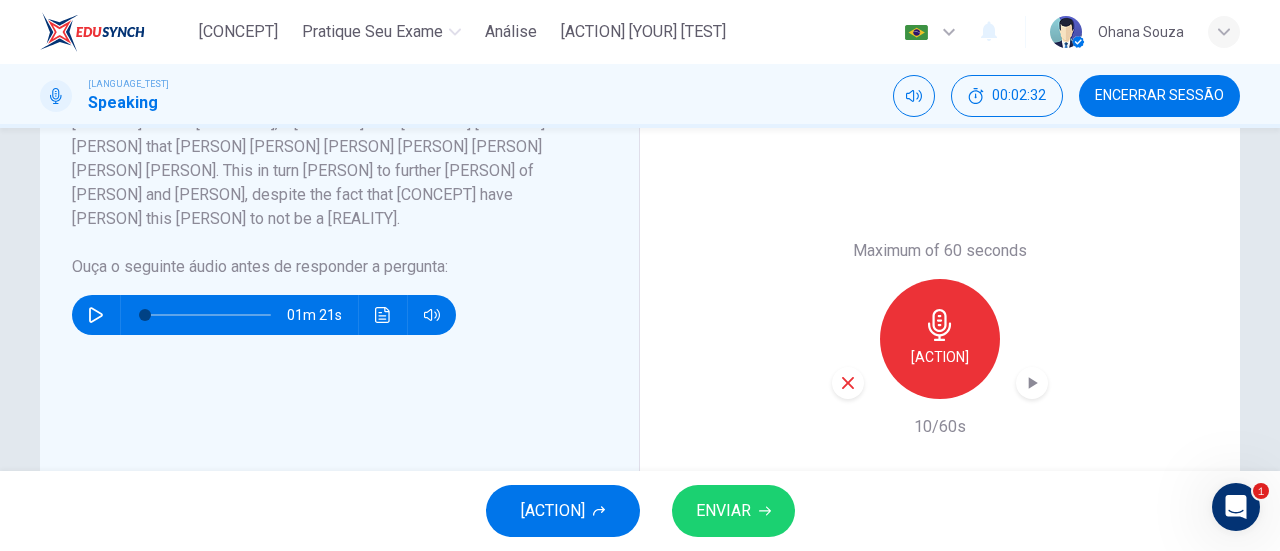 scroll, scrollTop: 477, scrollLeft: 0, axis: vertical 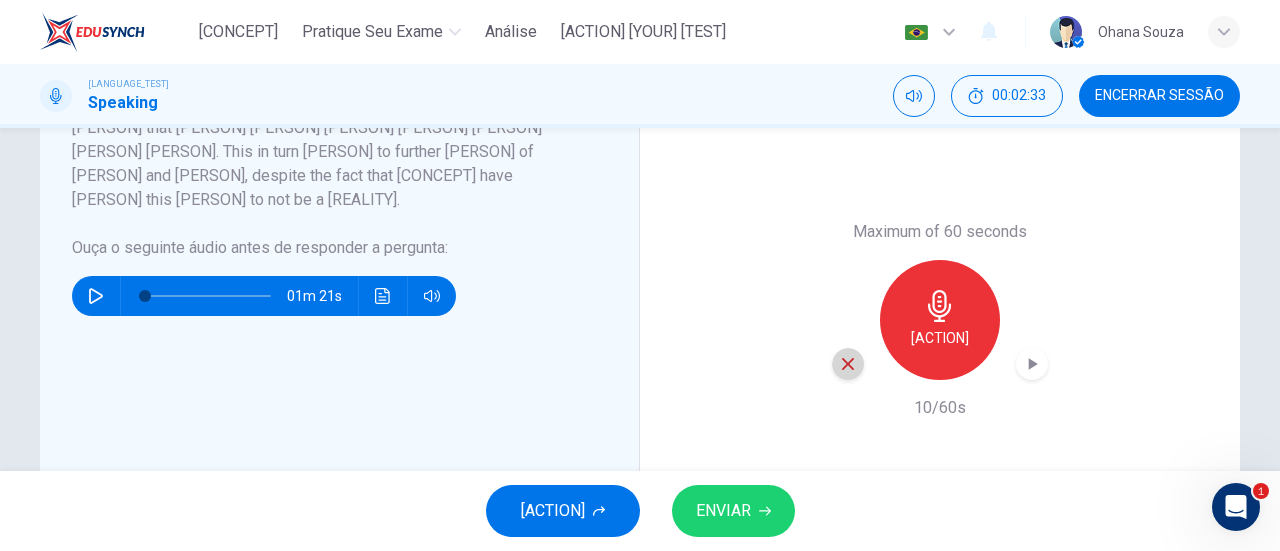 click at bounding box center (848, 364) 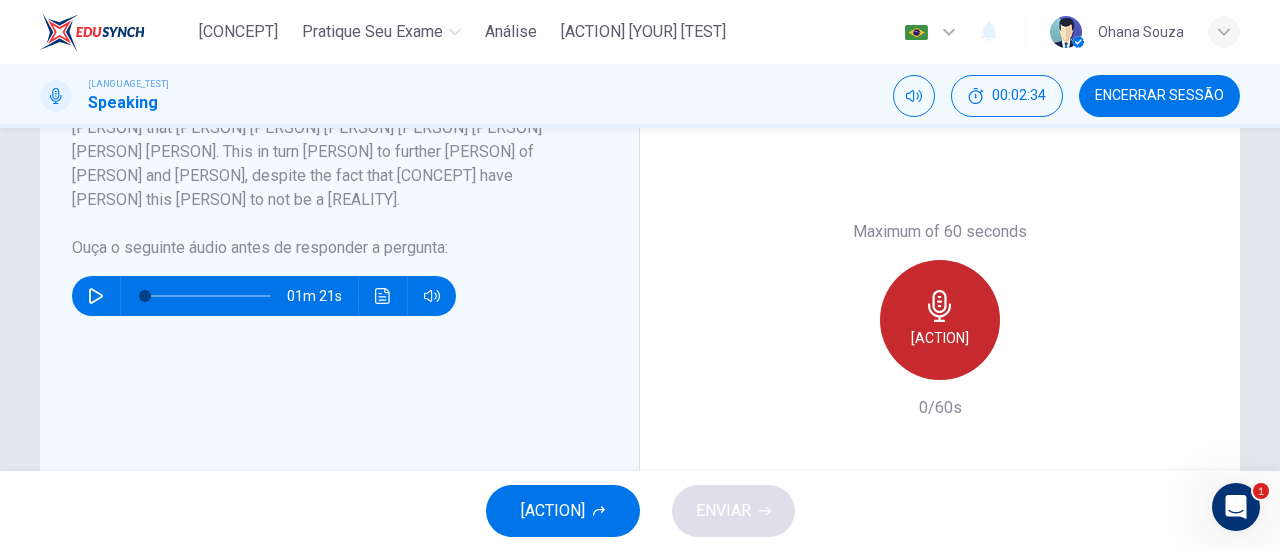 click on "[ACTION]" at bounding box center [940, 320] 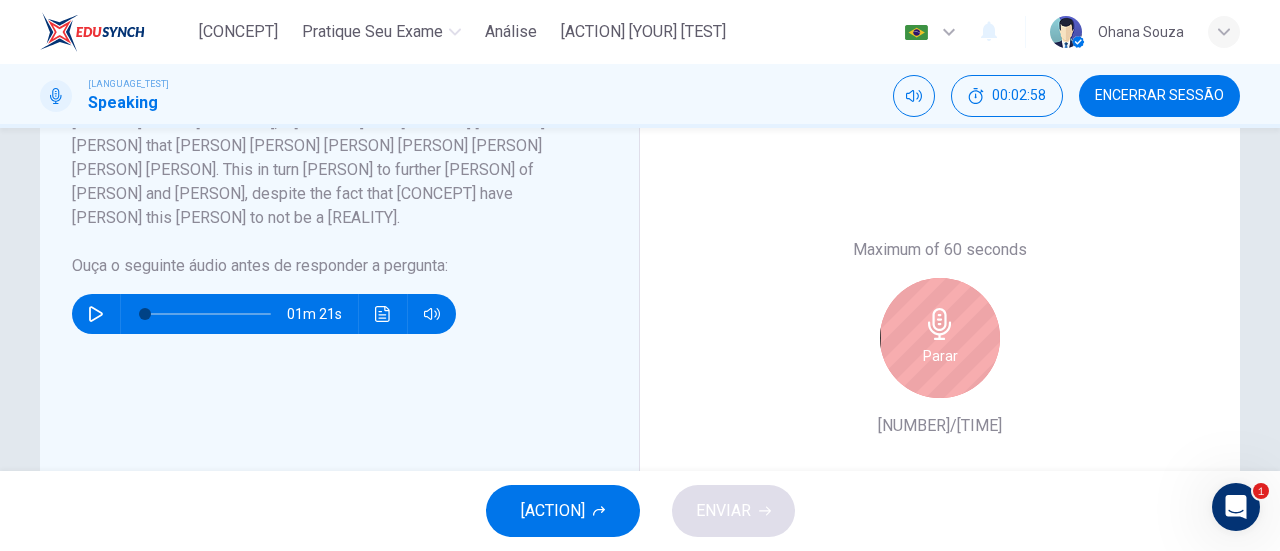 scroll, scrollTop: 460, scrollLeft: 0, axis: vertical 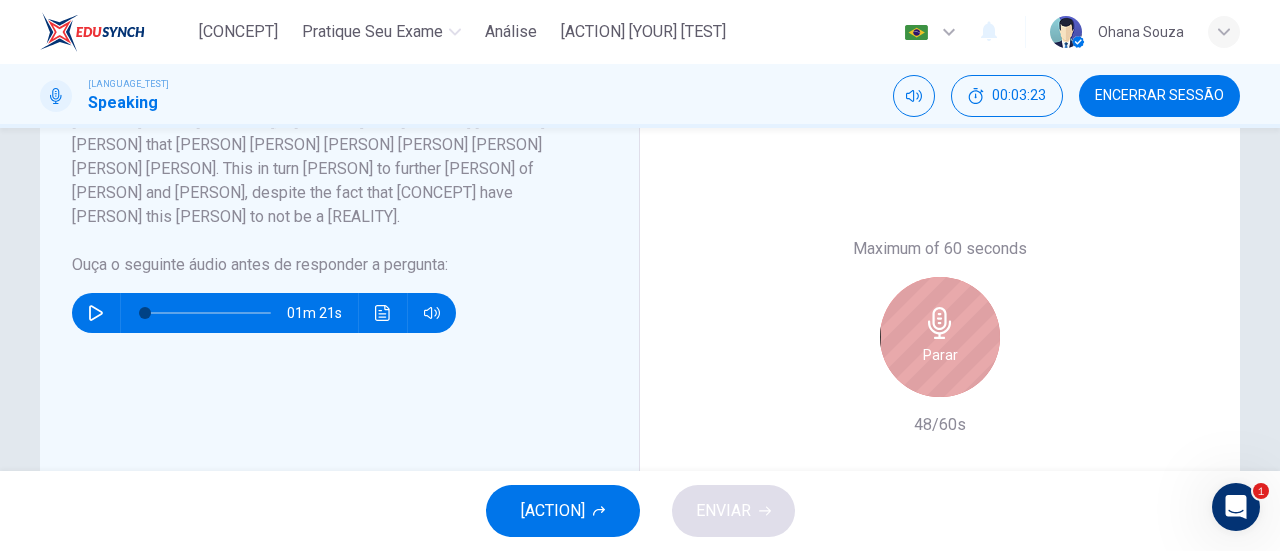 click on "Parar" at bounding box center (940, 337) 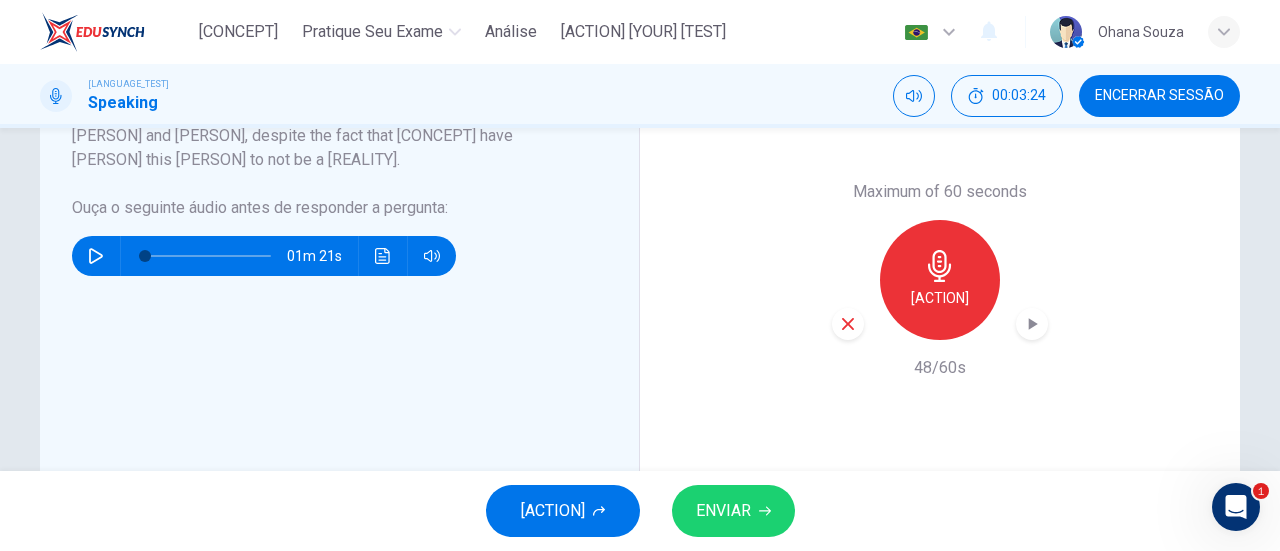 scroll, scrollTop: 518, scrollLeft: 0, axis: vertical 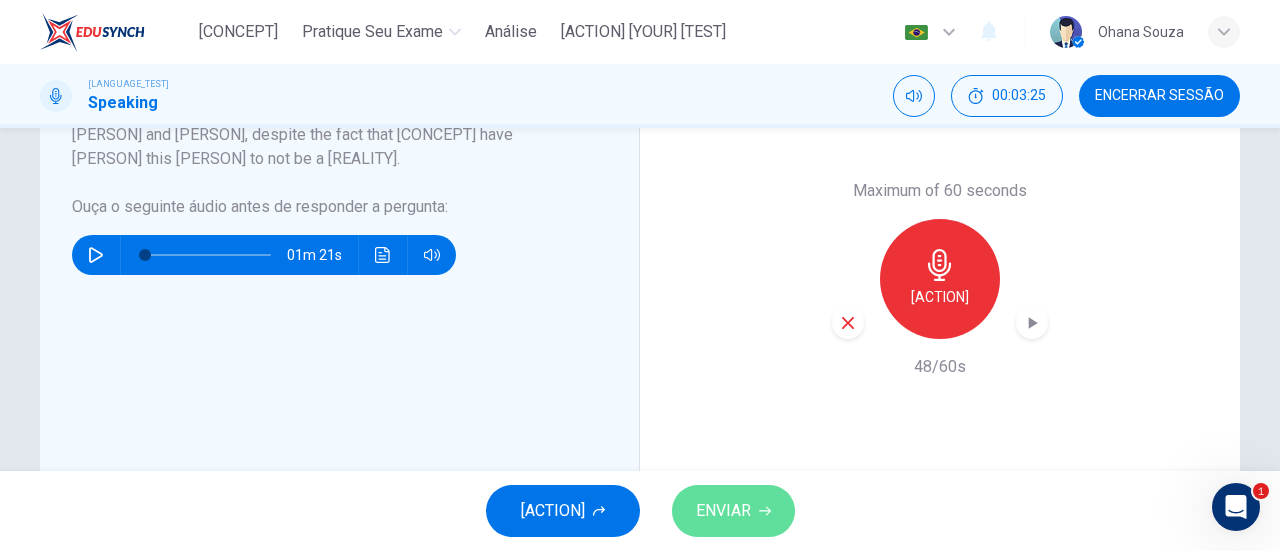 click on "ENVIAR" at bounding box center (733, 511) 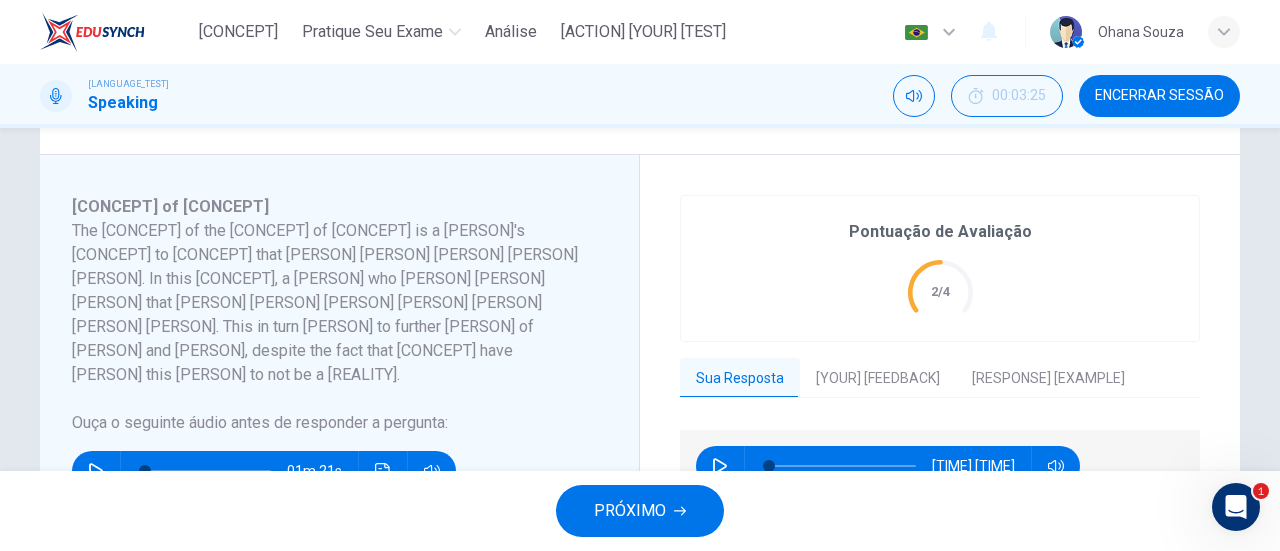 scroll, scrollTop: 322, scrollLeft: 0, axis: vertical 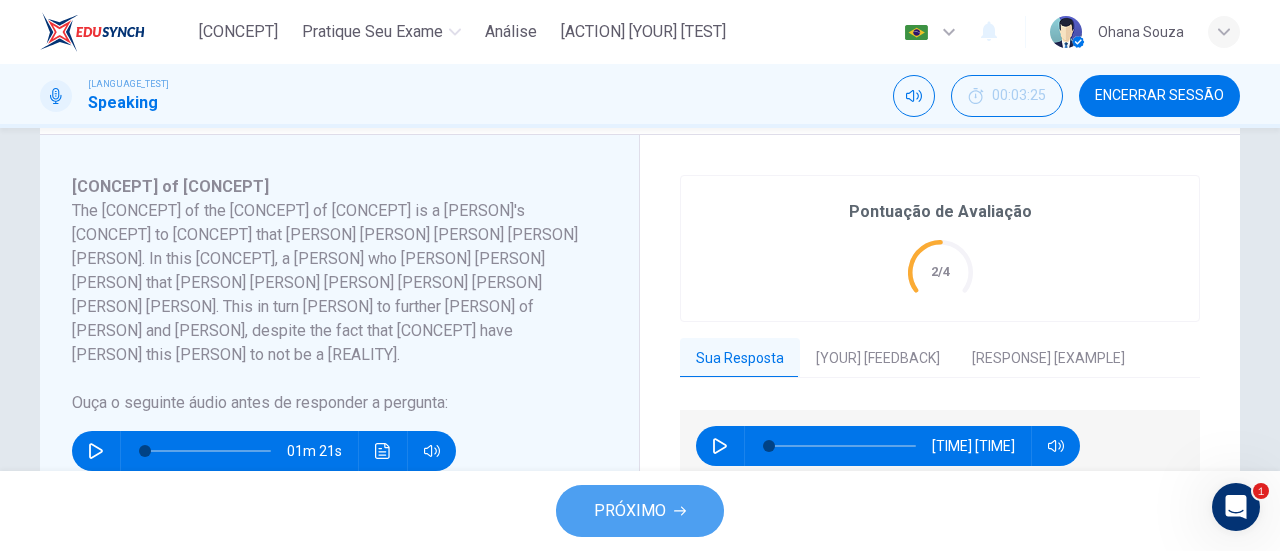click on "PRÓXIMO" at bounding box center [630, 511] 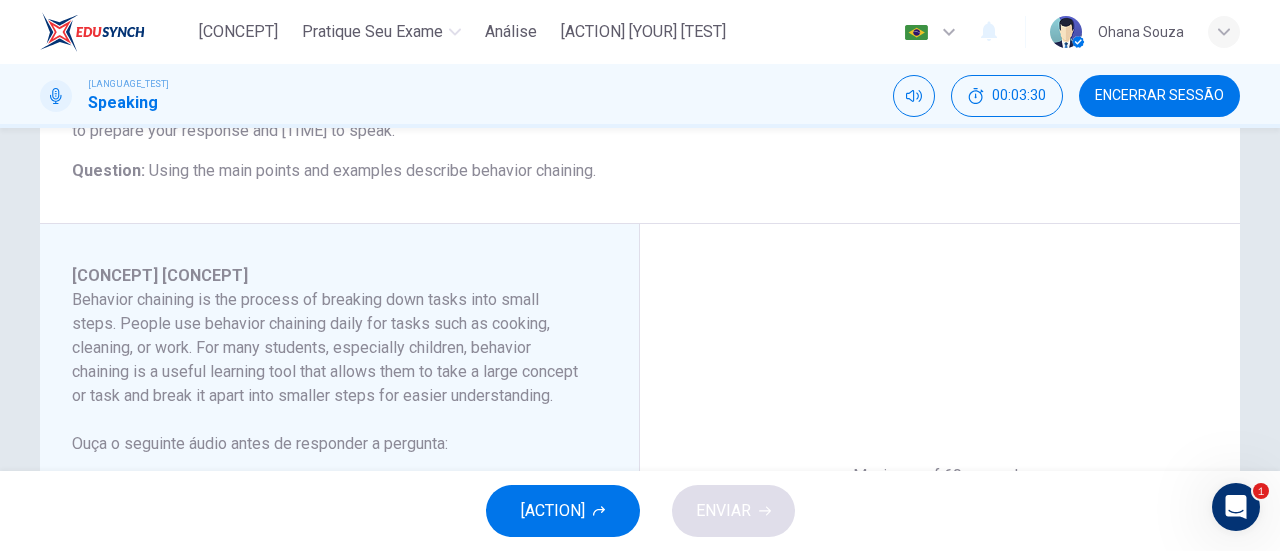 scroll, scrollTop: 232, scrollLeft: 0, axis: vertical 